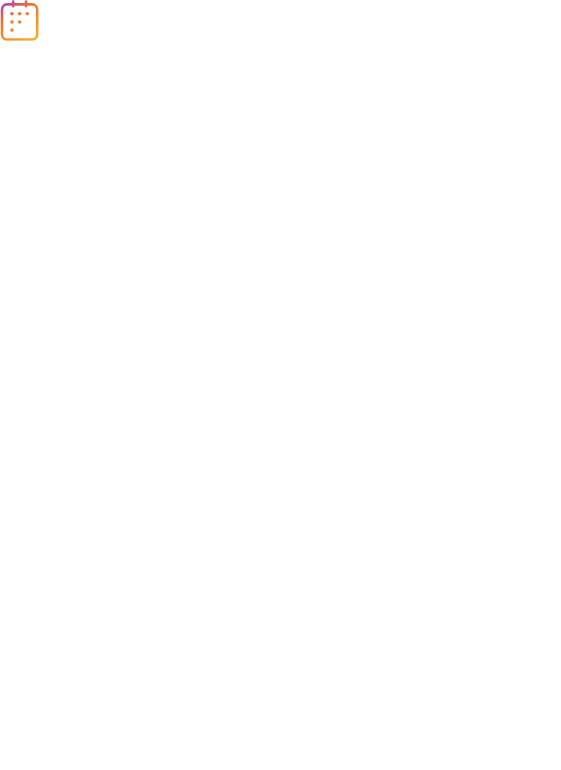 scroll, scrollTop: 0, scrollLeft: 0, axis: both 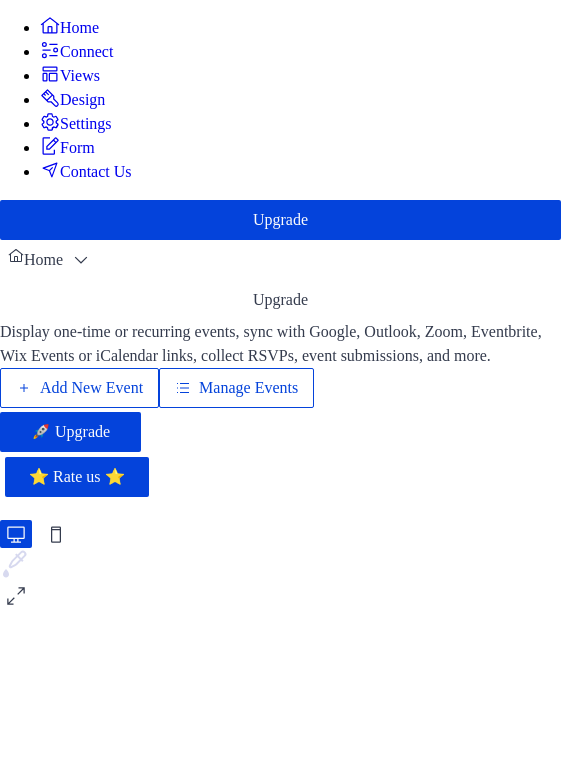 click on "Add New Event" at bounding box center (91, 388) 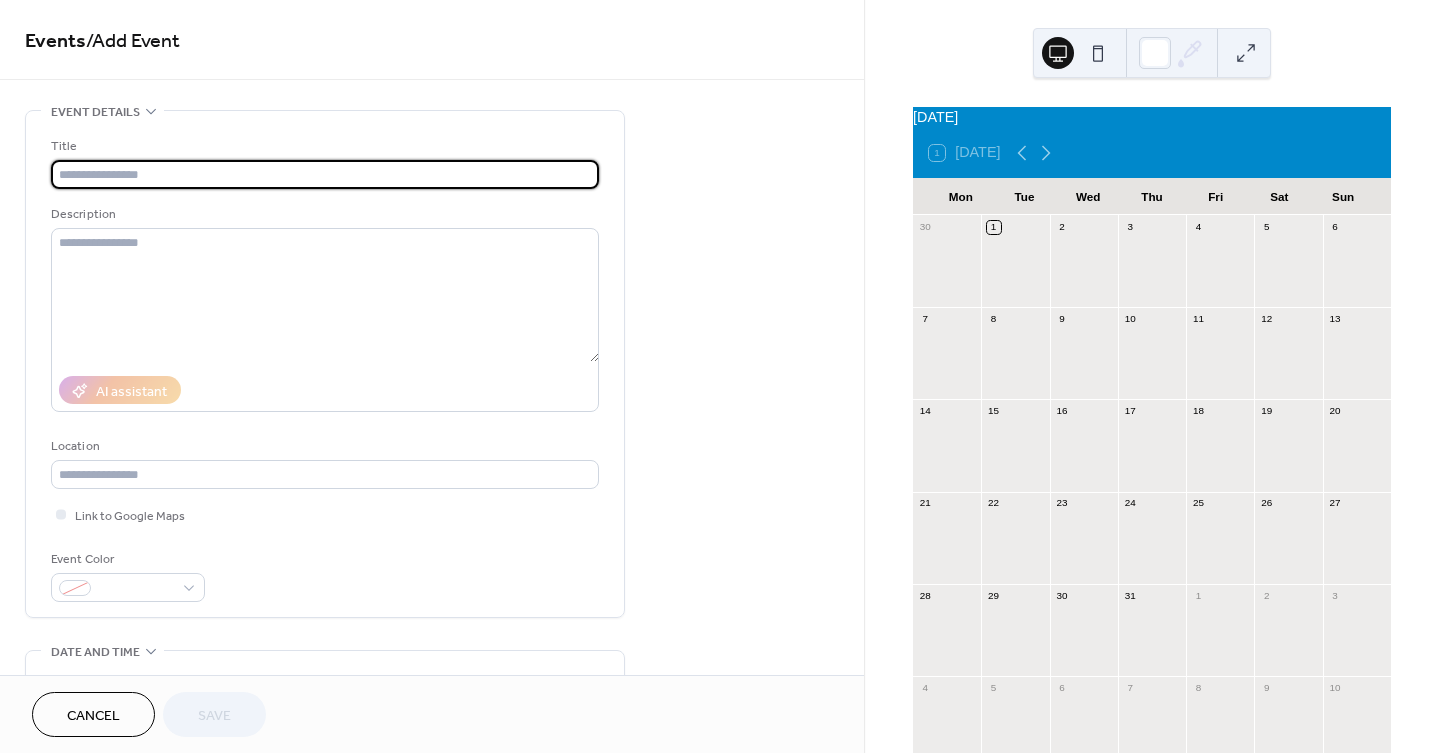 scroll, scrollTop: 0, scrollLeft: 0, axis: both 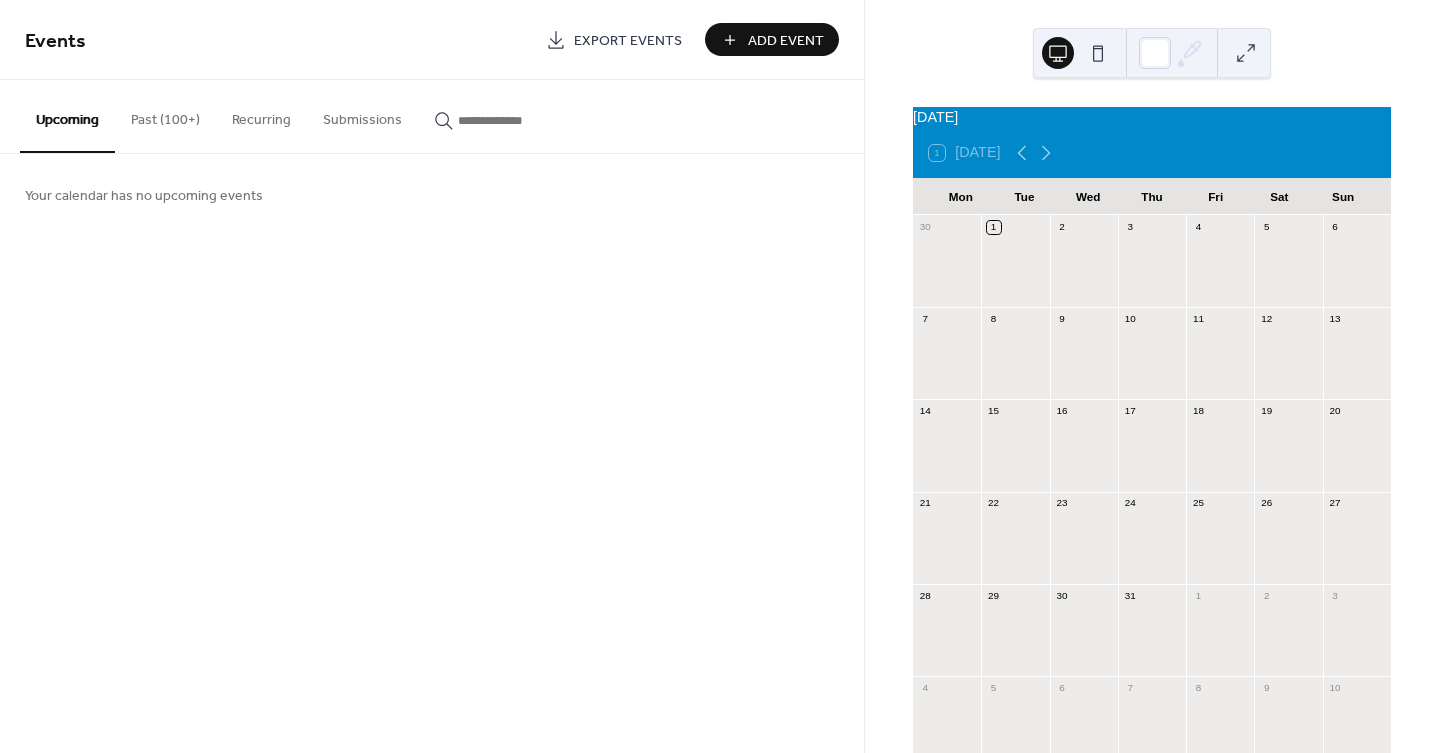 click on "Past  (100+)" at bounding box center (165, 115) 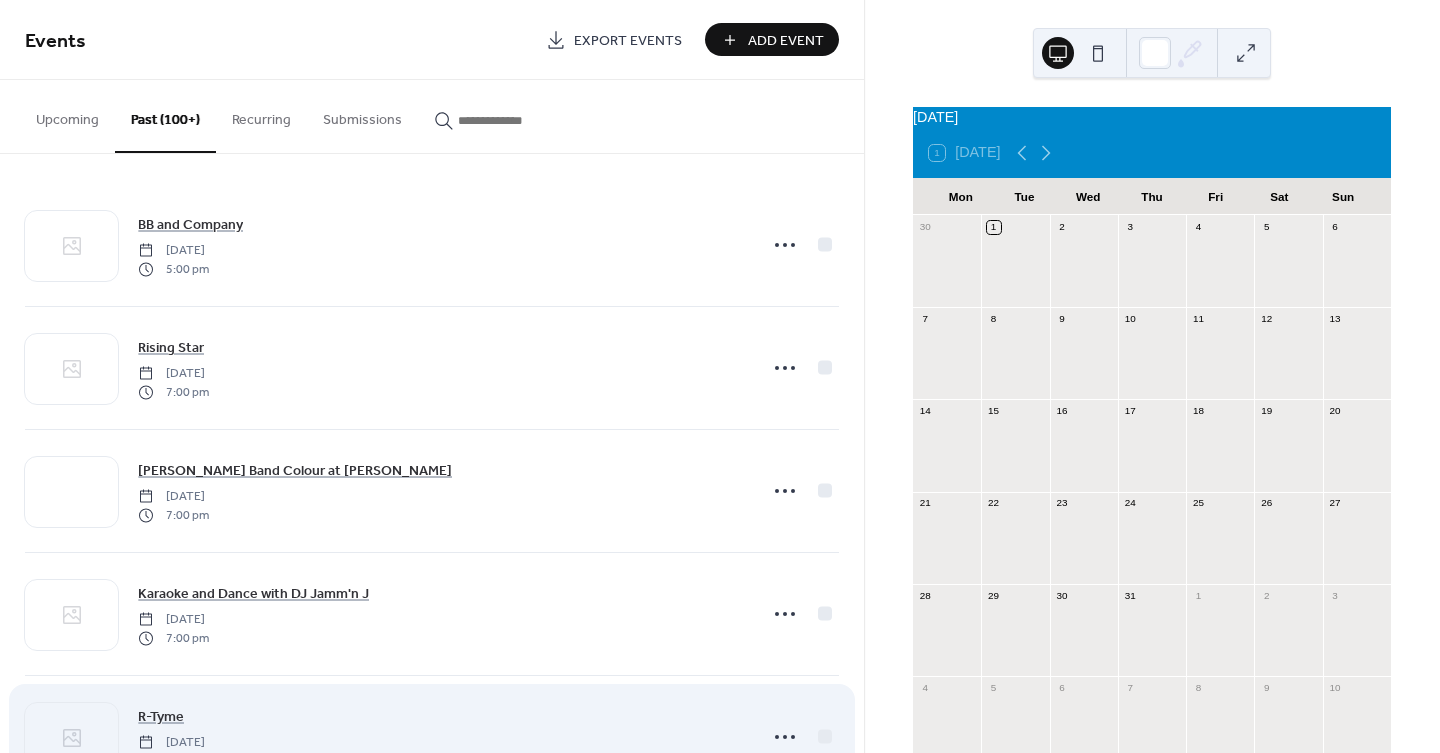 scroll, scrollTop: 222, scrollLeft: 0, axis: vertical 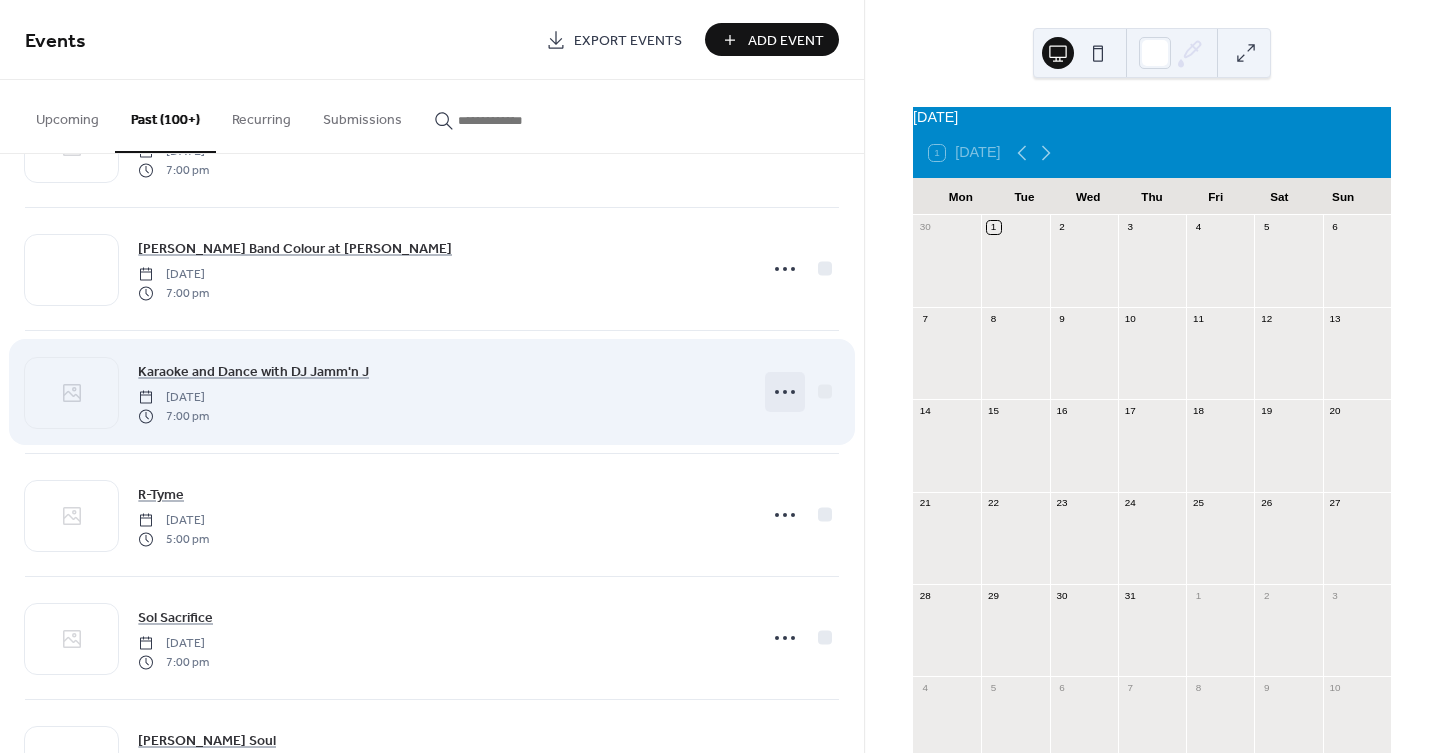 click 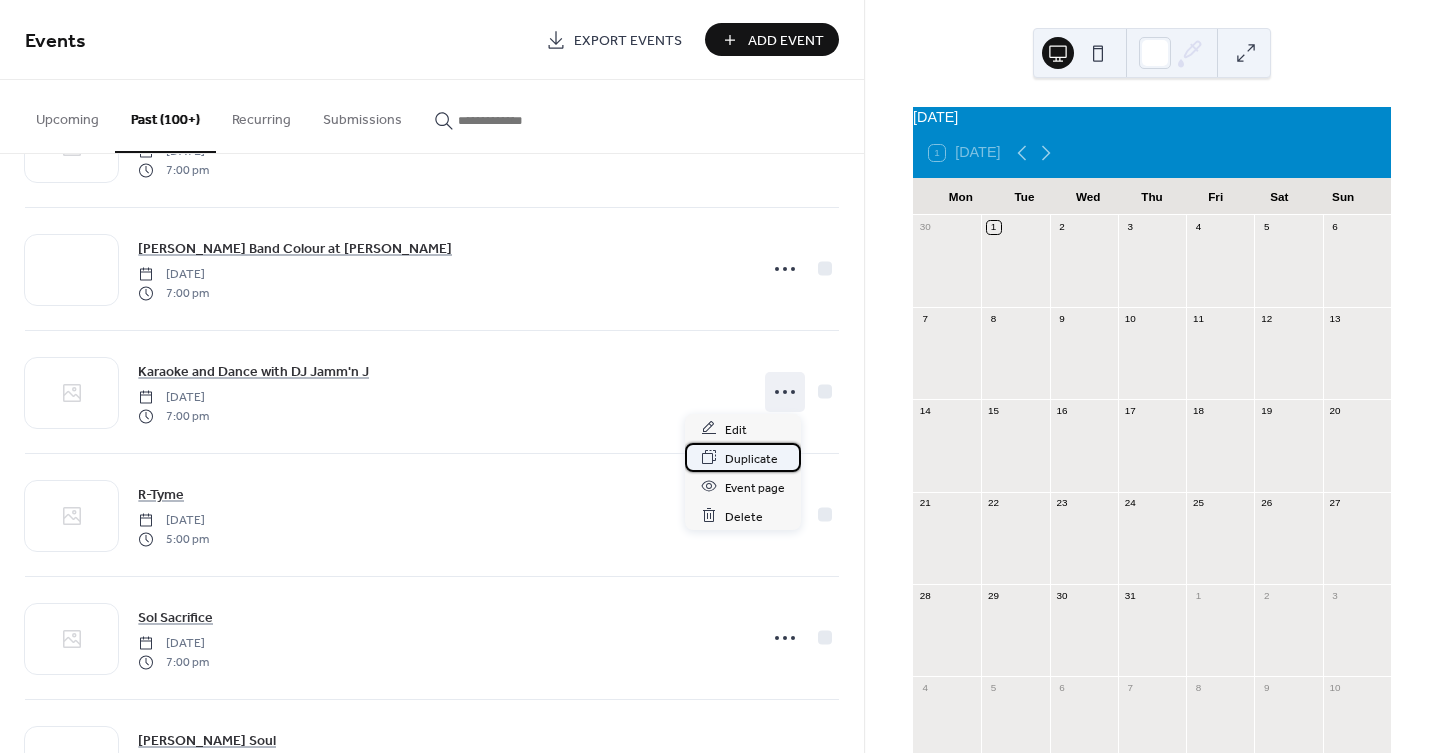 click on "Duplicate" at bounding box center (751, 458) 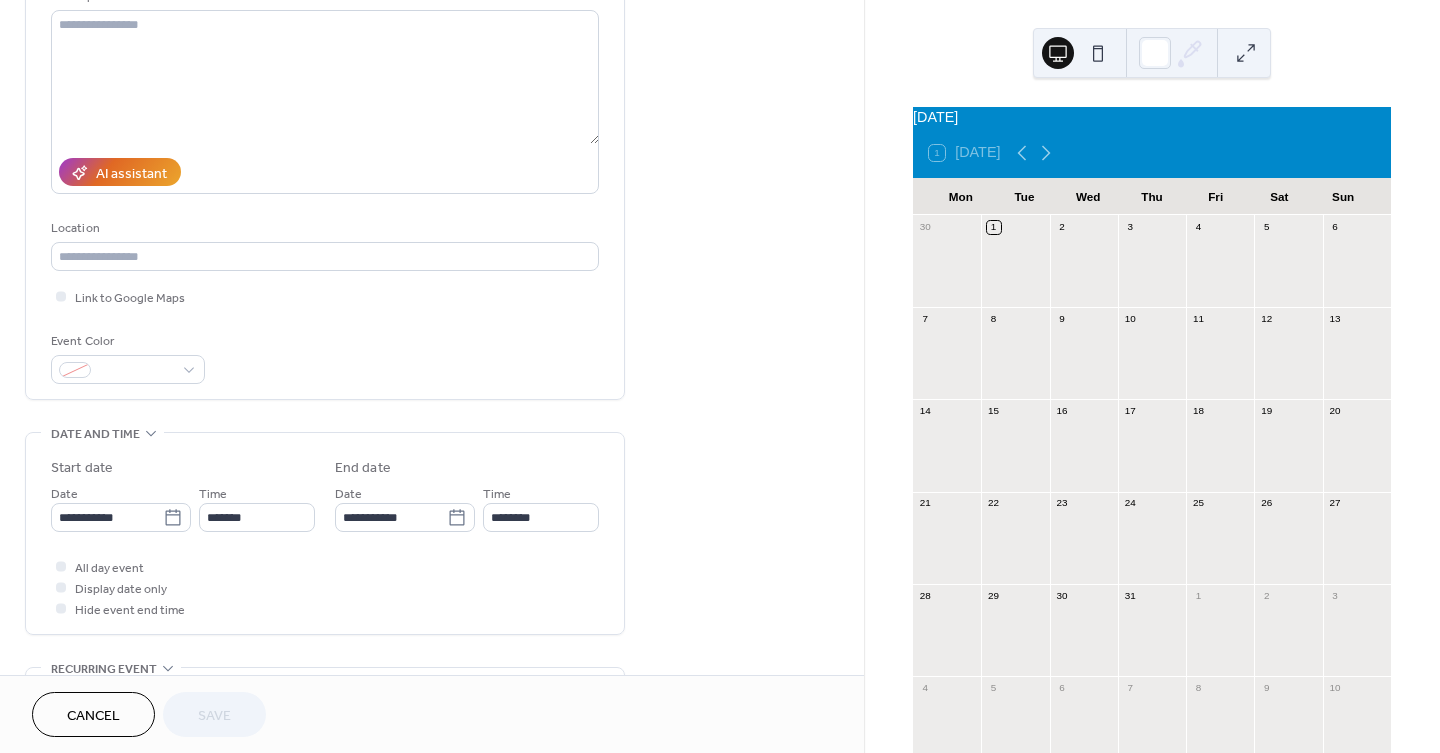 scroll, scrollTop: 222, scrollLeft: 0, axis: vertical 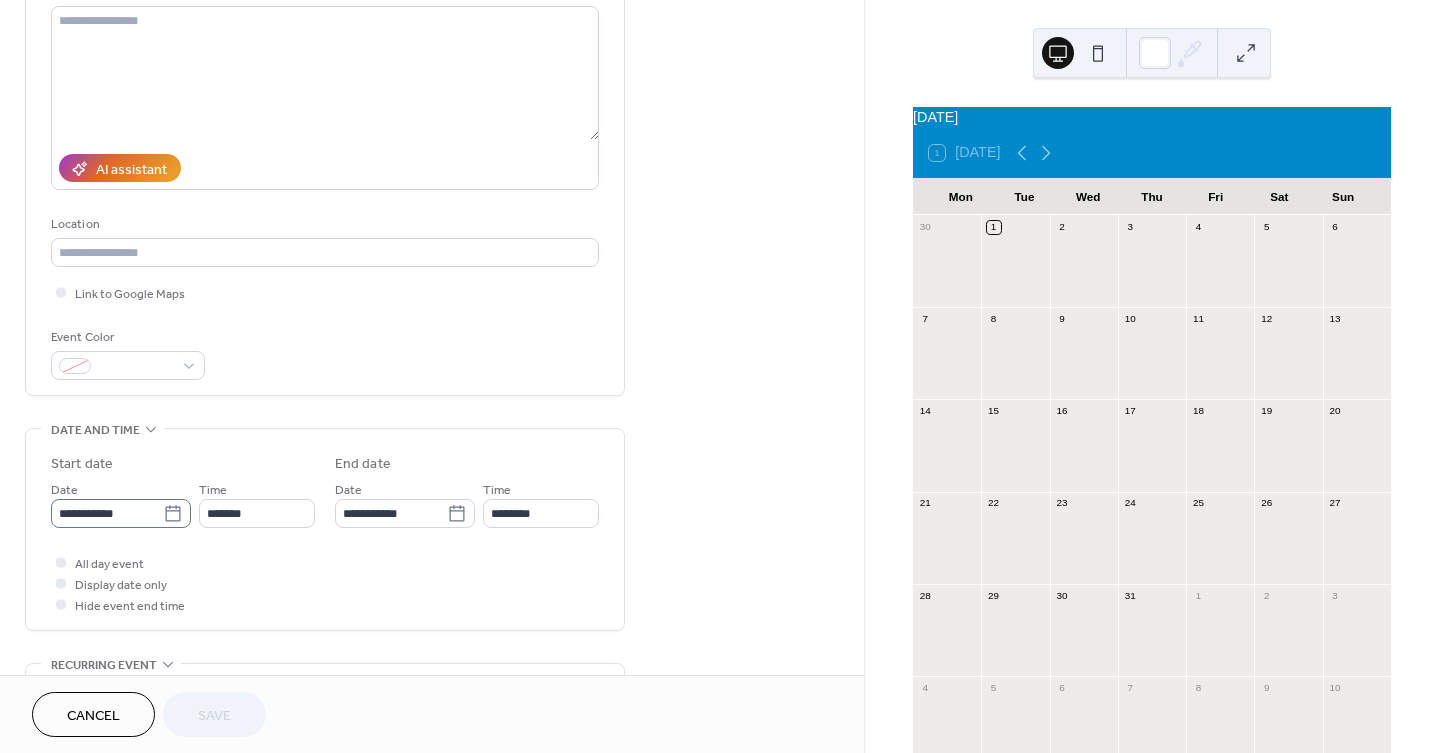 click 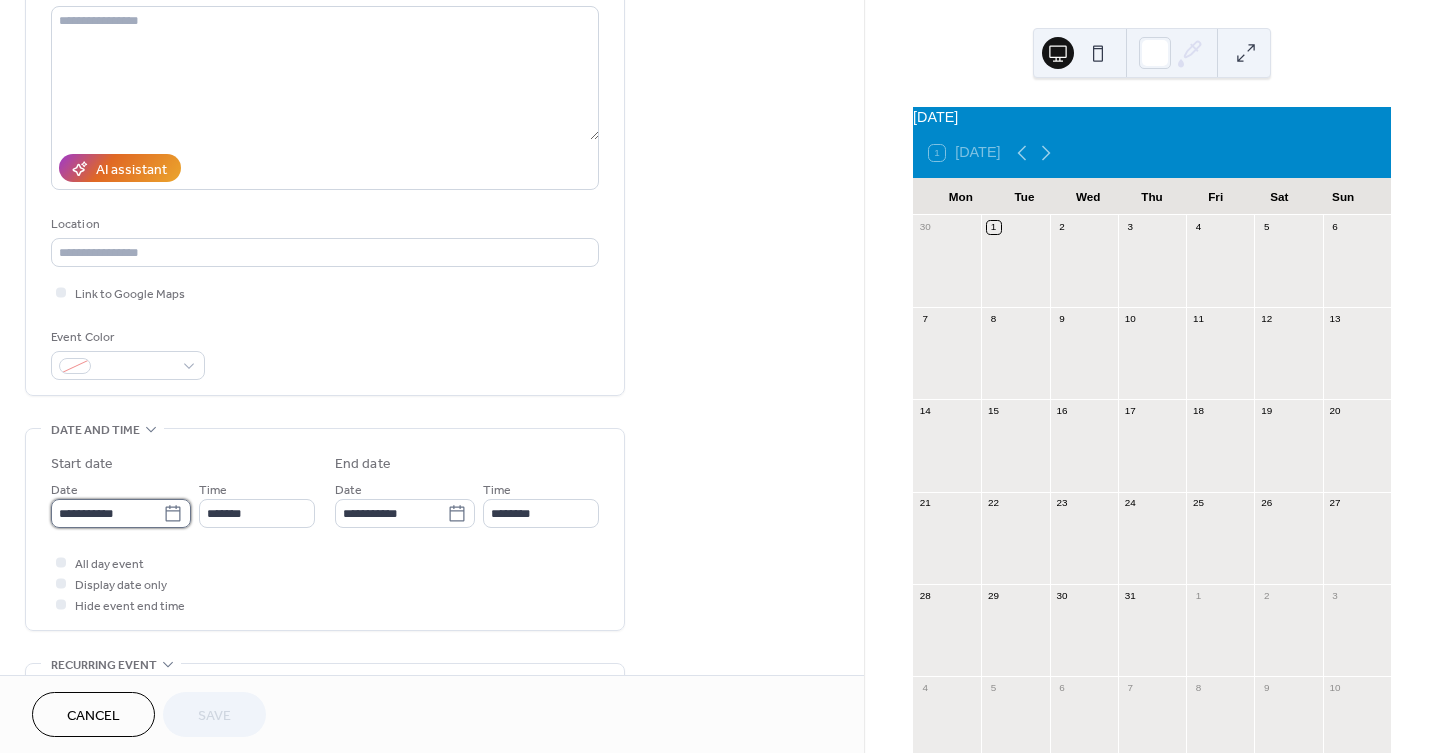click on "**********" at bounding box center (107, 513) 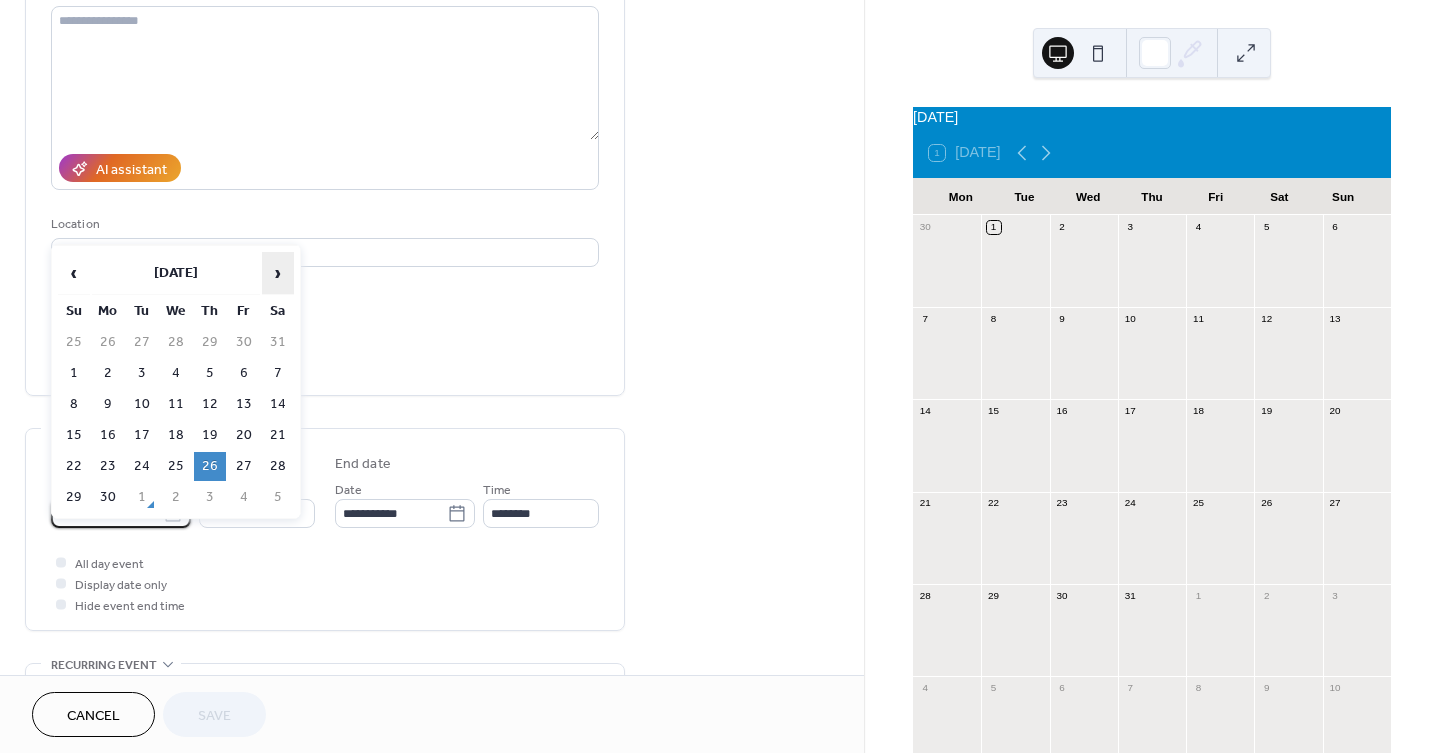 click on "›" at bounding box center [278, 273] 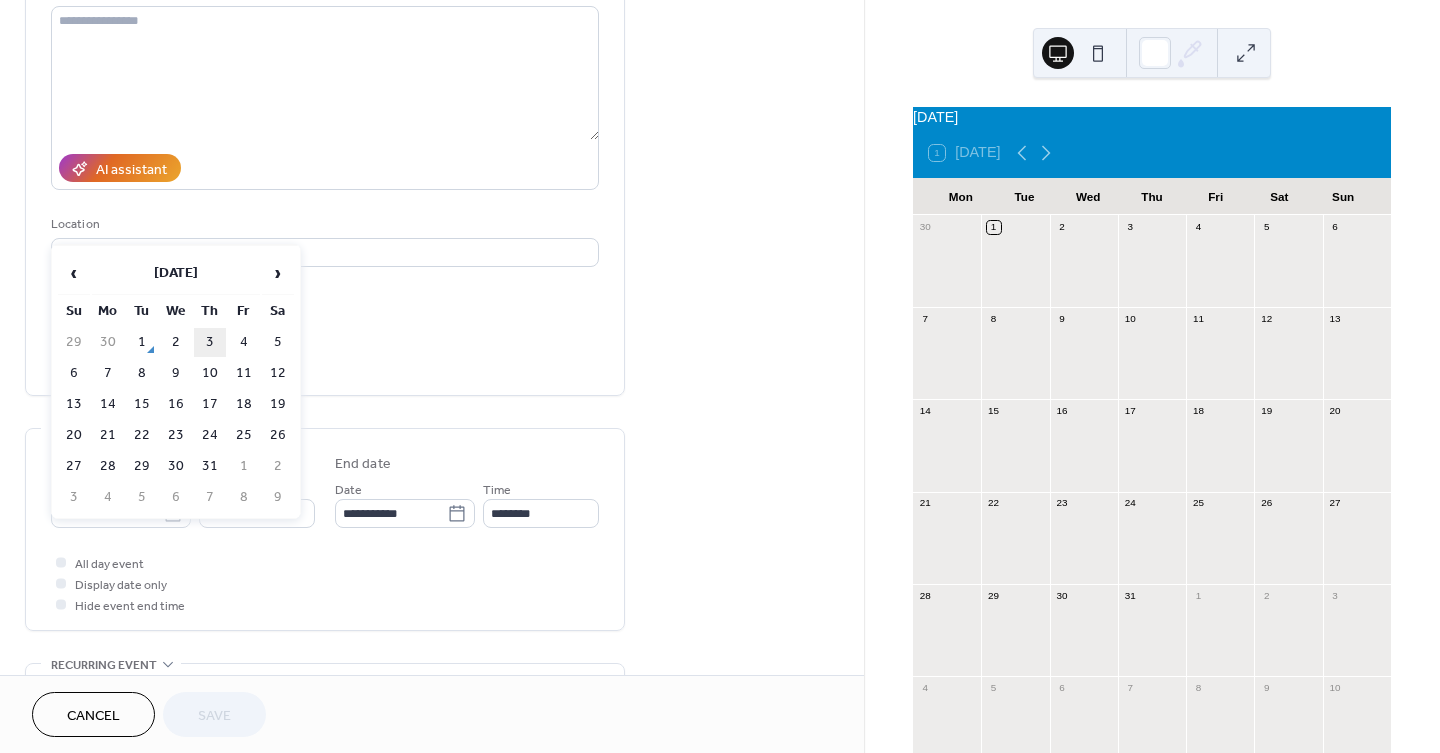 click on "3" at bounding box center [210, 342] 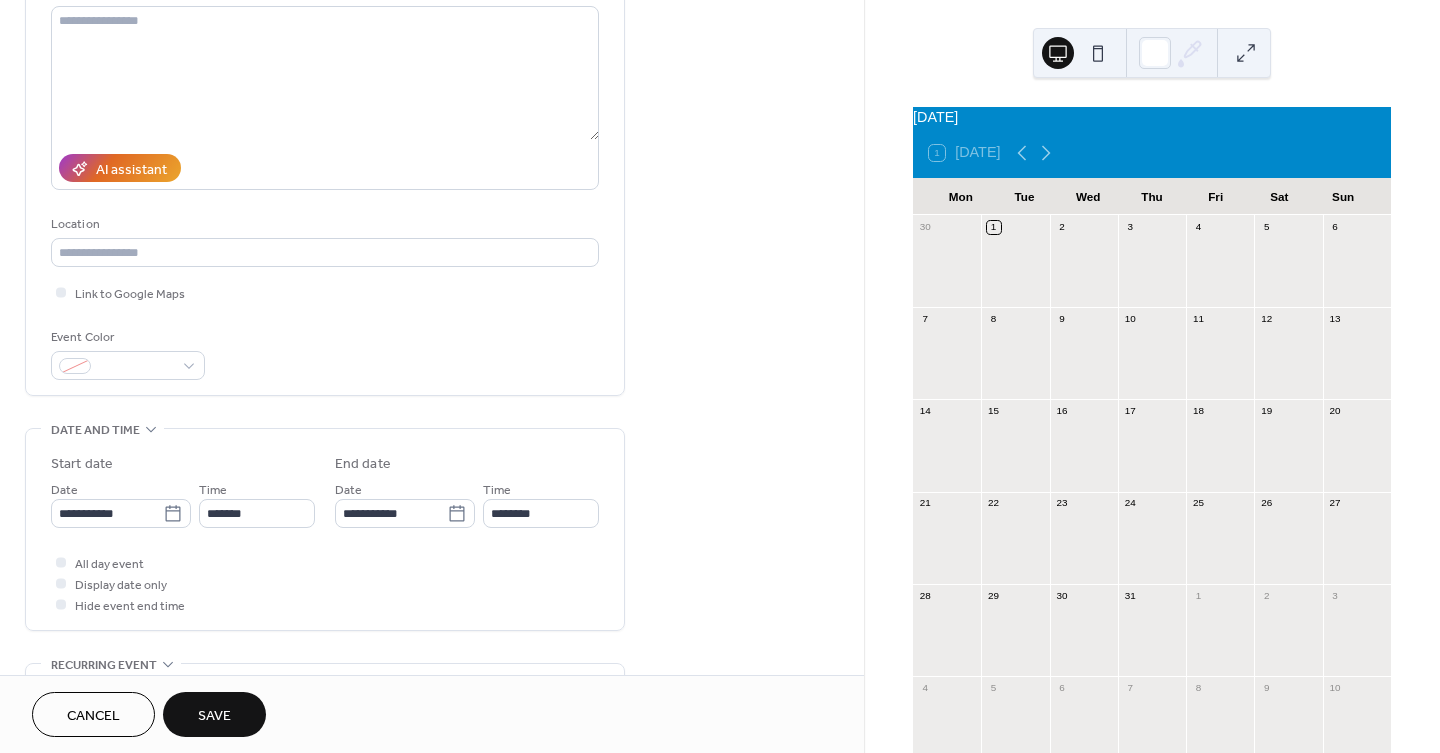 click on "Save" at bounding box center [214, 716] 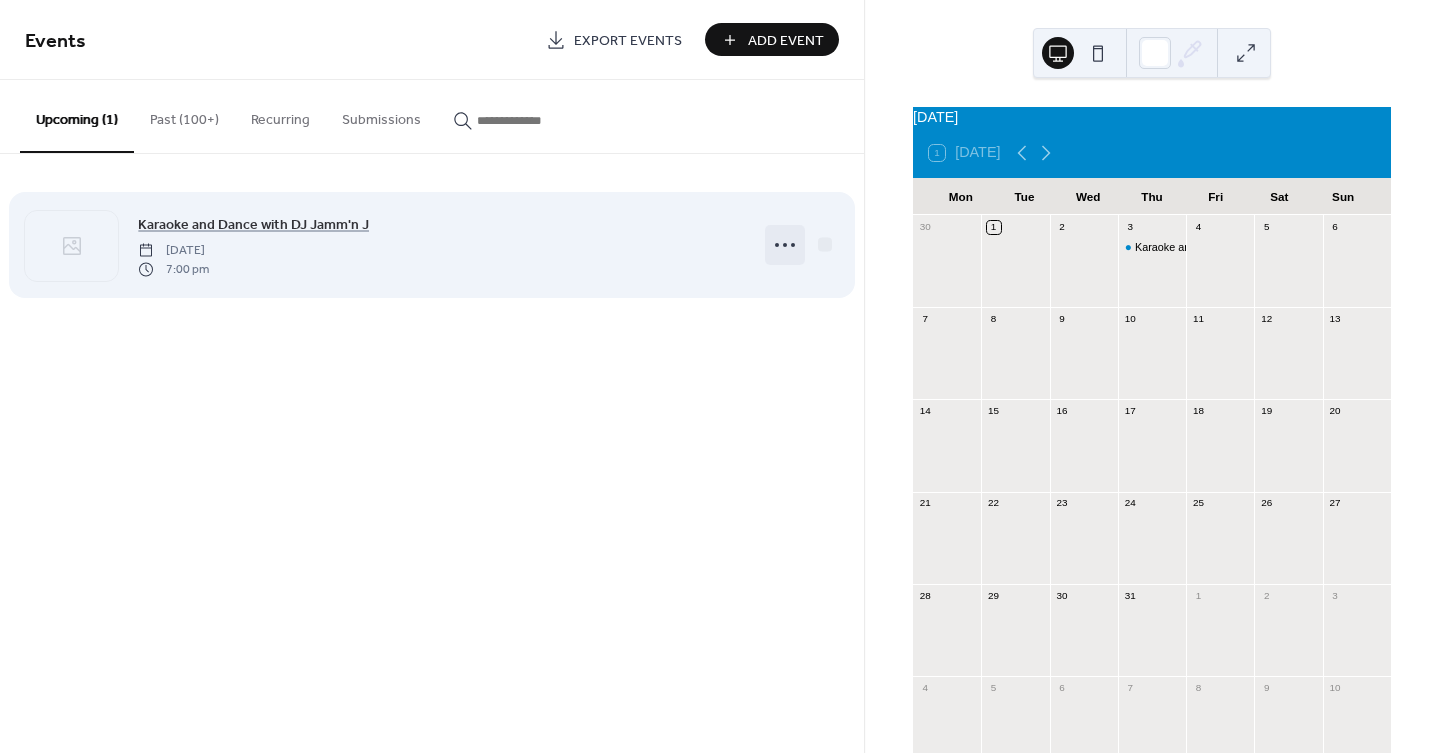 click 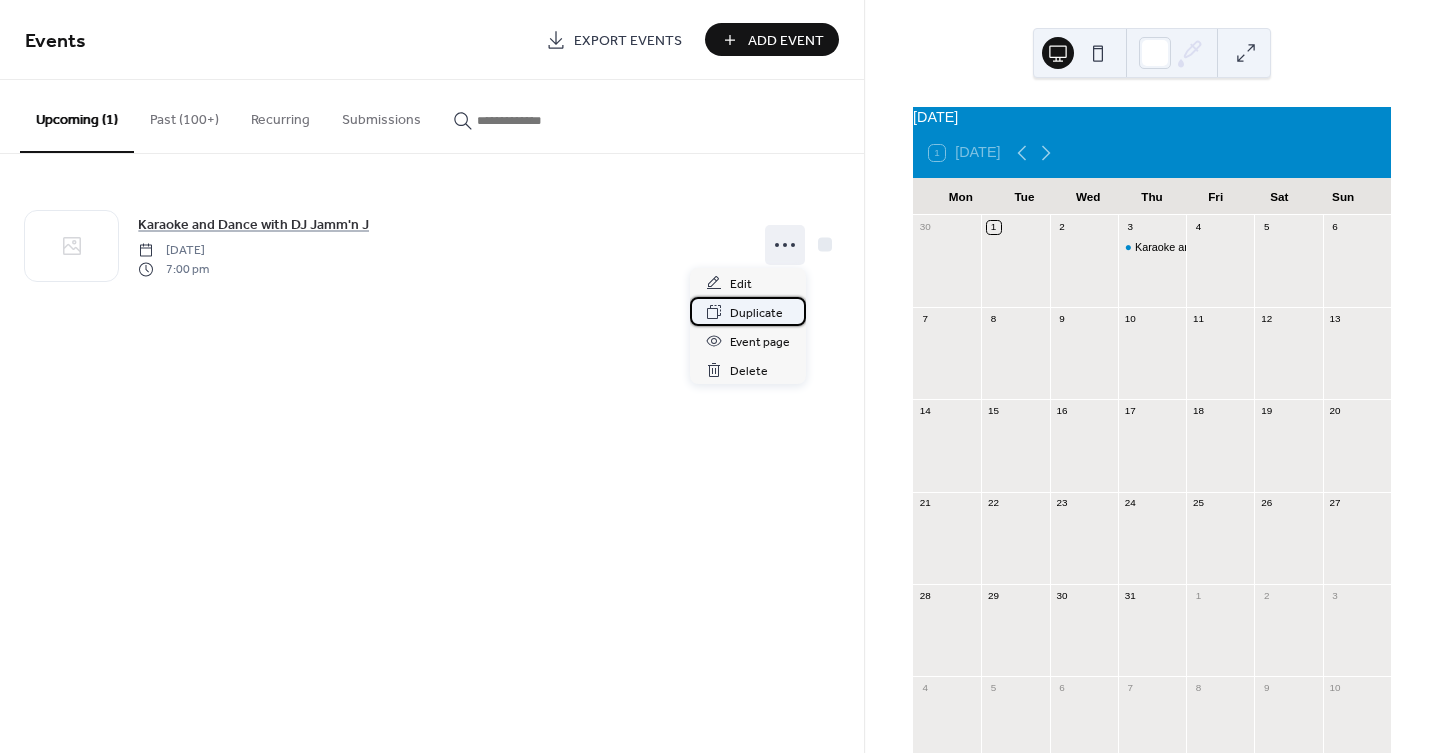 click on "Duplicate" at bounding box center (756, 313) 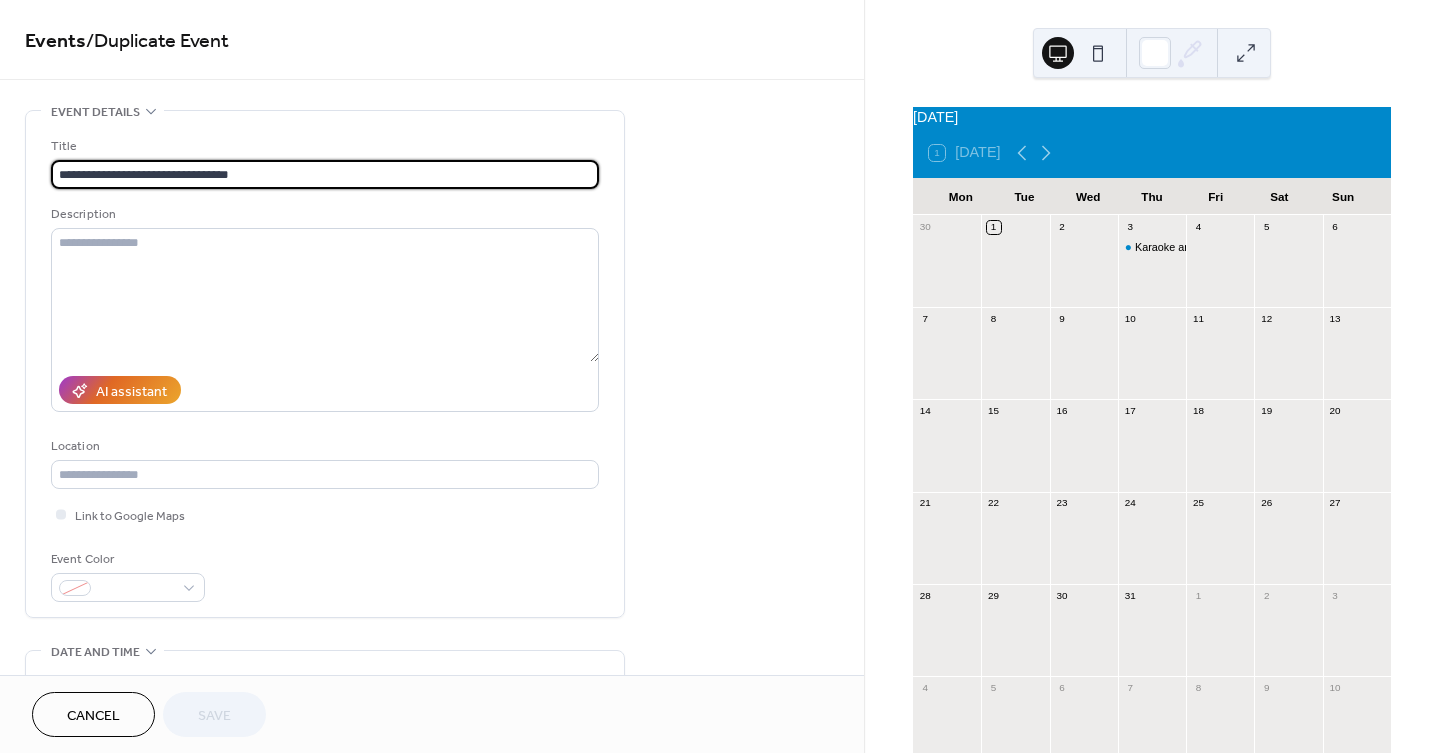 scroll, scrollTop: 333, scrollLeft: 0, axis: vertical 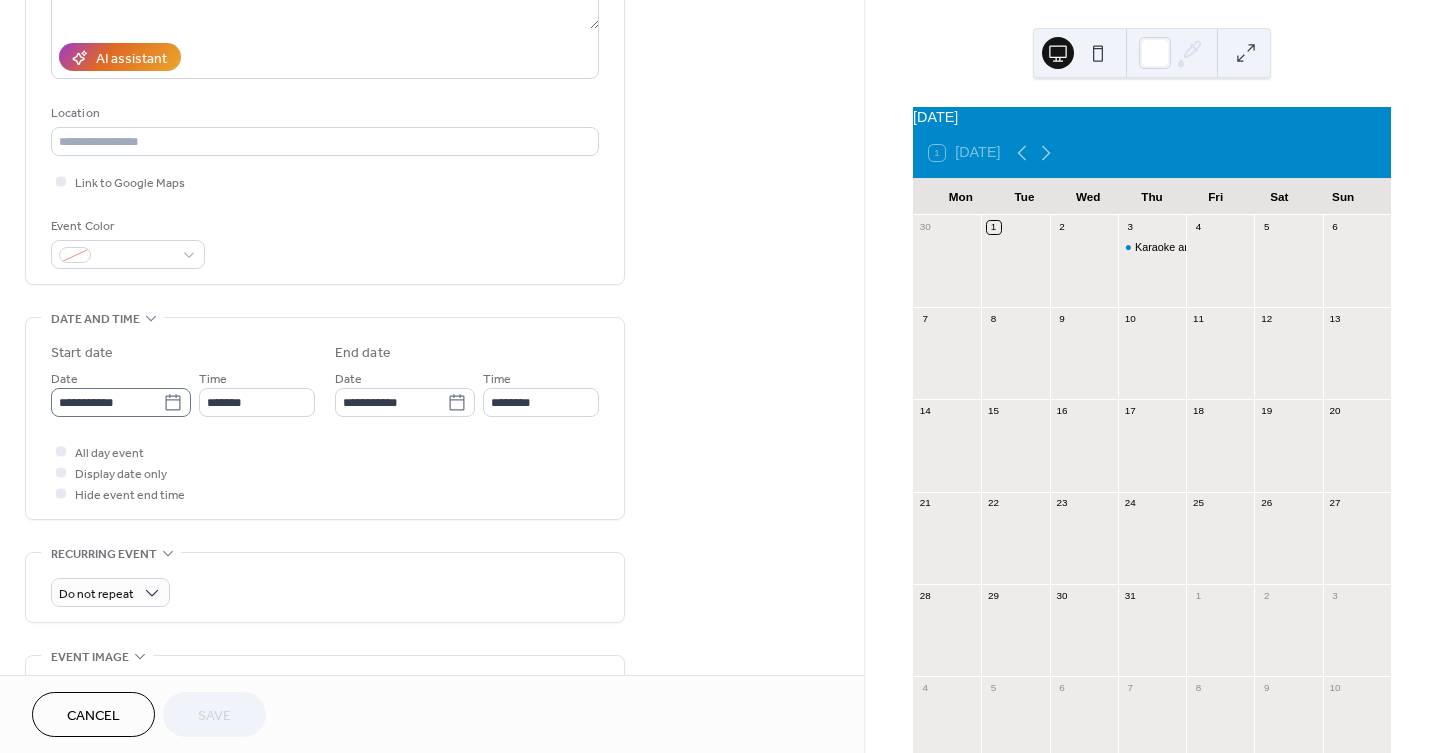 click 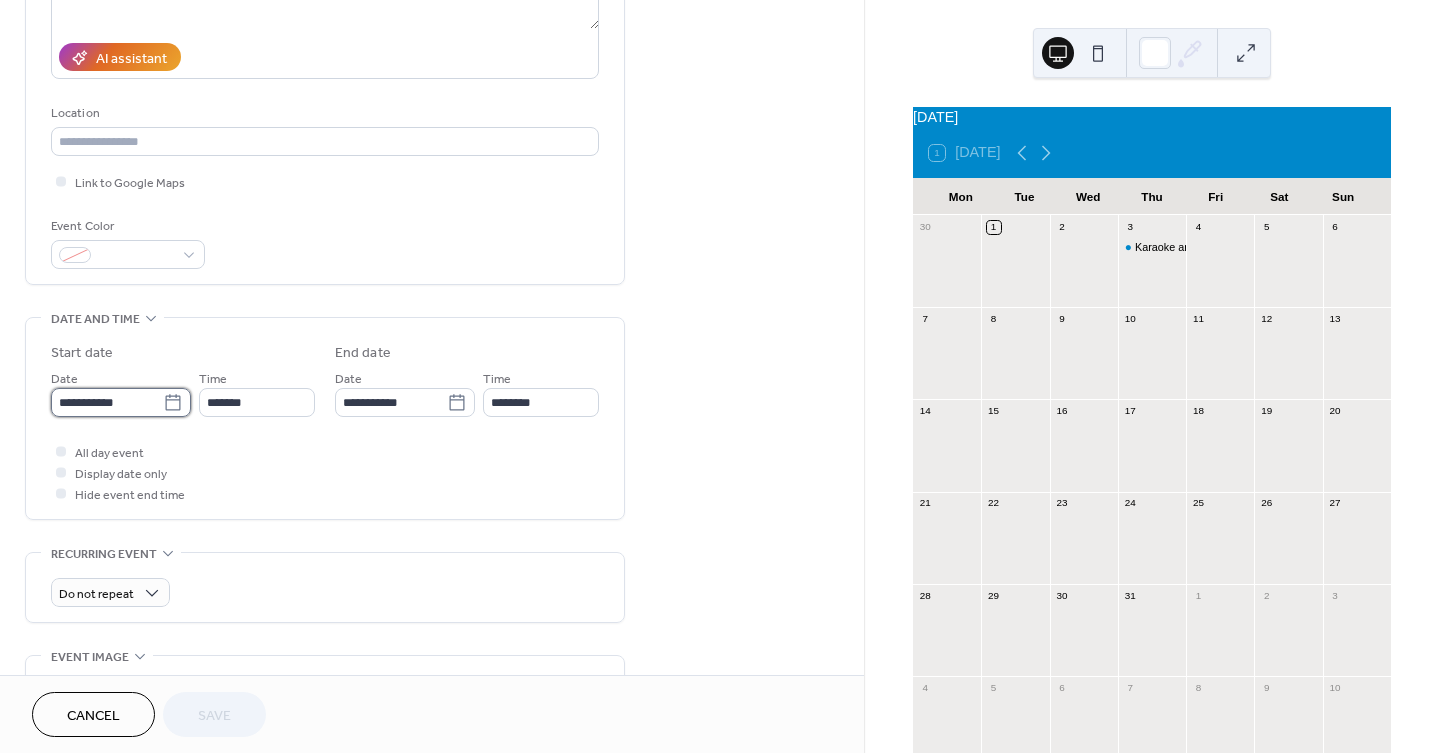 click on "**********" at bounding box center (107, 402) 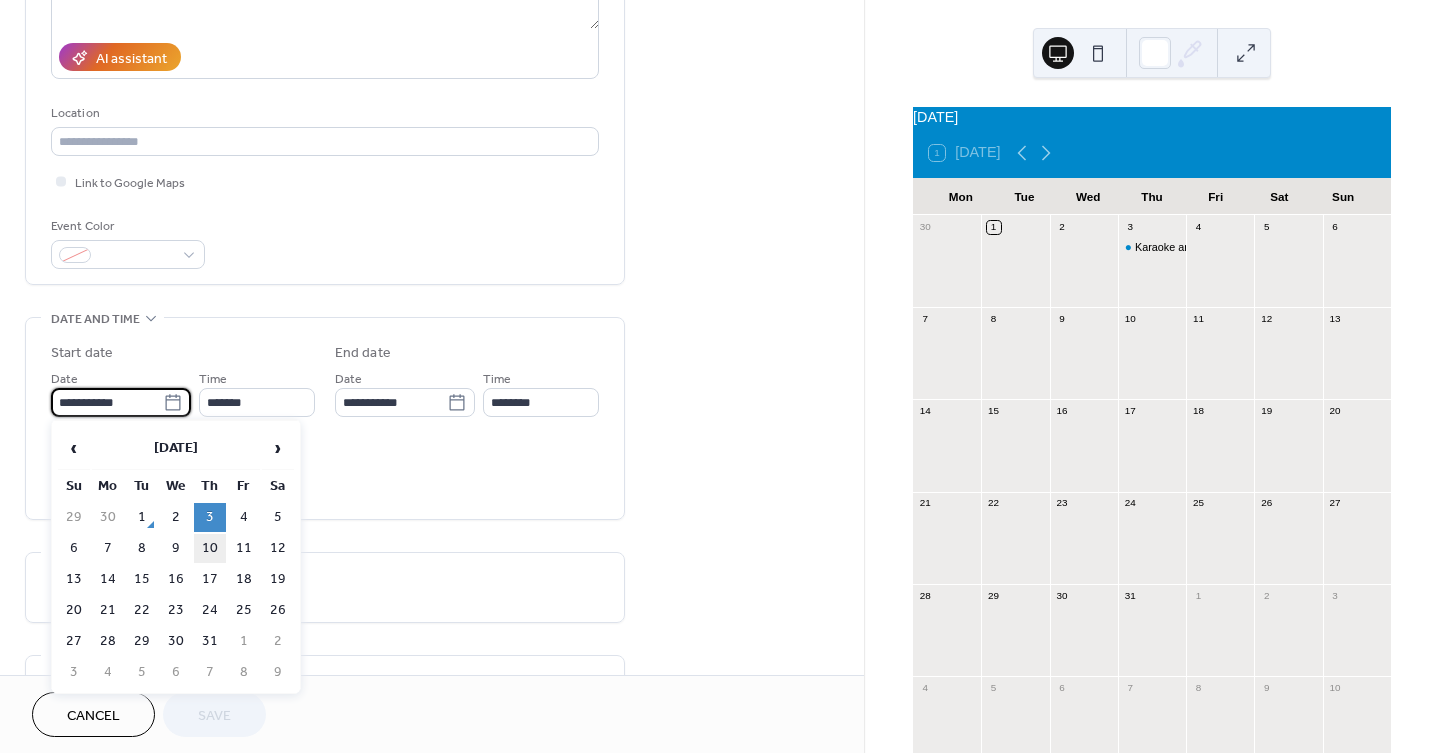 click on "10" at bounding box center (210, 548) 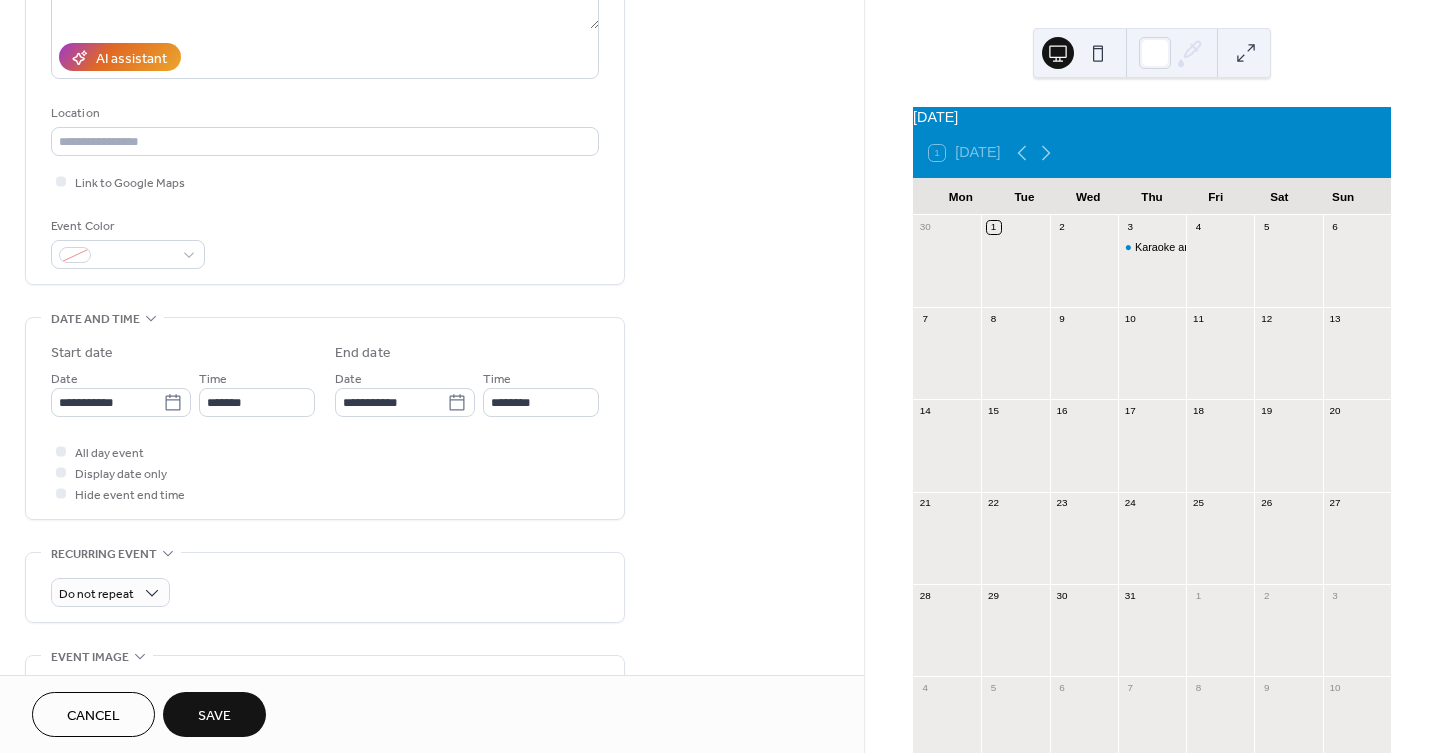 type on "**********" 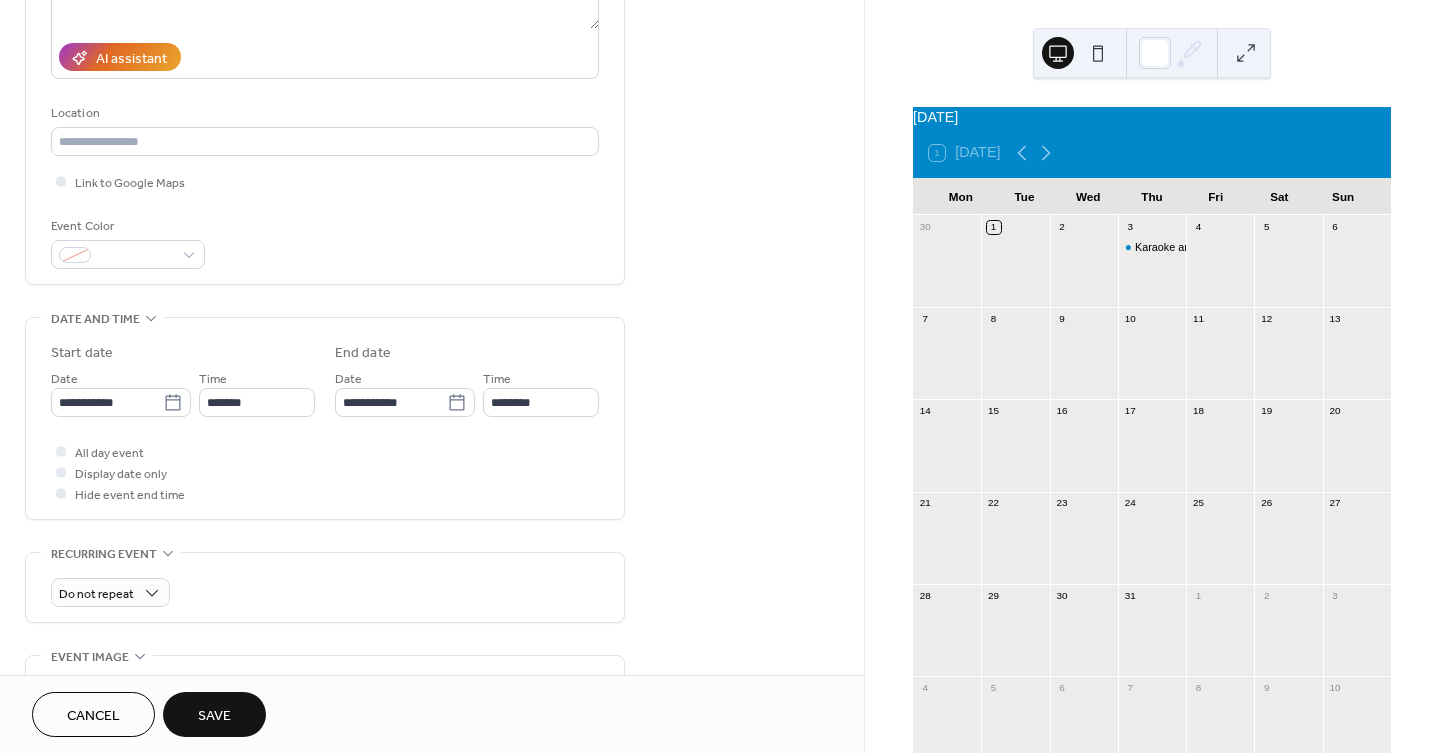type on "**********" 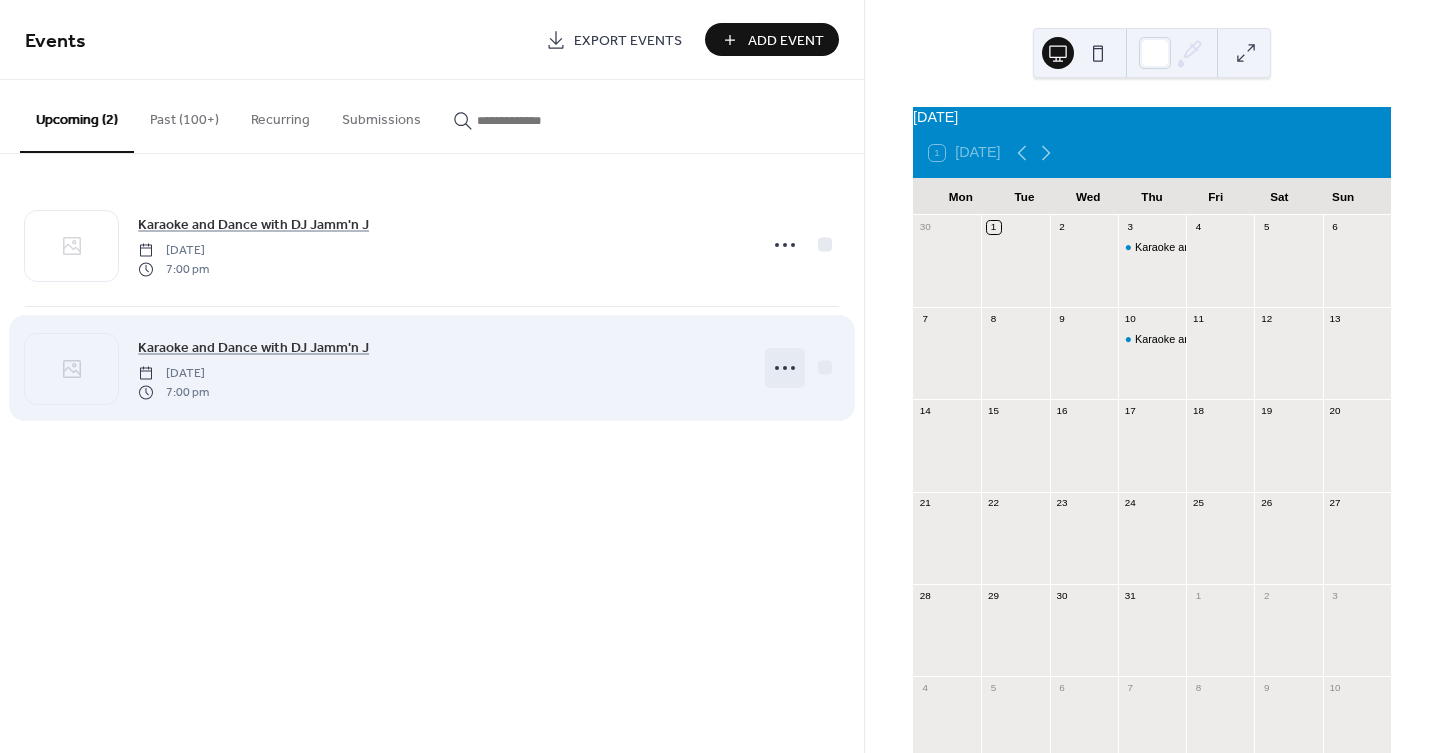 click 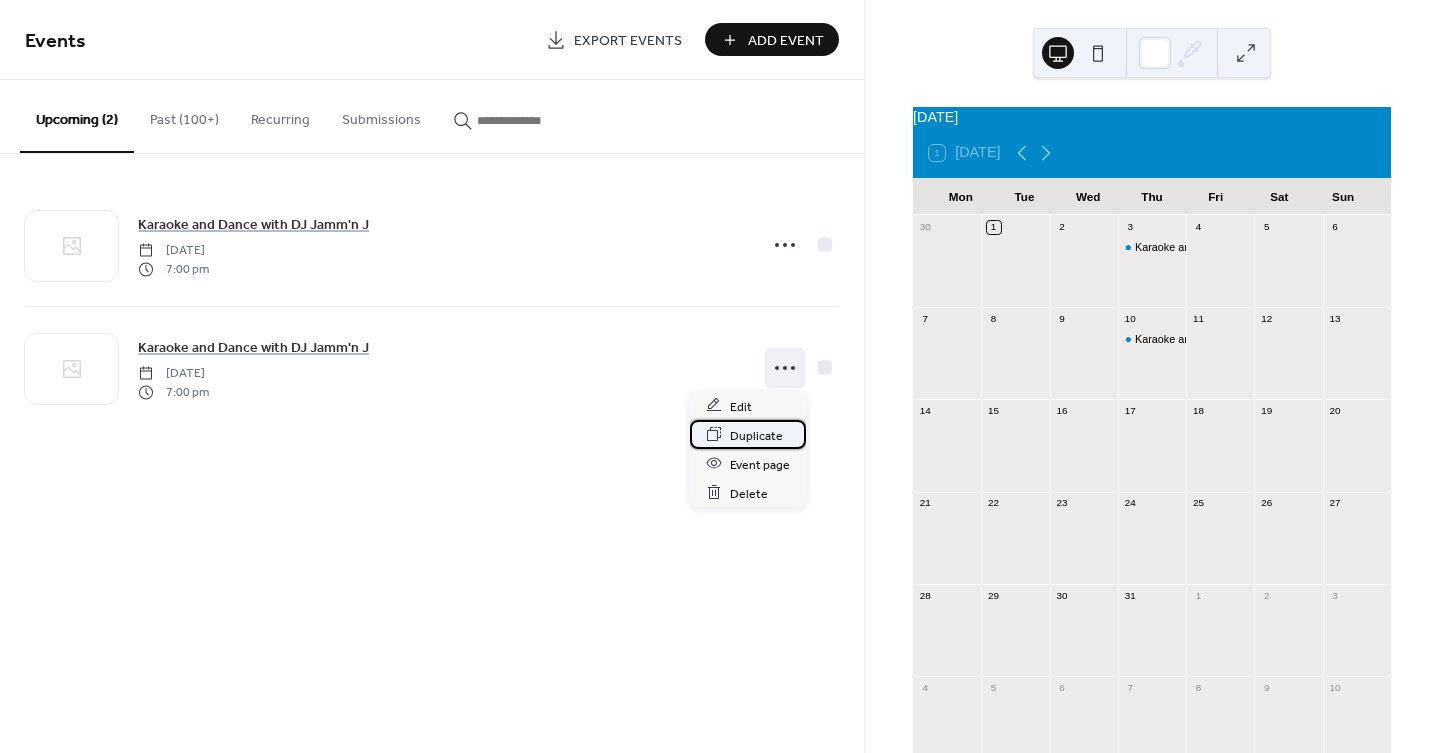 click on "Duplicate" at bounding box center (756, 435) 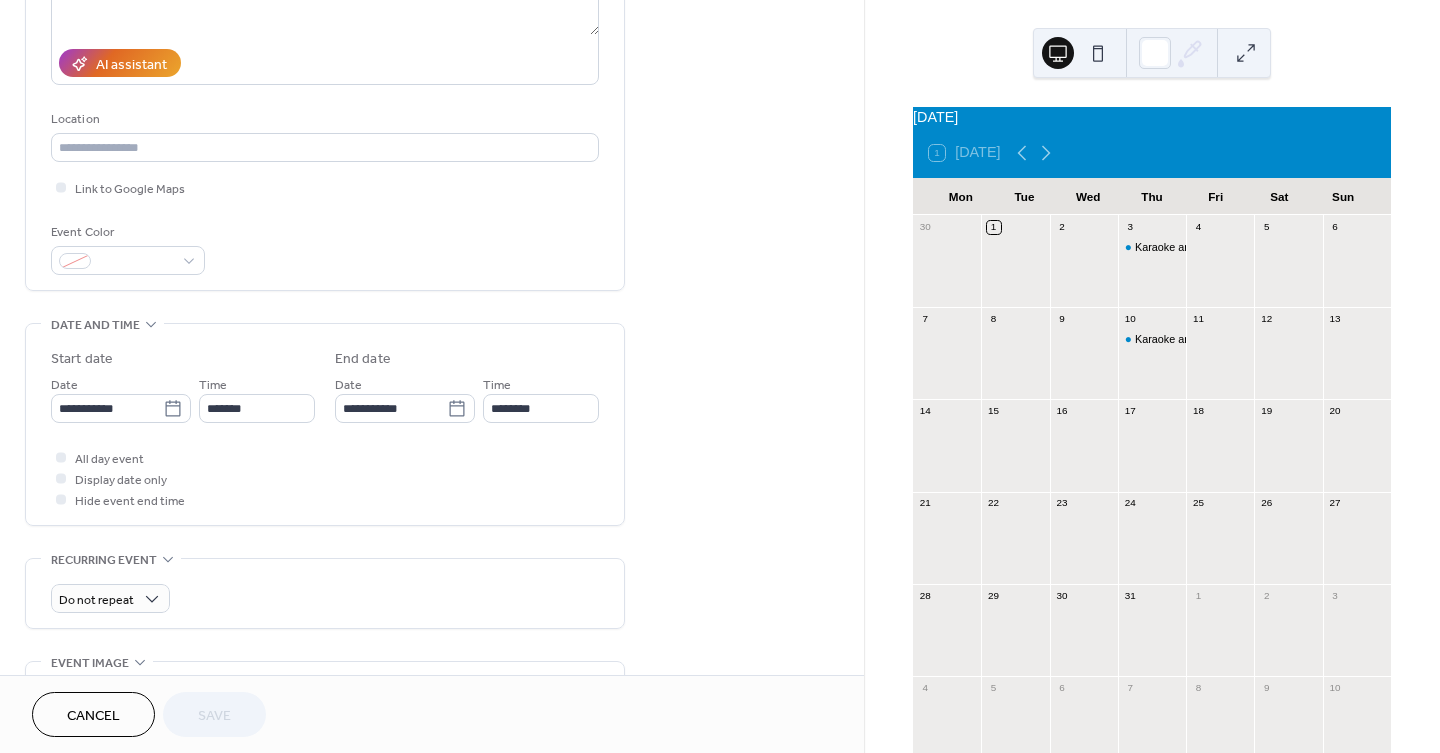 scroll, scrollTop: 333, scrollLeft: 0, axis: vertical 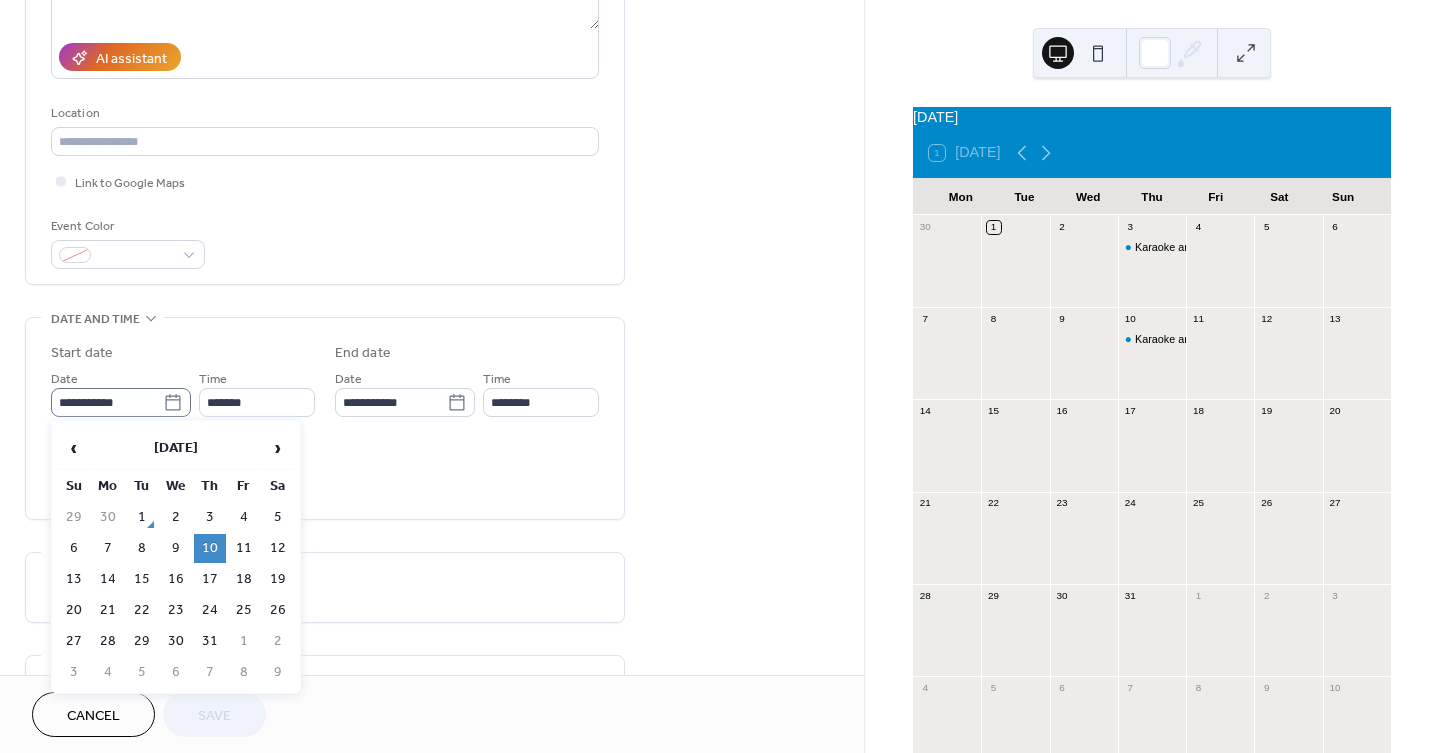 click 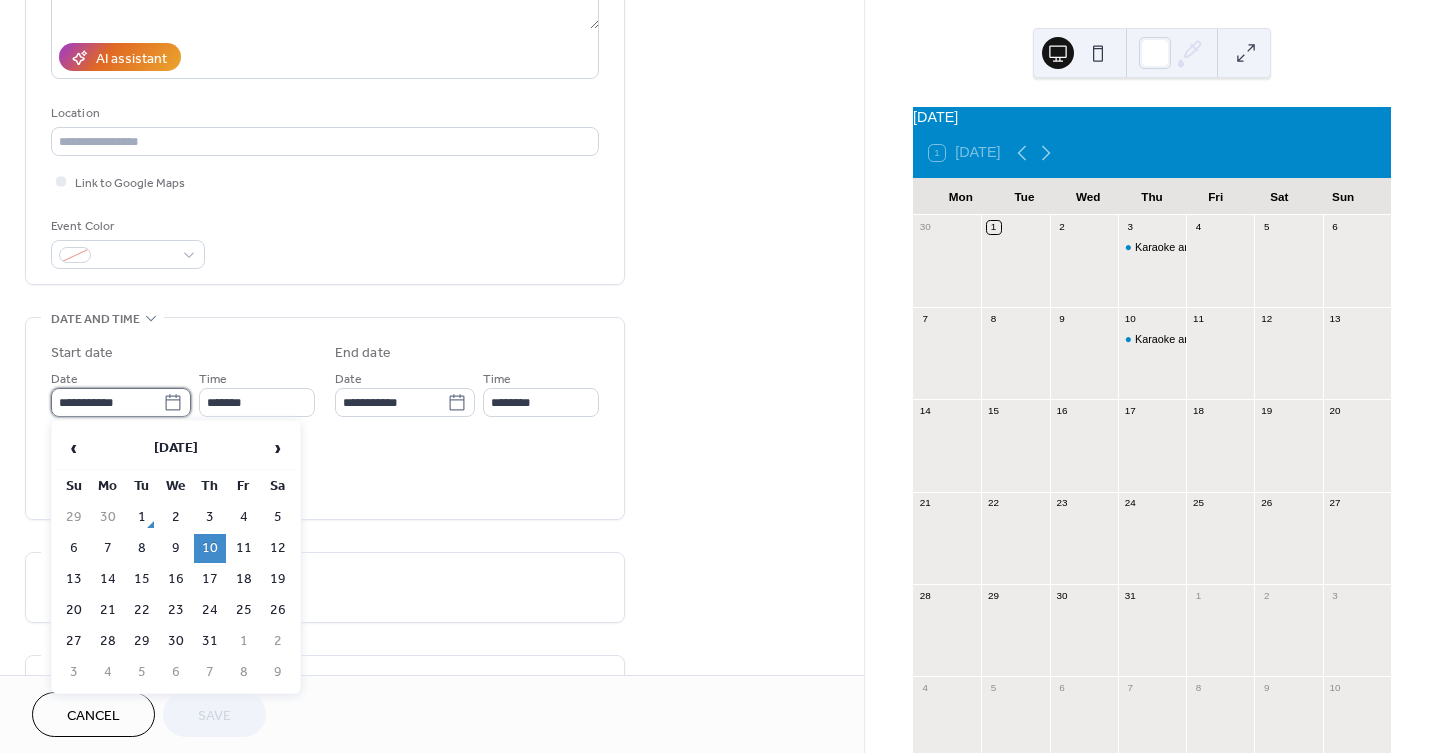 click on "**********" at bounding box center [107, 402] 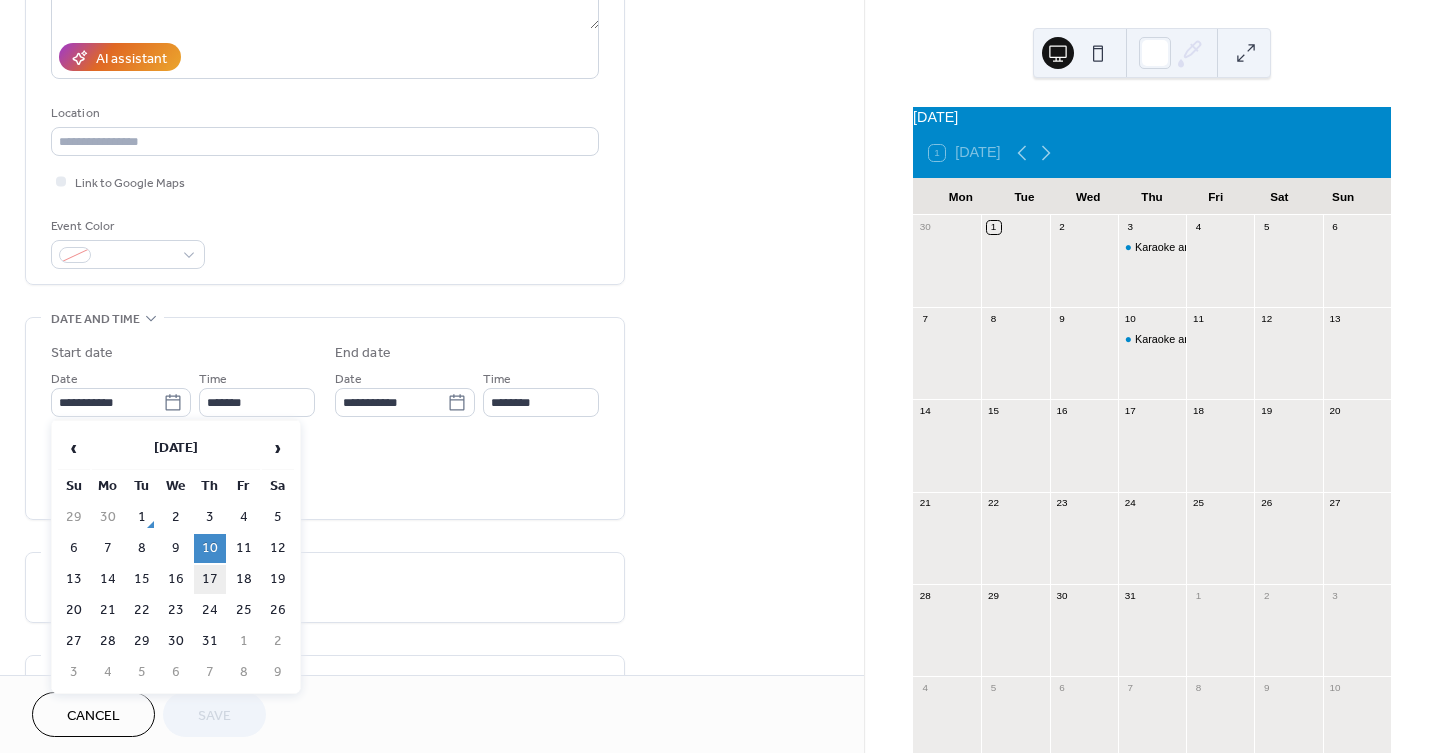 click on "17" at bounding box center [210, 579] 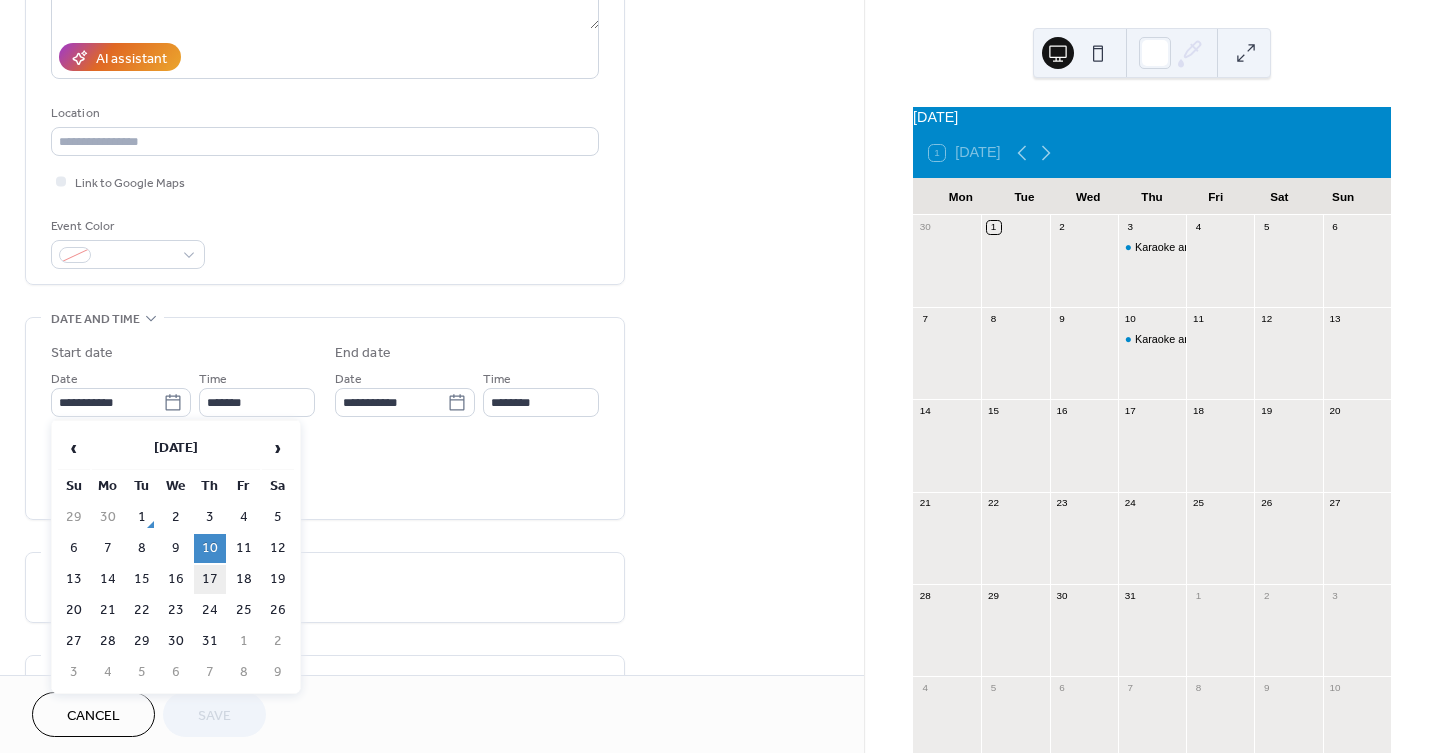 type on "**********" 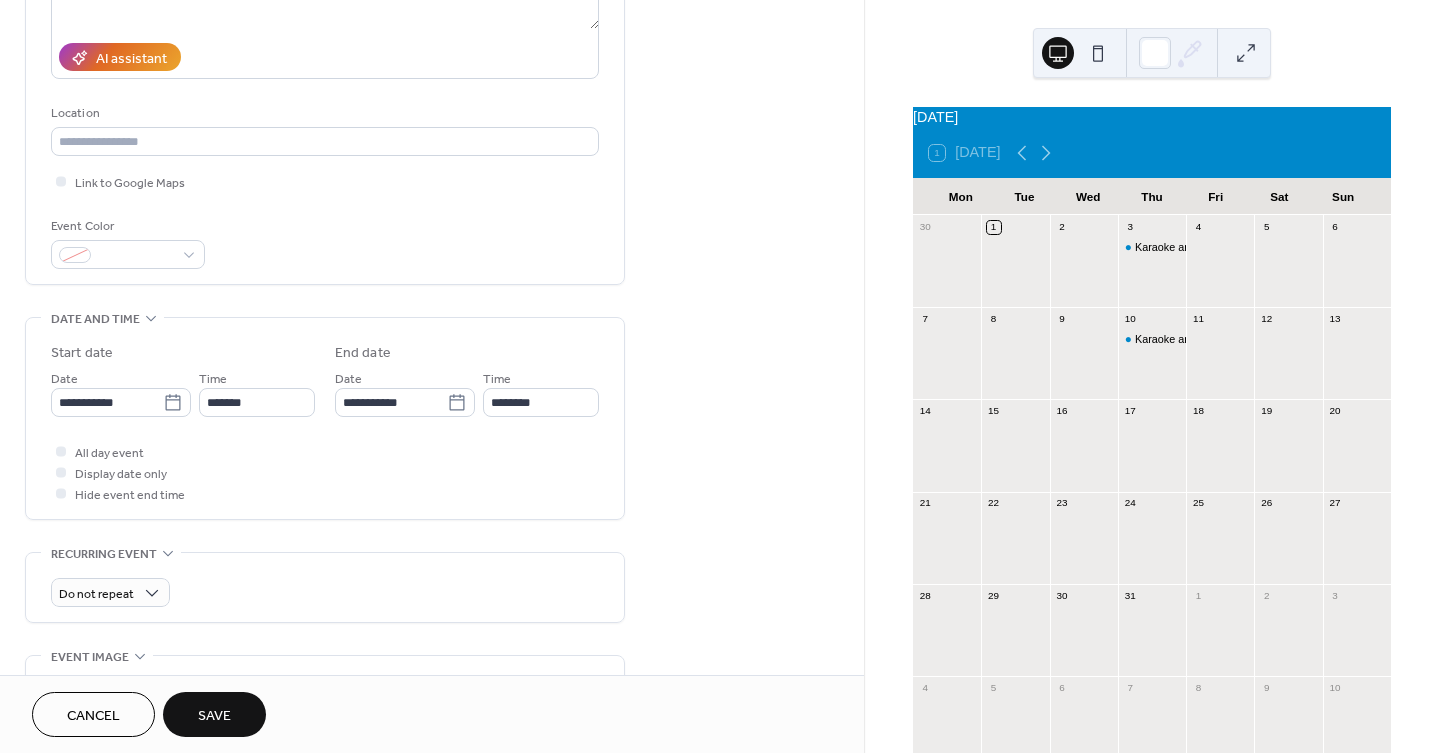 click on "Save" at bounding box center (214, 716) 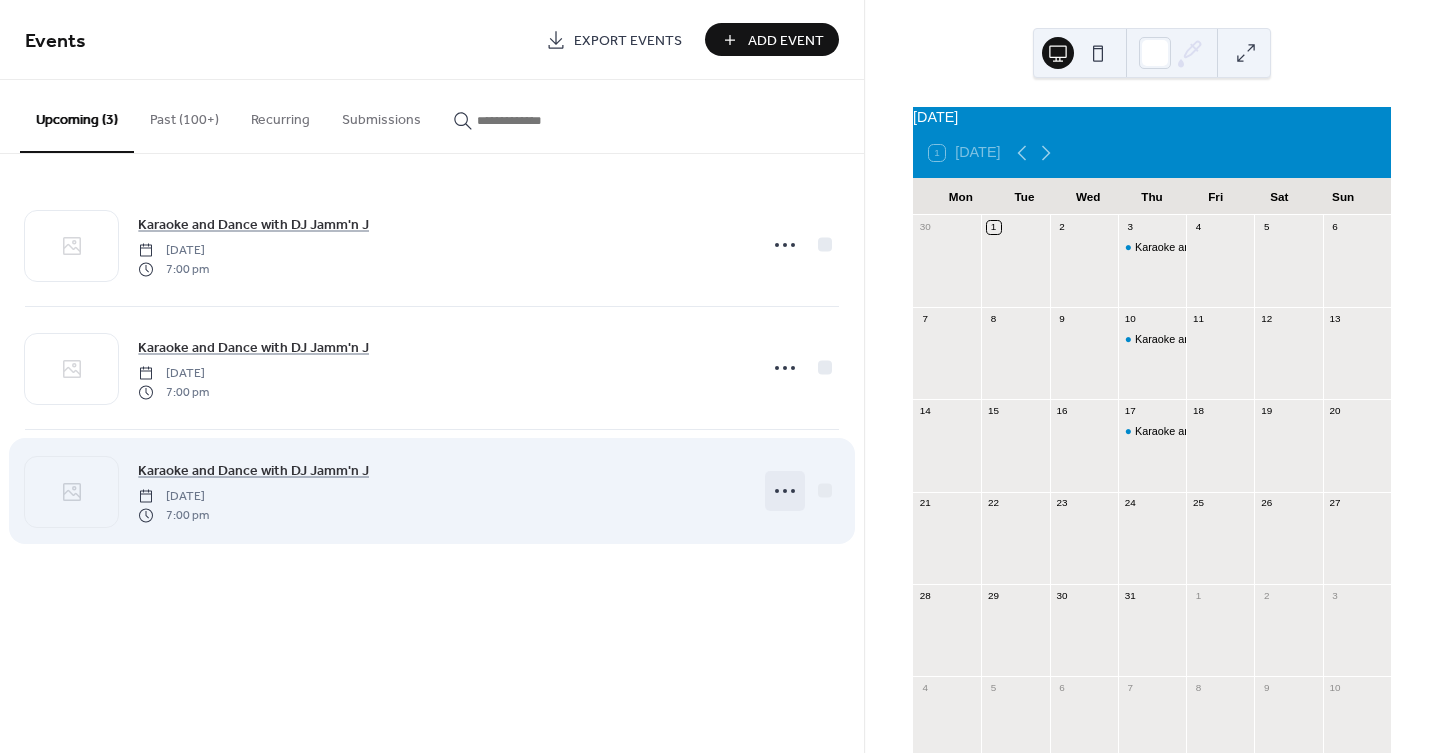 click 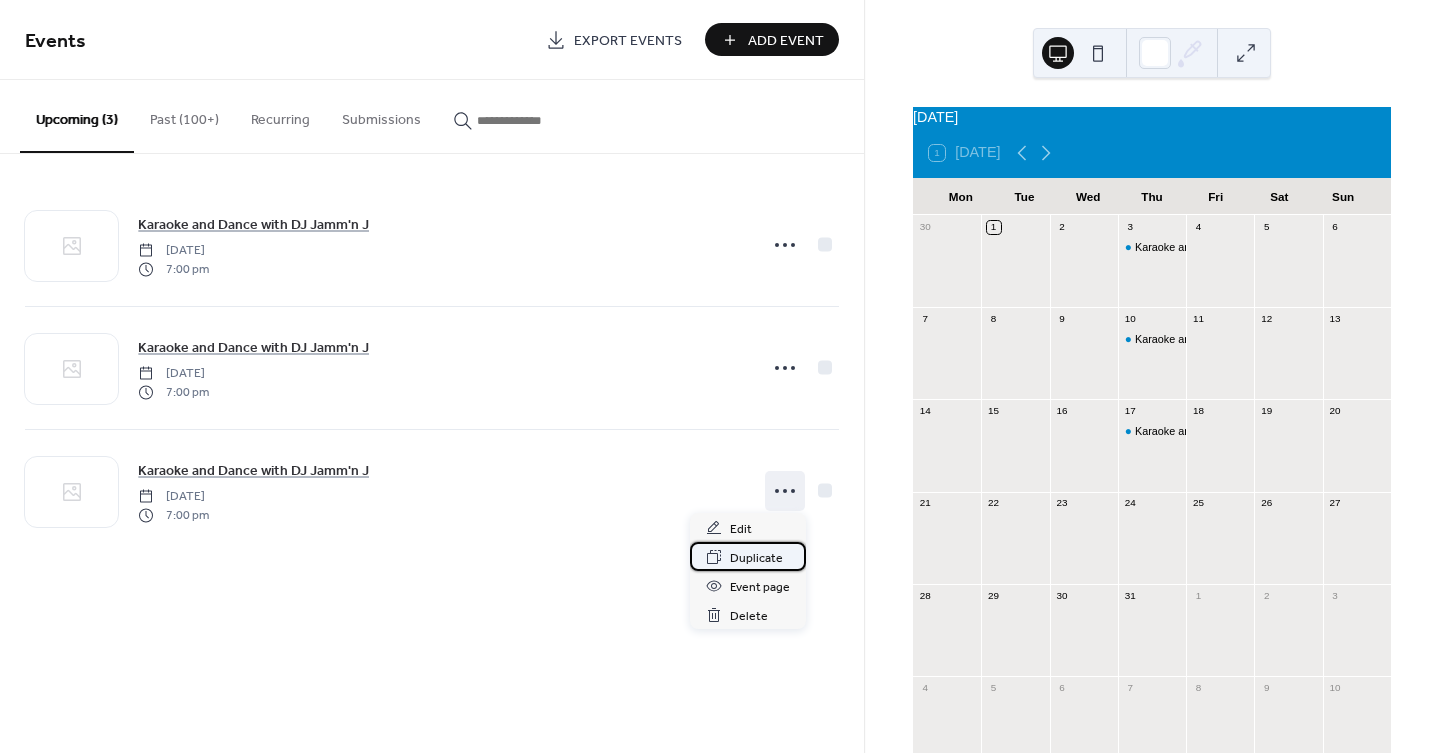 click on "Duplicate" at bounding box center (756, 558) 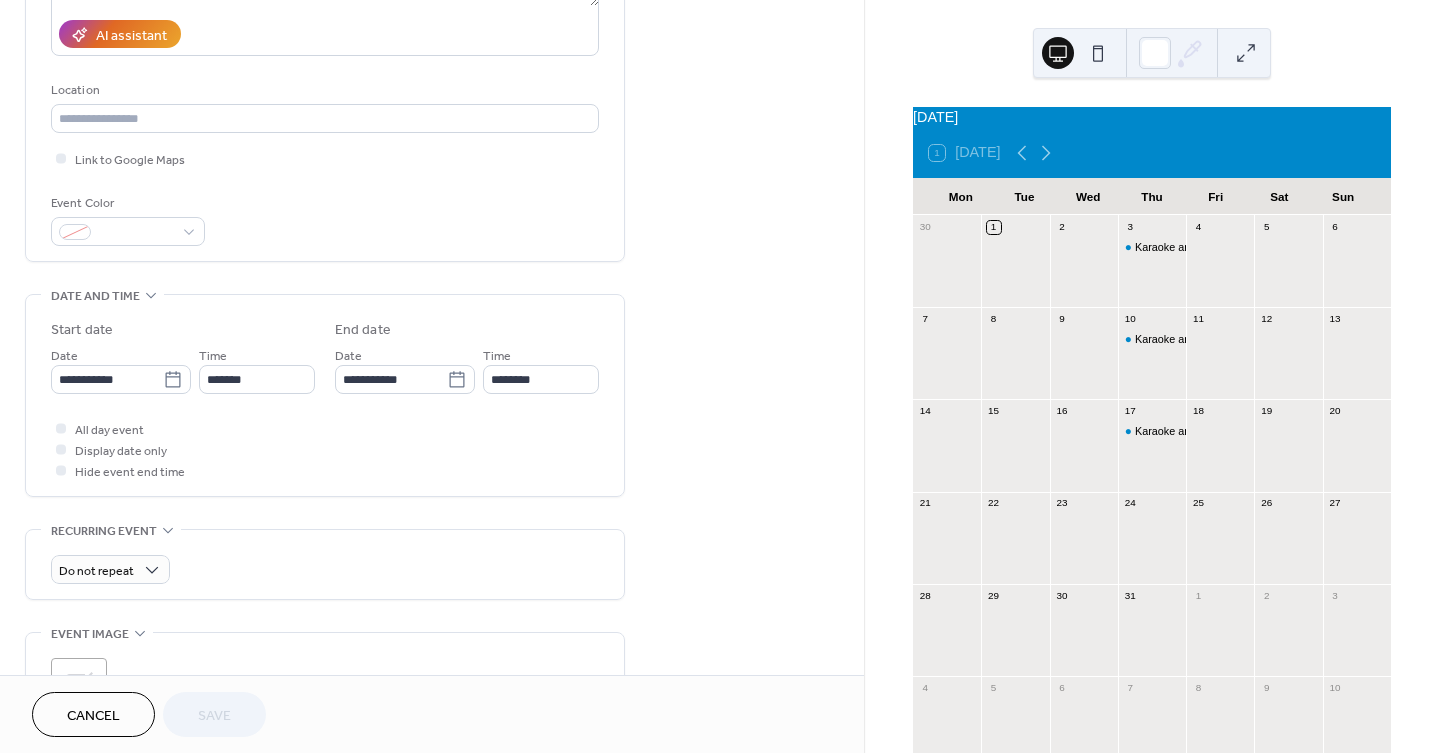 scroll, scrollTop: 444, scrollLeft: 0, axis: vertical 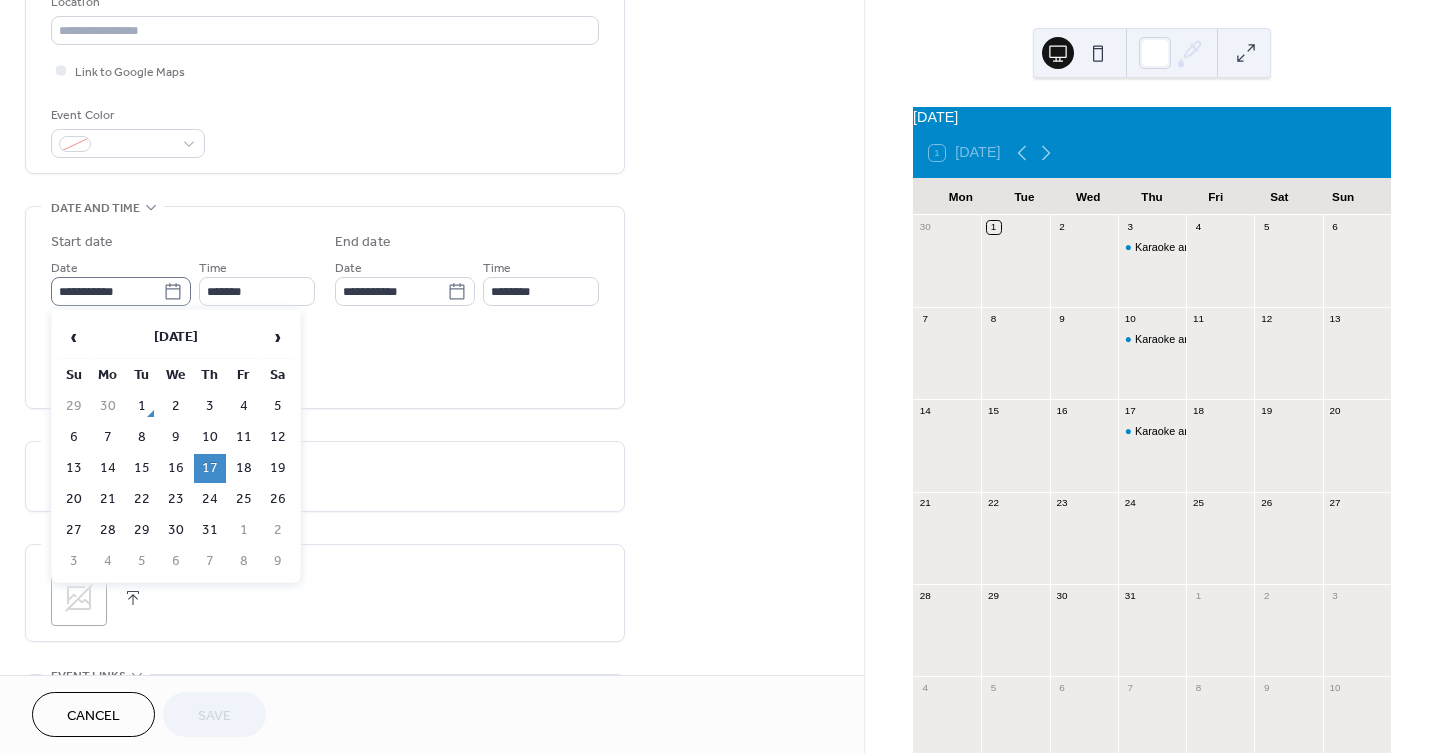 click 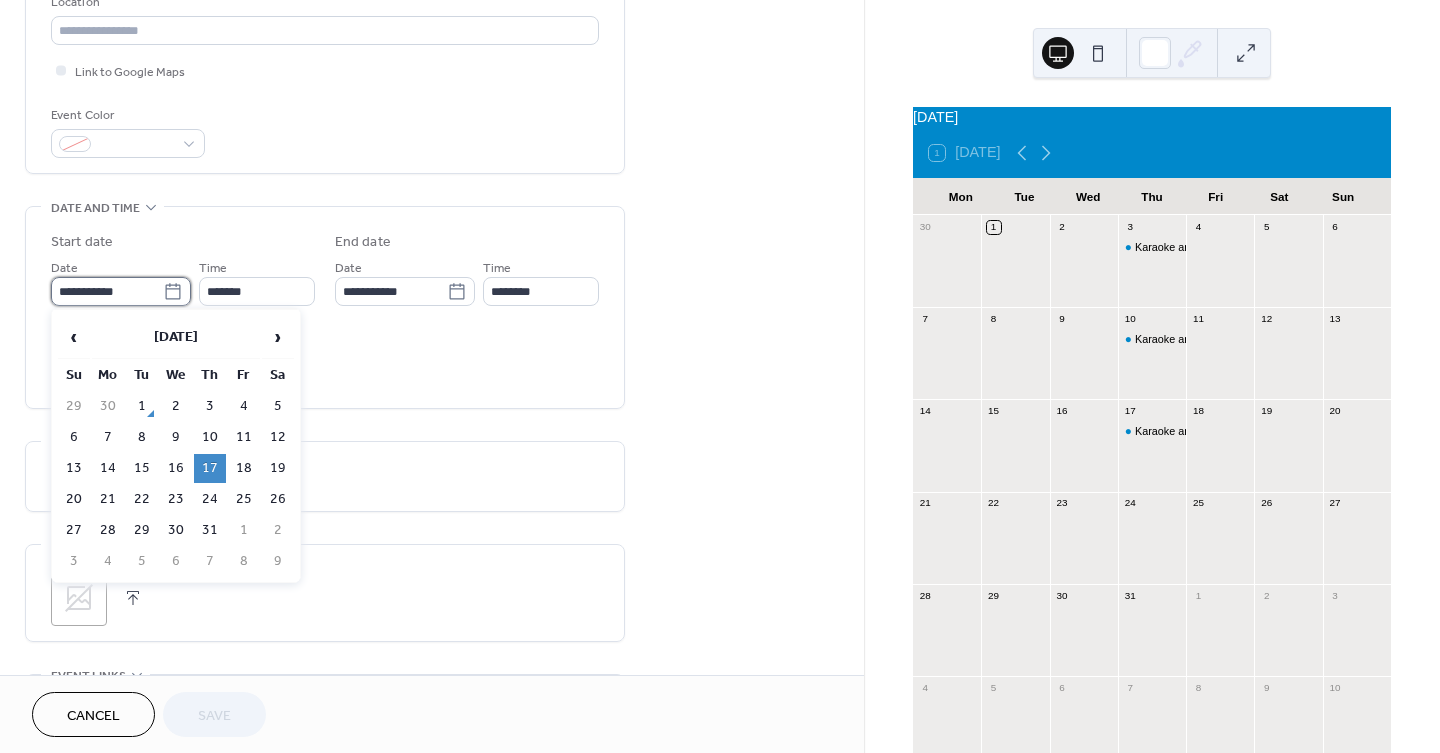click on "**********" at bounding box center (107, 291) 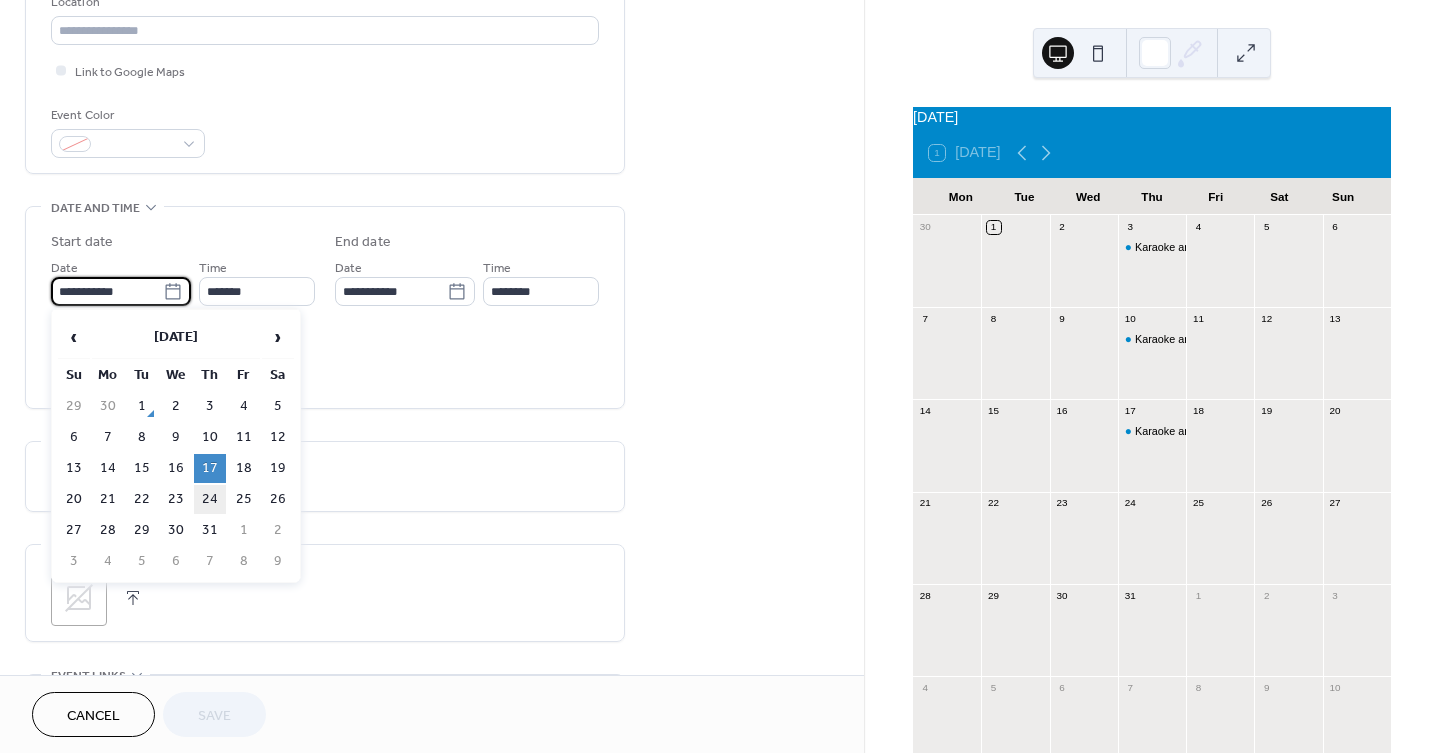 click on "24" at bounding box center (210, 499) 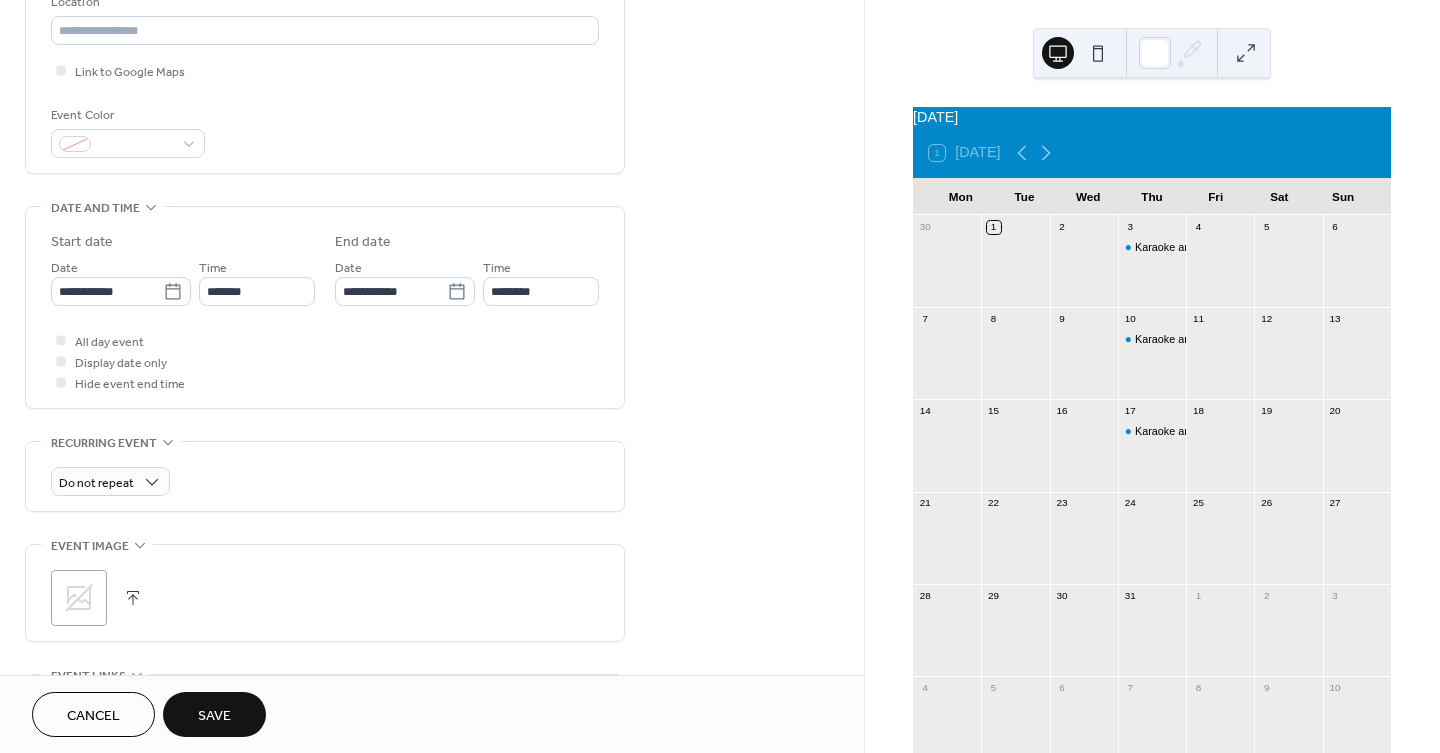 click on "Save" at bounding box center [214, 714] 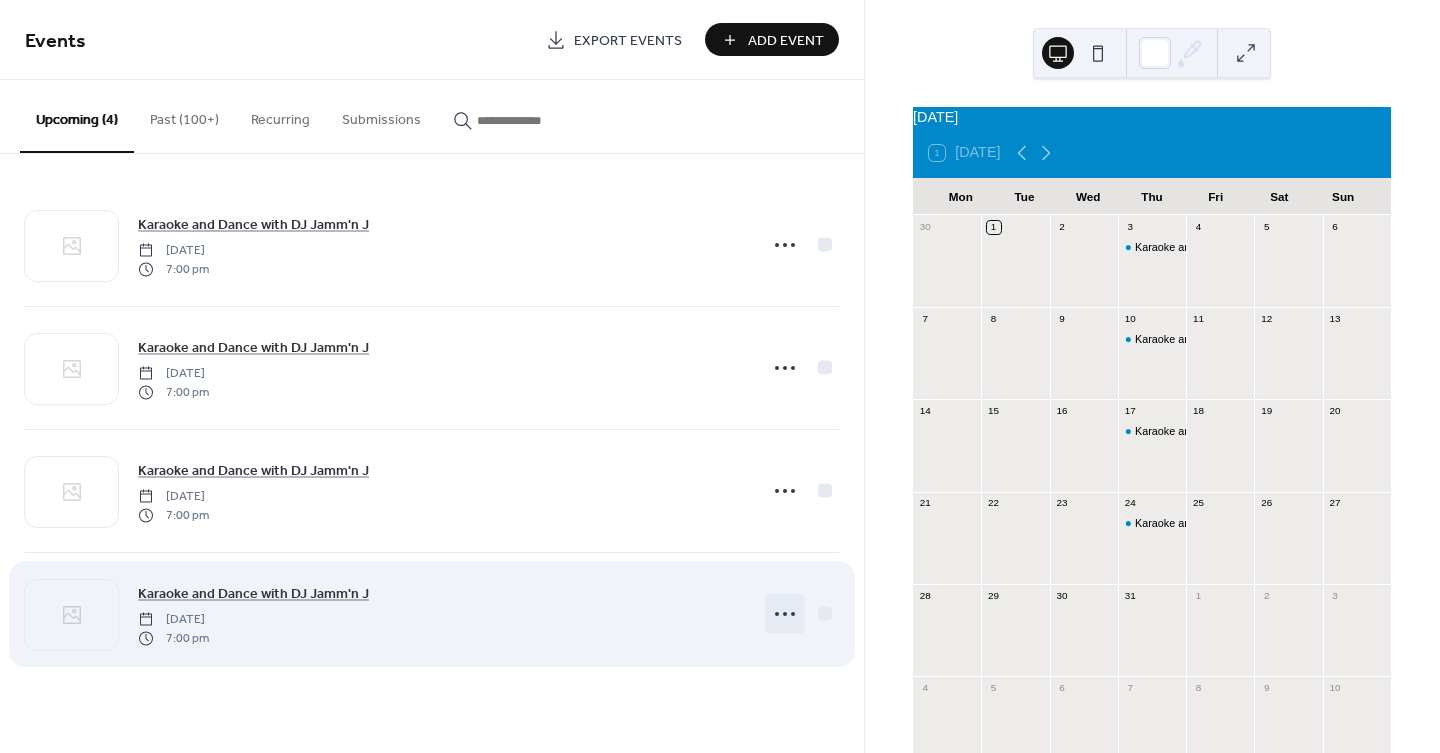 click 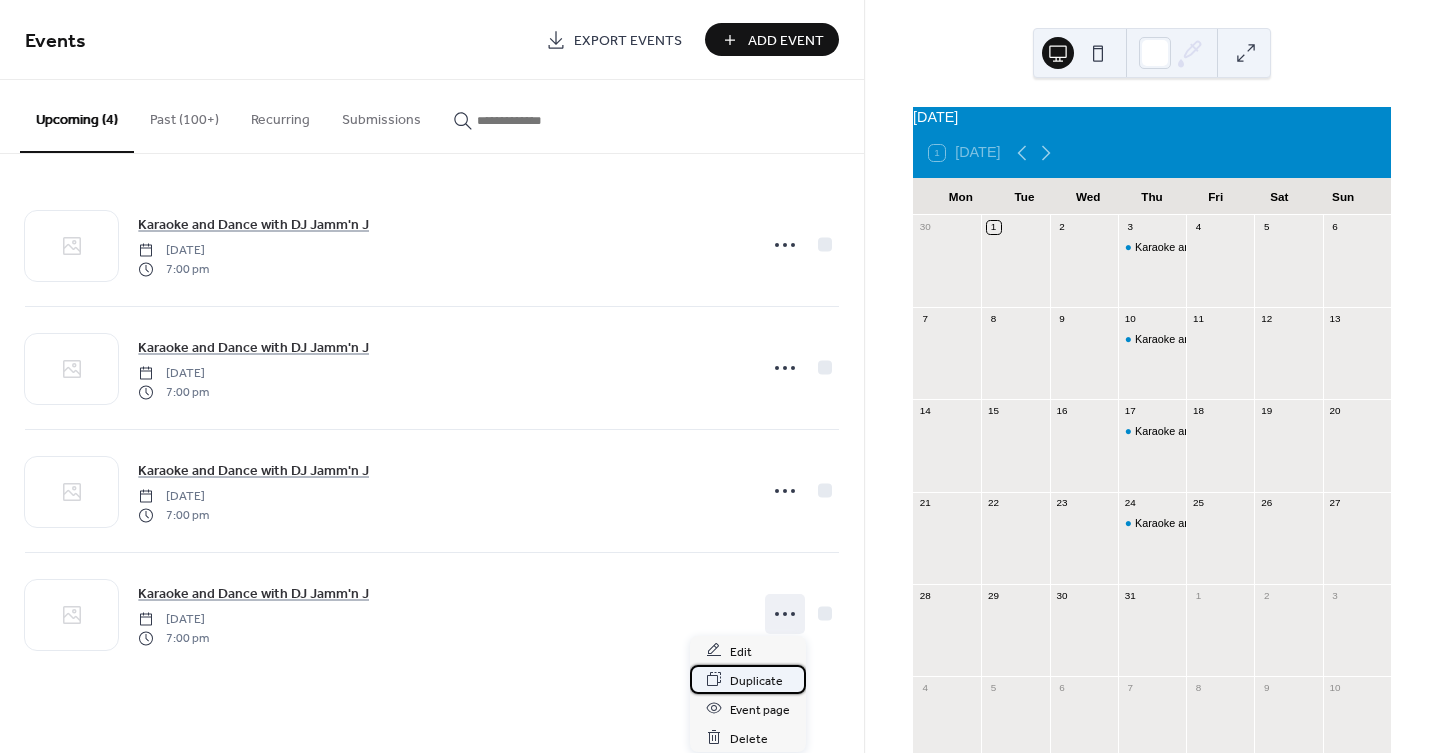 click 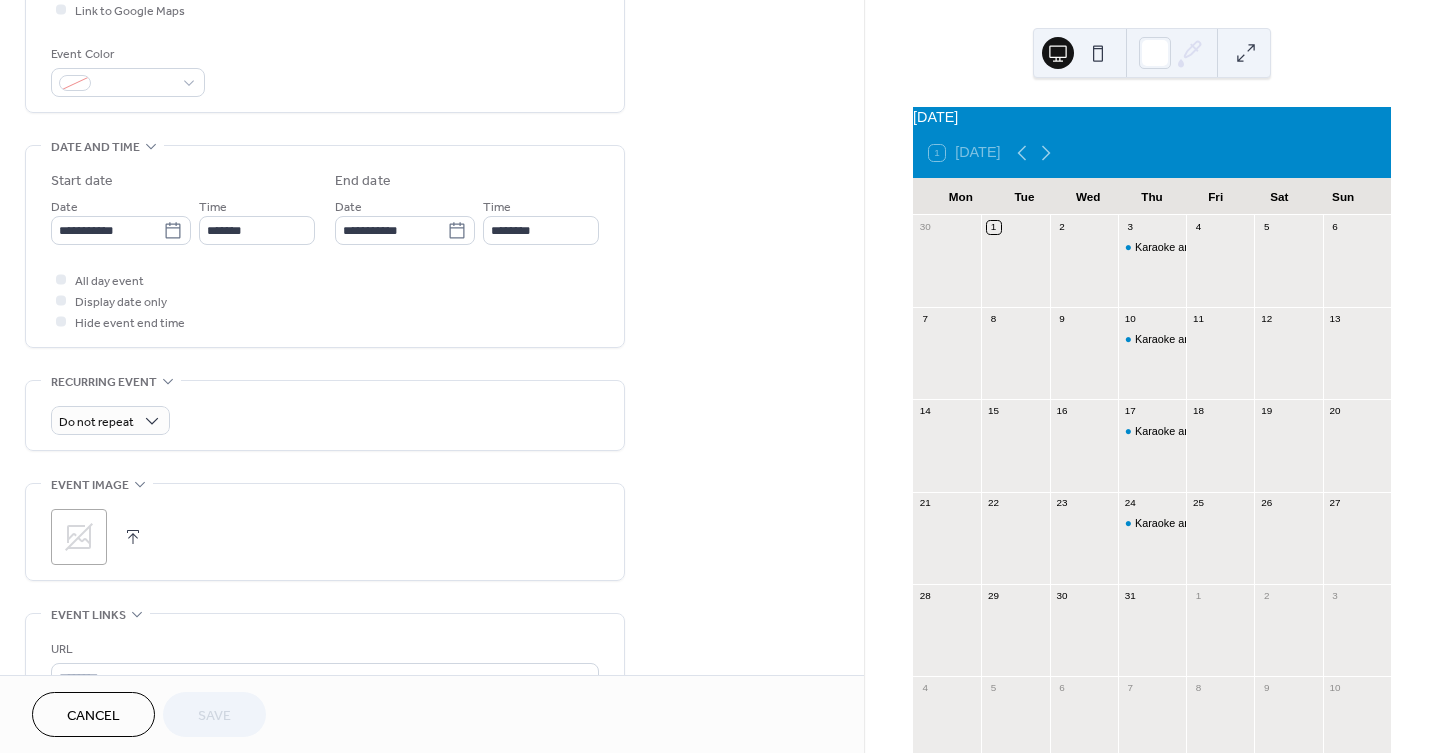 scroll, scrollTop: 555, scrollLeft: 0, axis: vertical 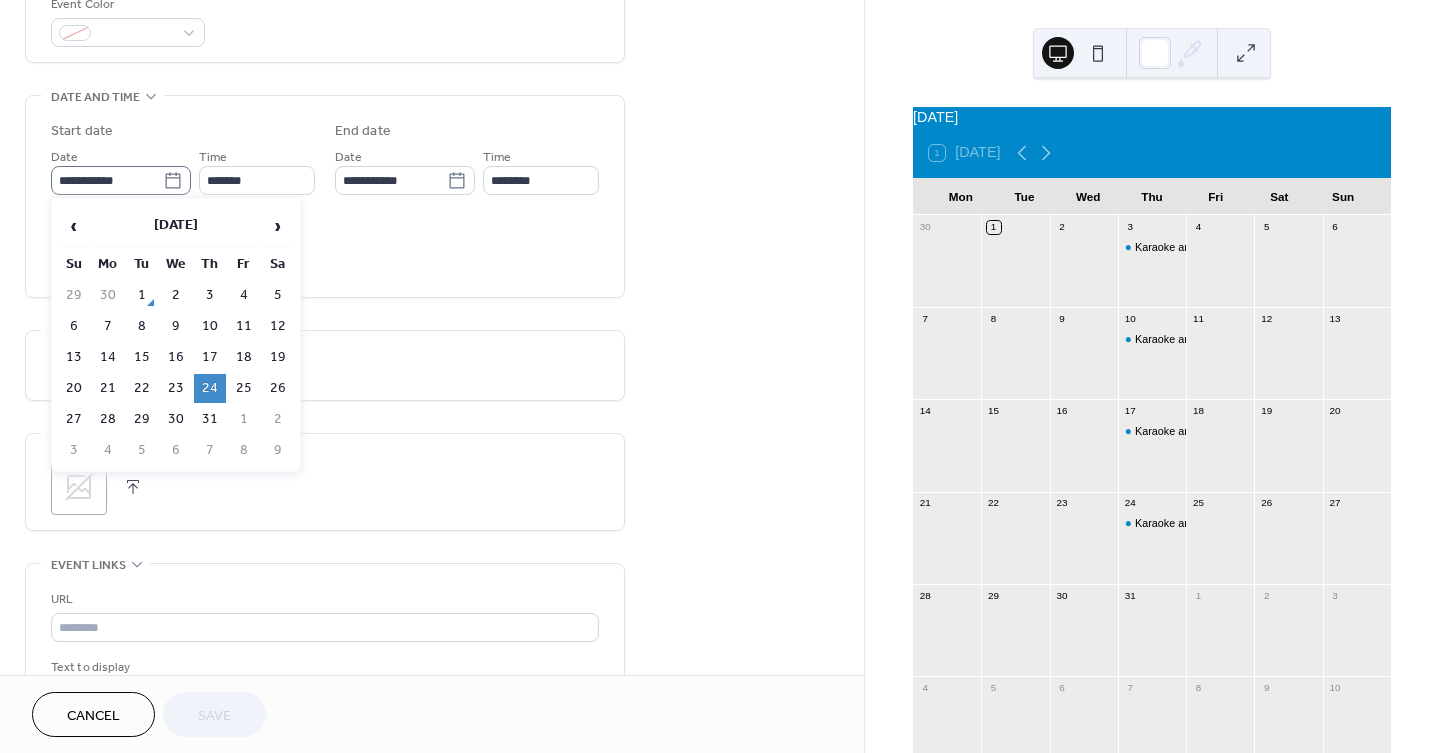 click on "**********" at bounding box center (121, 180) 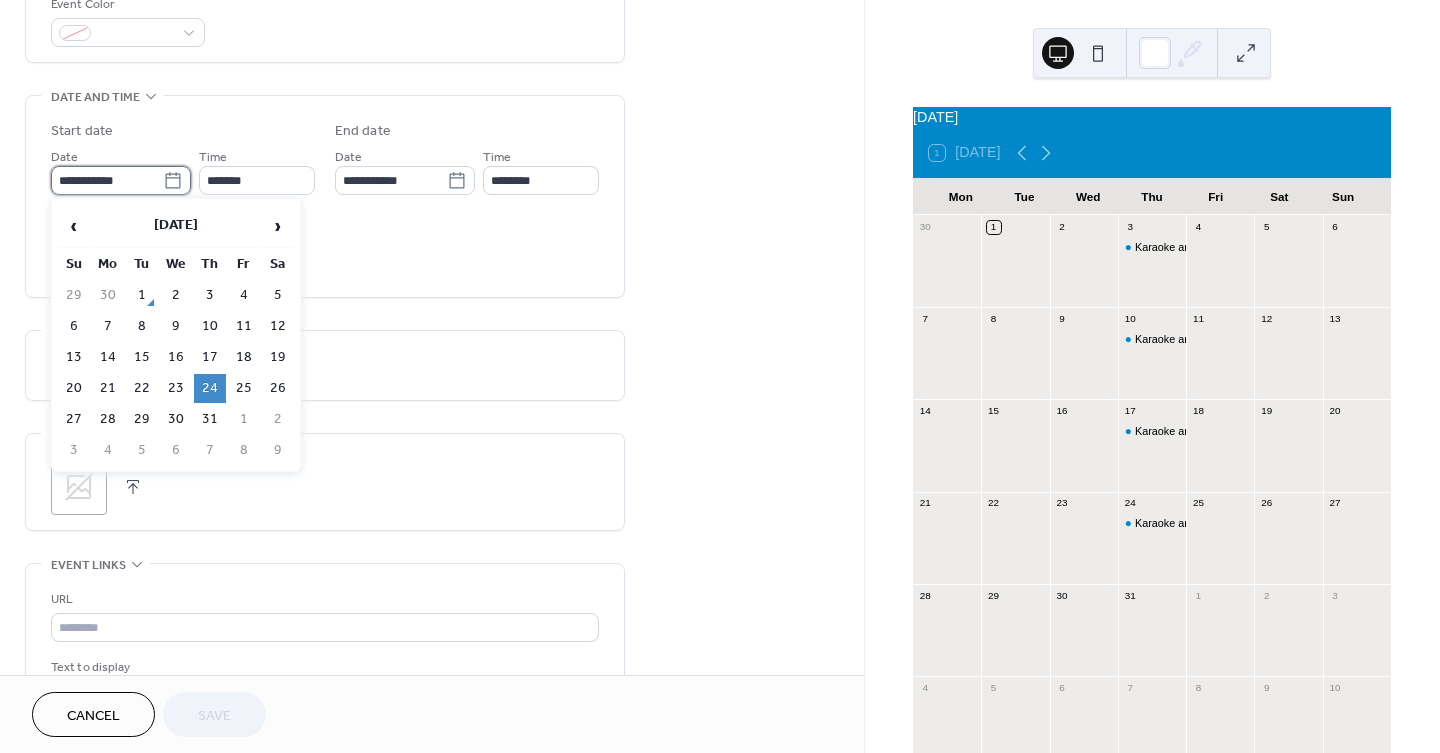 click on "**********" at bounding box center [107, 180] 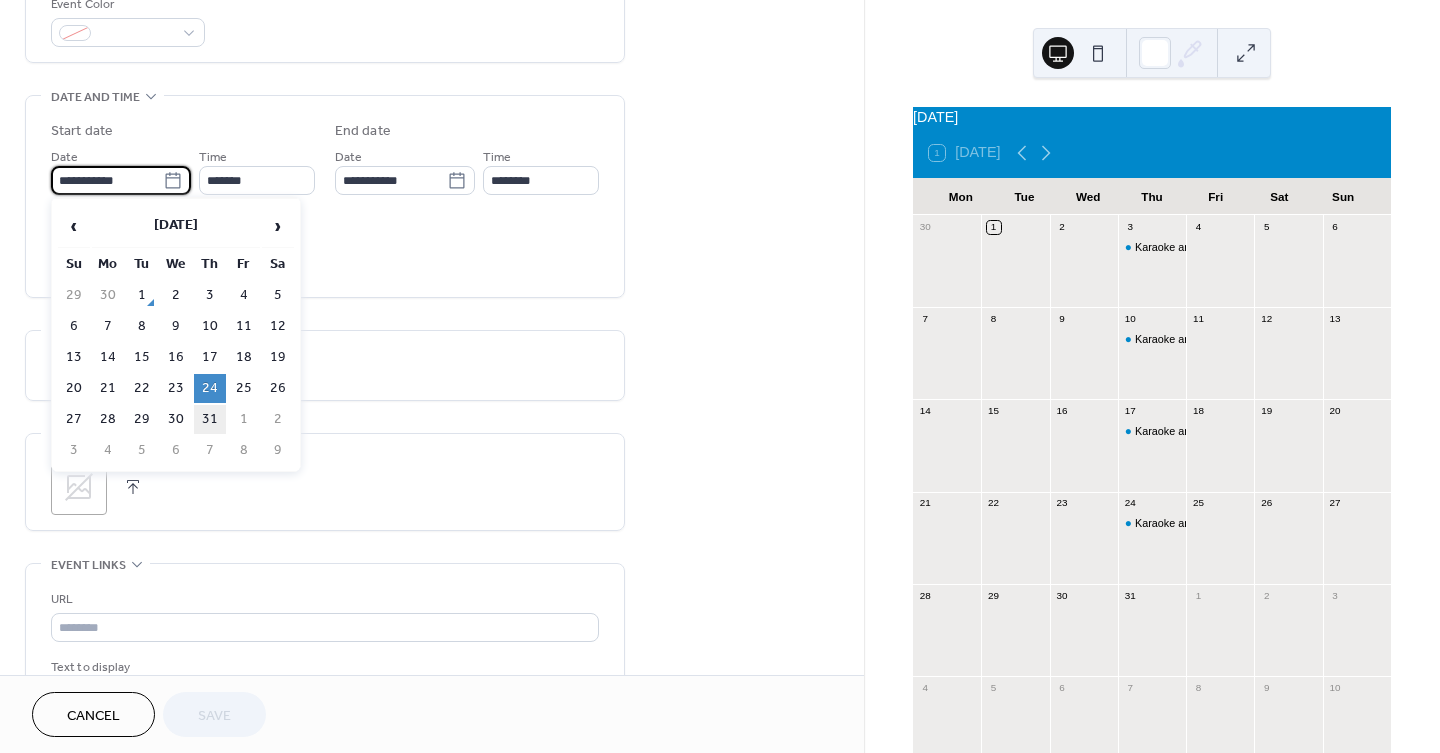click on "31" at bounding box center [210, 419] 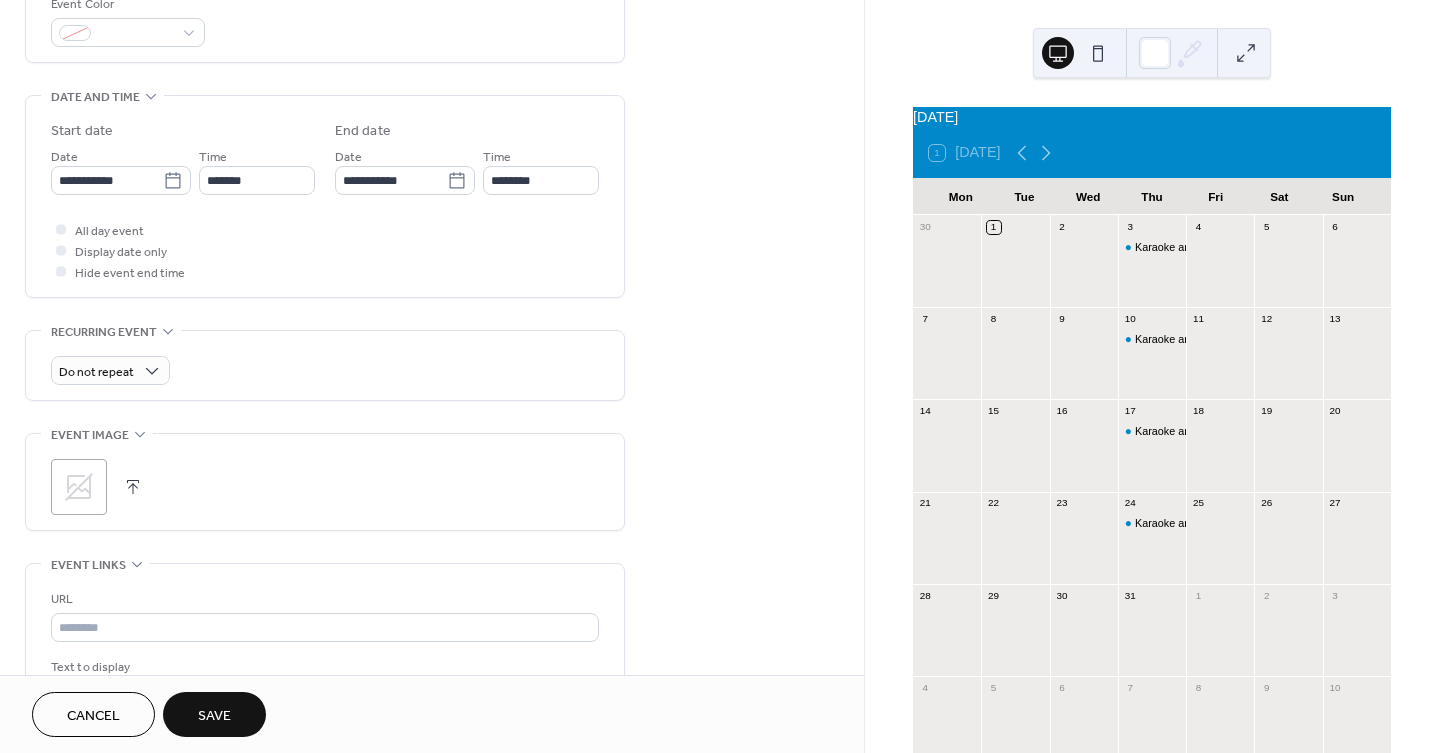 click on "Save" at bounding box center (214, 716) 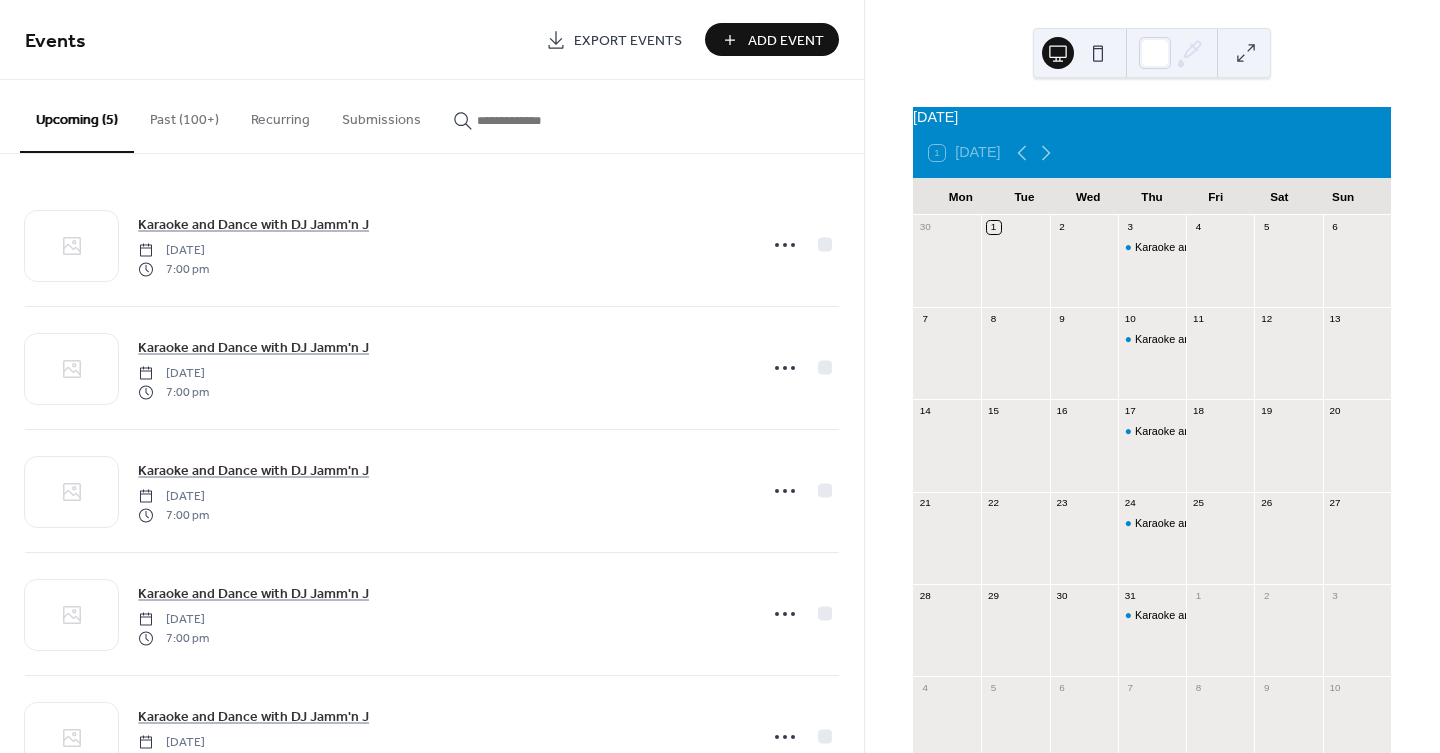 click on "Add Event" at bounding box center (786, 41) 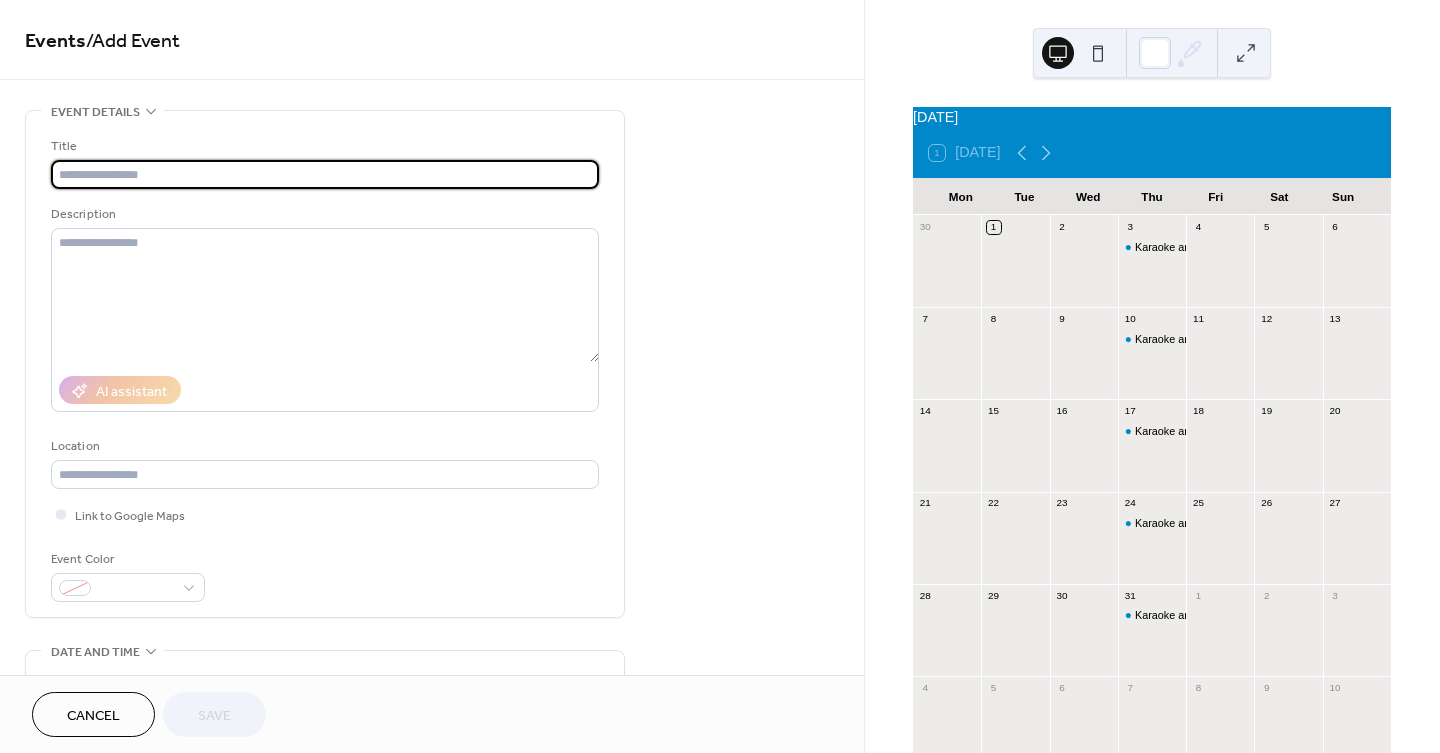 click at bounding box center [325, 174] 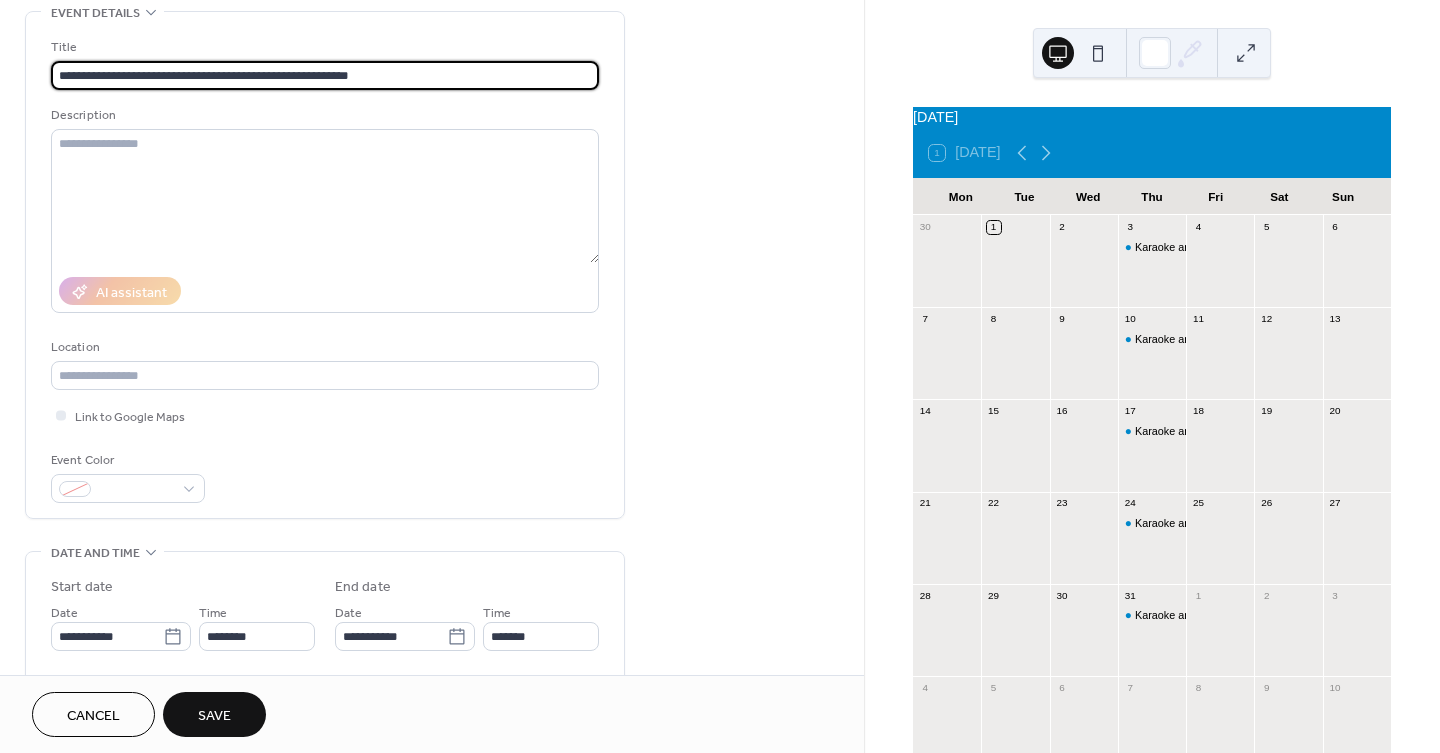 scroll, scrollTop: 222, scrollLeft: 0, axis: vertical 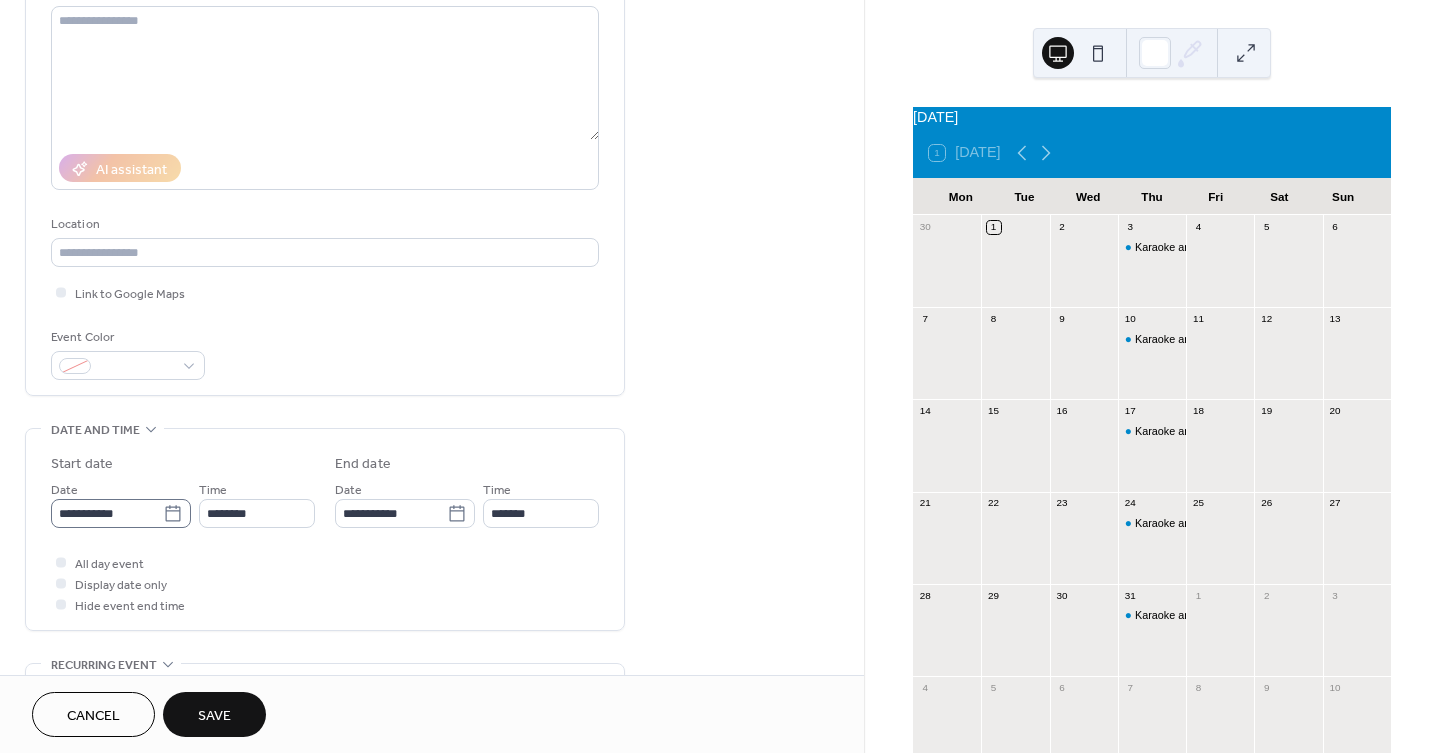 type on "**********" 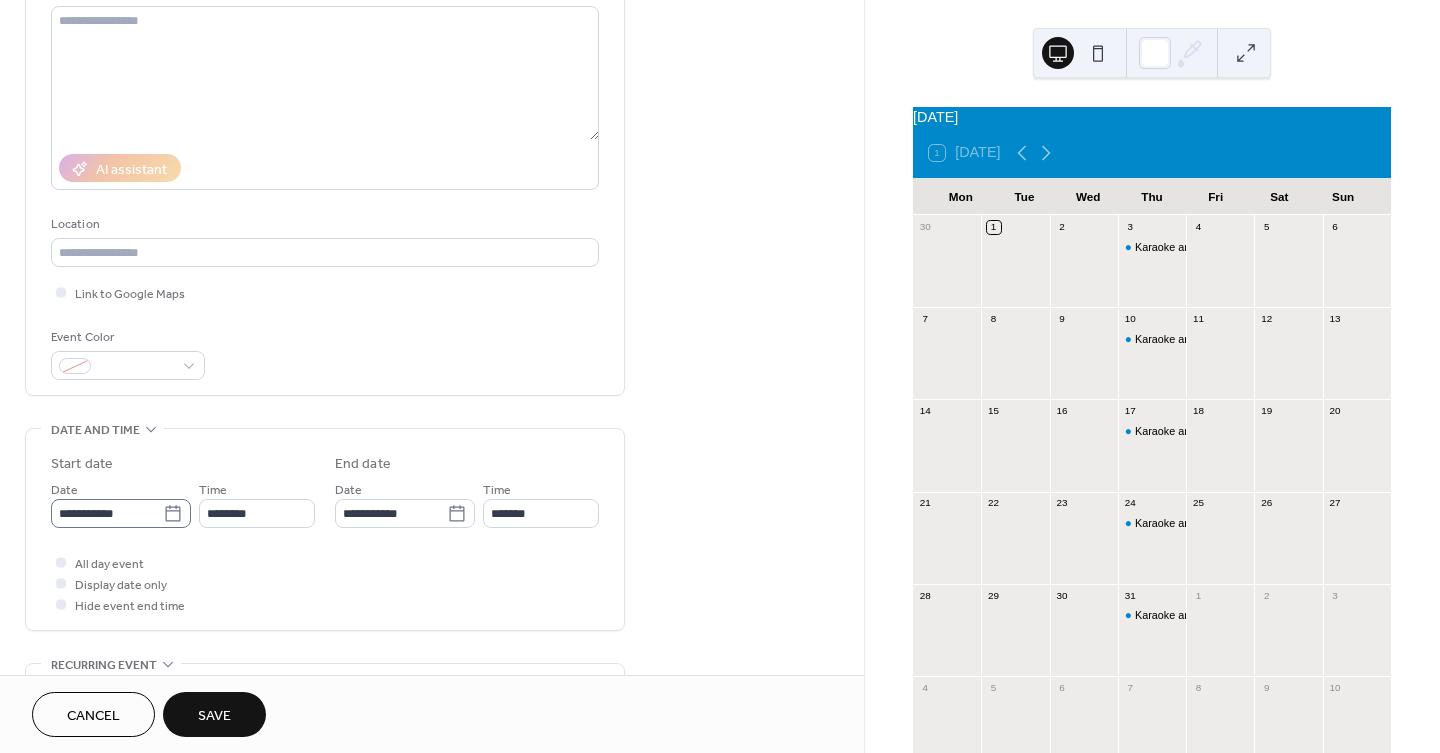 click 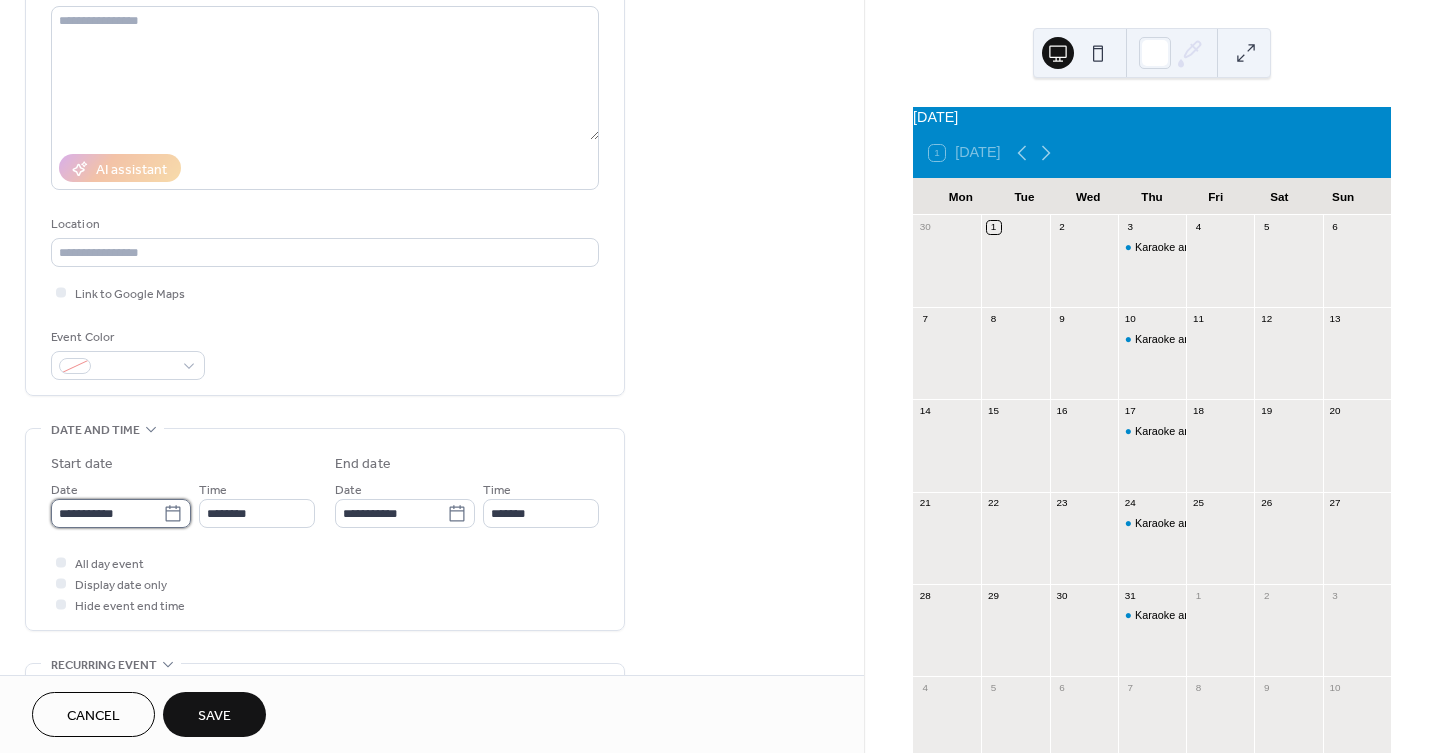 click on "**********" at bounding box center [107, 513] 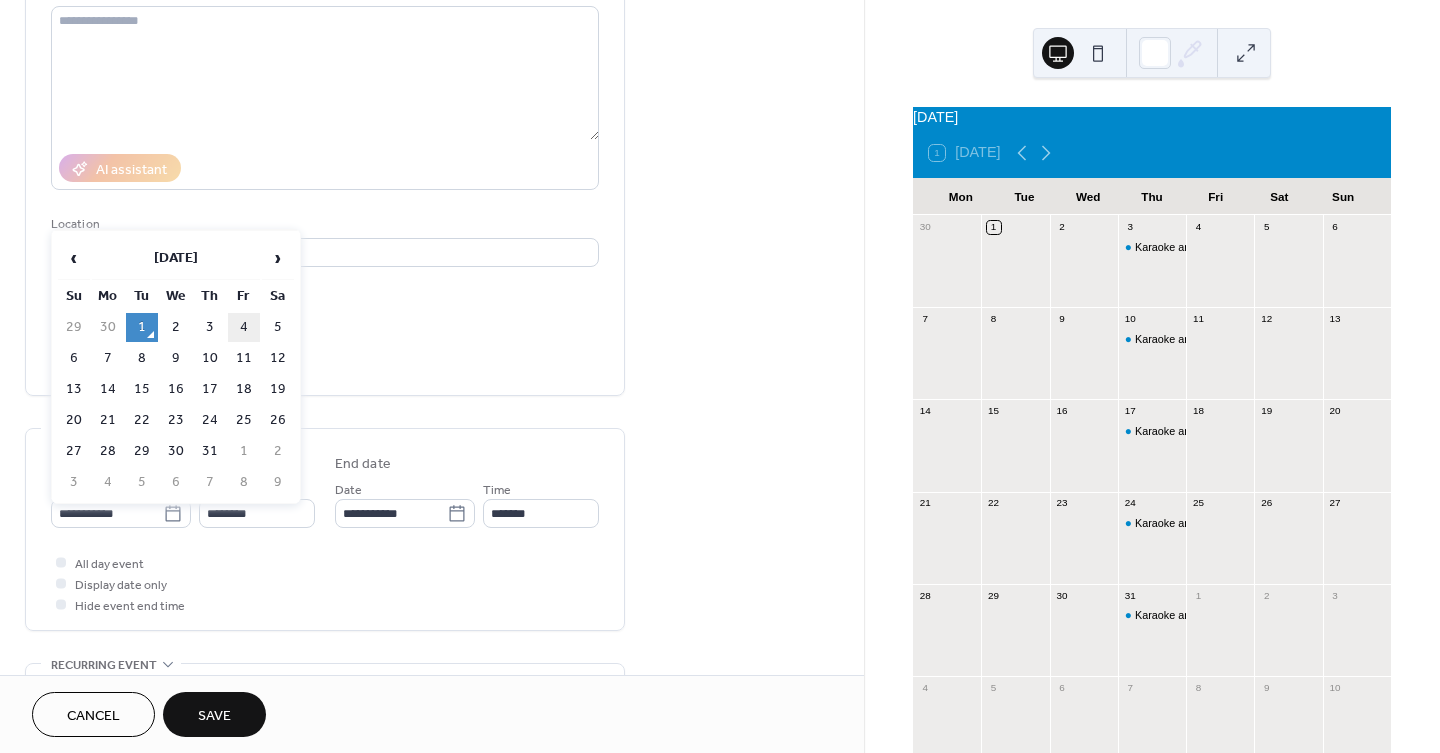 click on "4" at bounding box center (244, 327) 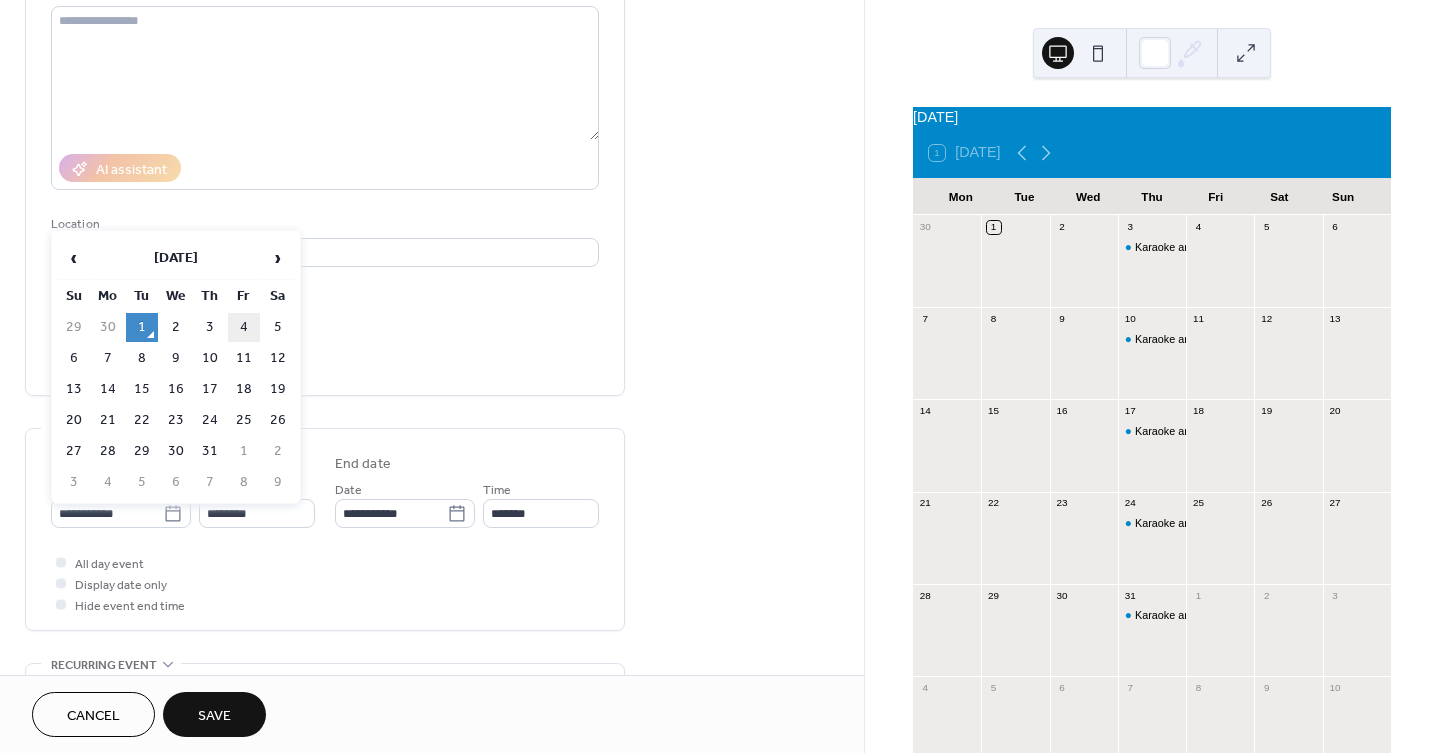 type on "**********" 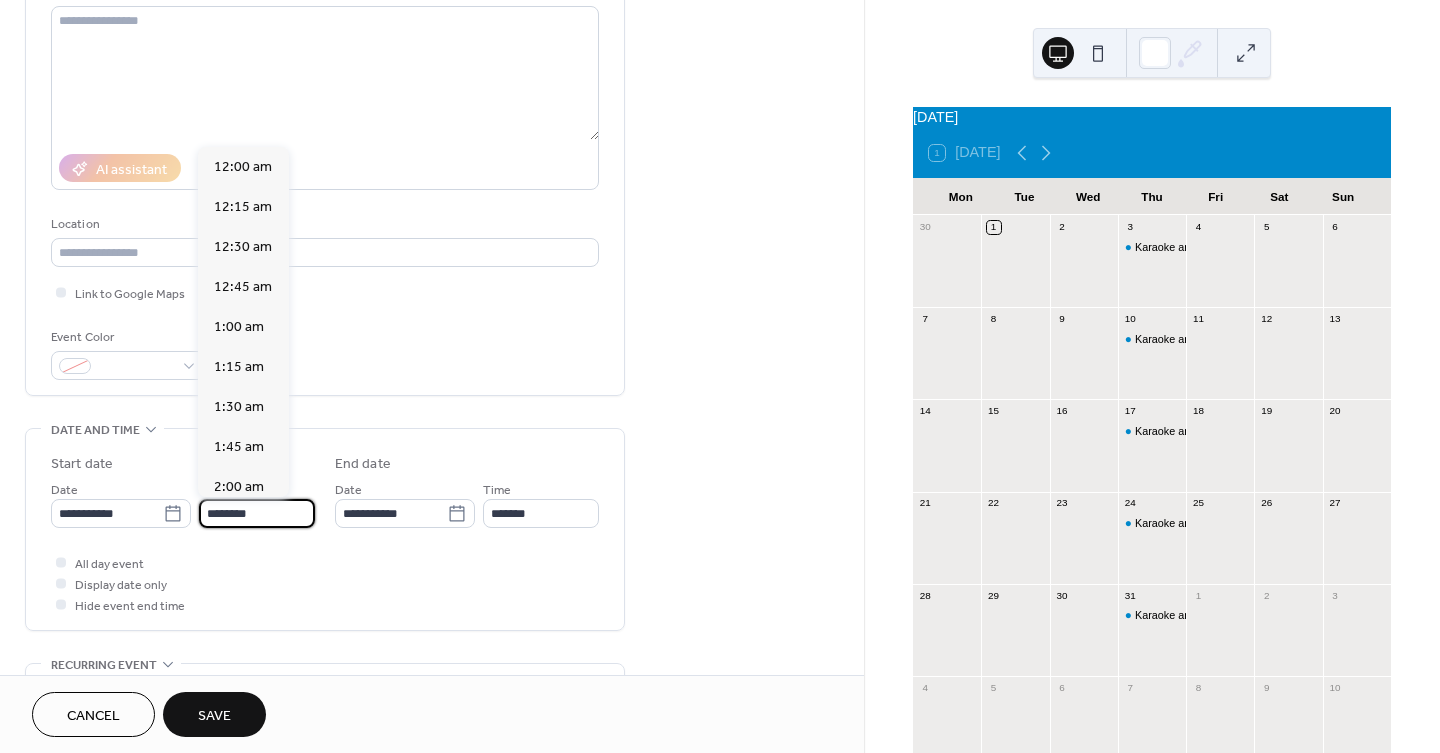 click on "********" at bounding box center (257, 513) 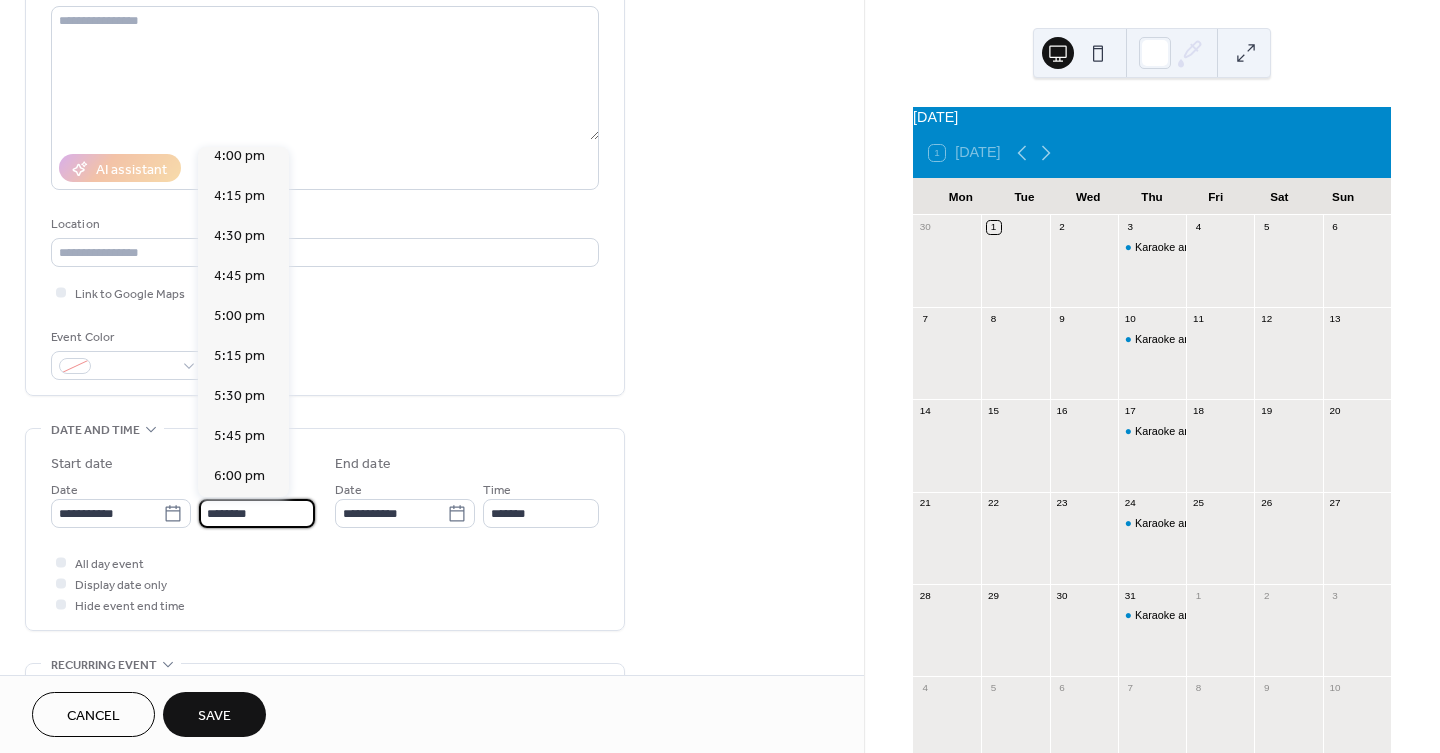 scroll, scrollTop: 2602, scrollLeft: 0, axis: vertical 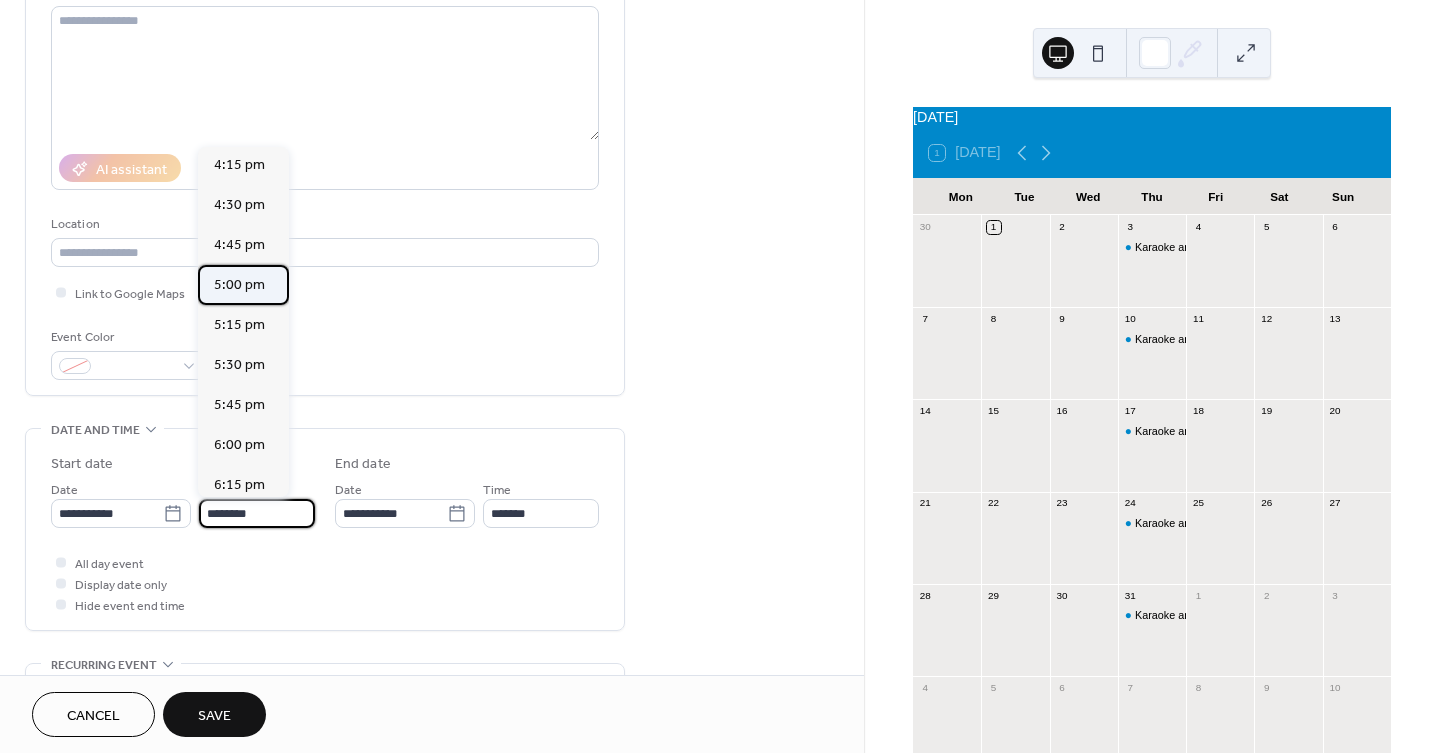 click on "5:00 pm" at bounding box center (239, 285) 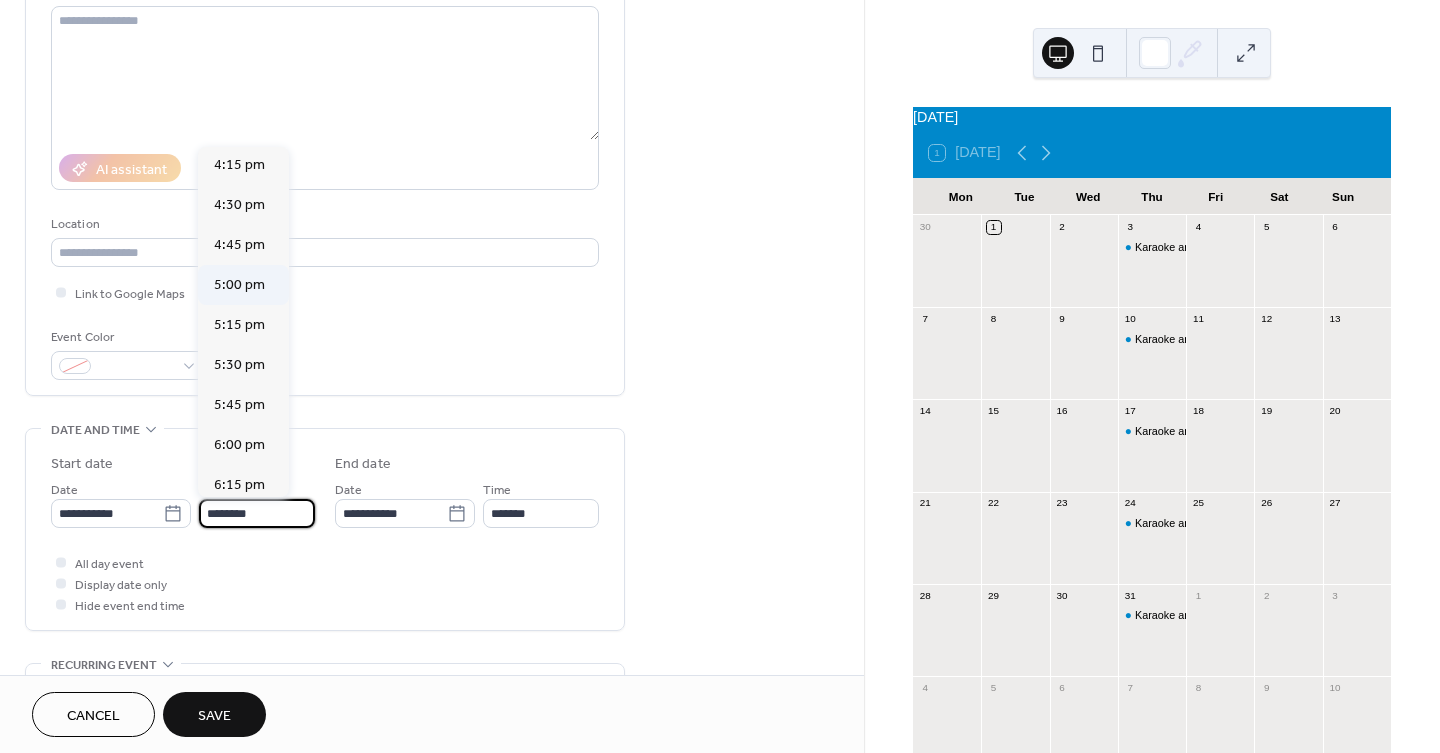 type on "*******" 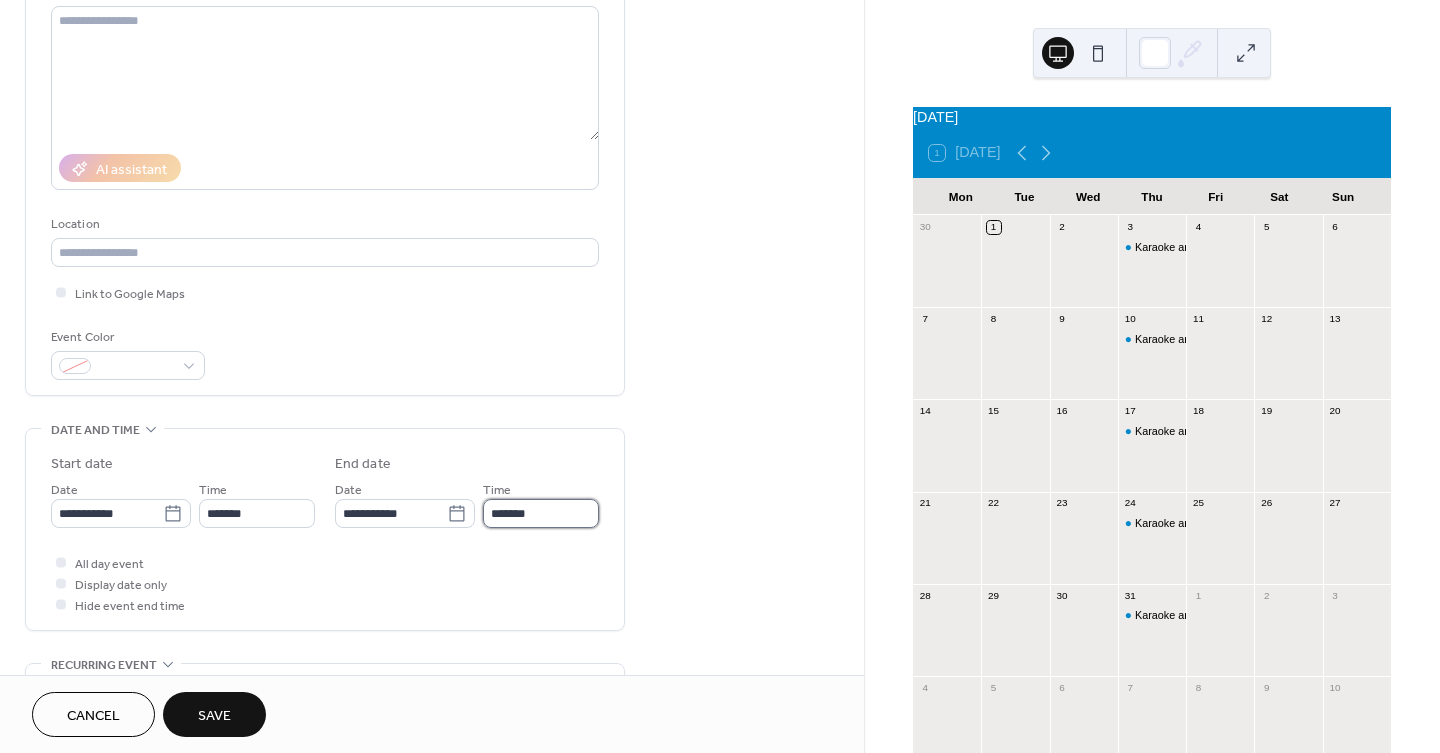 click on "*******" at bounding box center [541, 513] 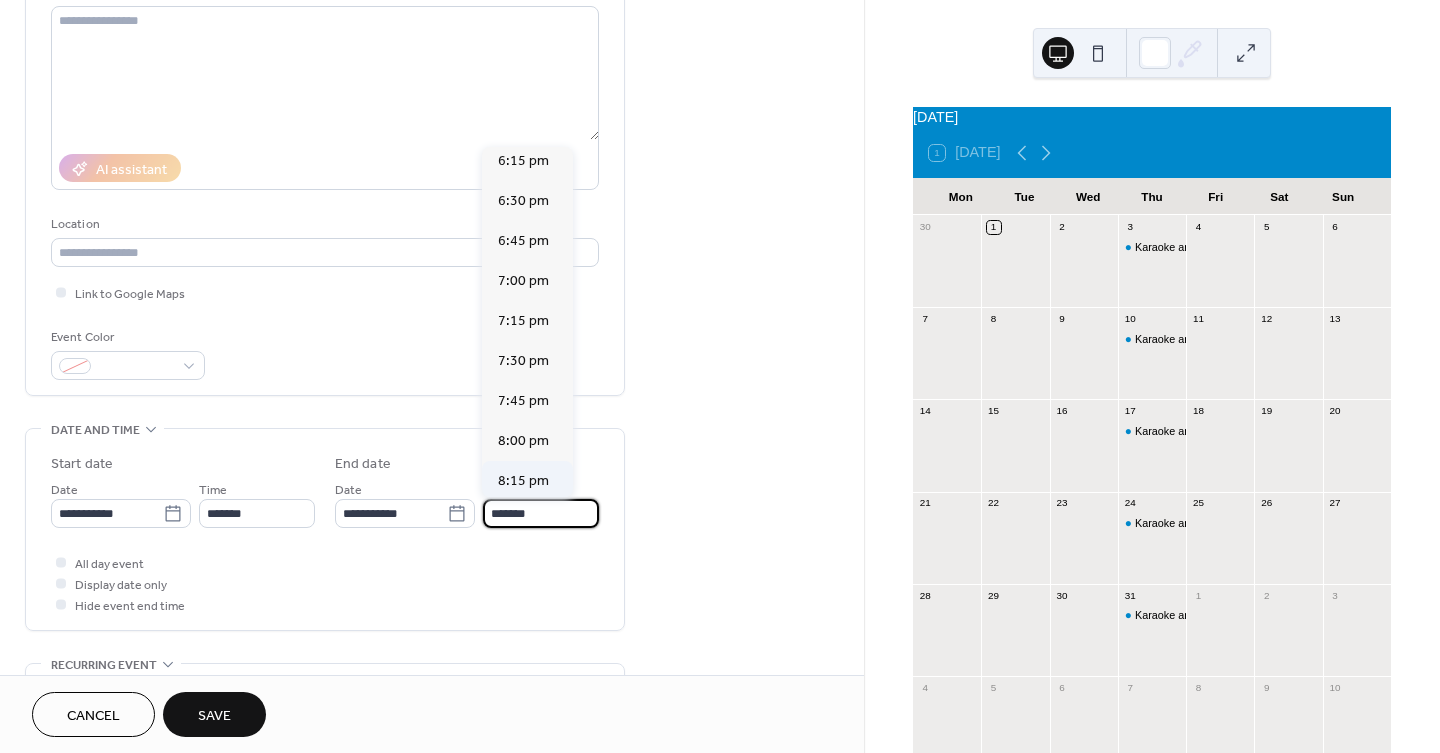 scroll, scrollTop: 222, scrollLeft: 0, axis: vertical 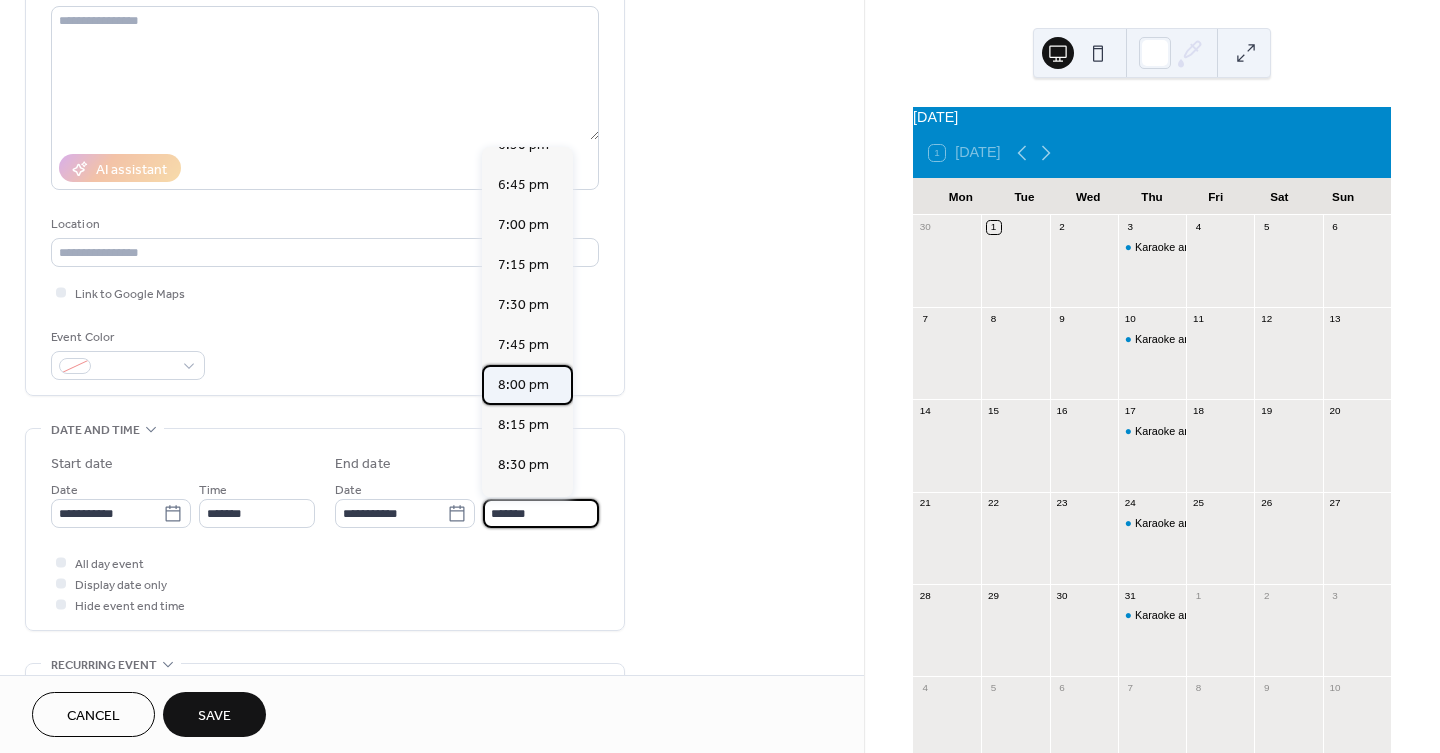 click on "8:00 pm" at bounding box center (523, 385) 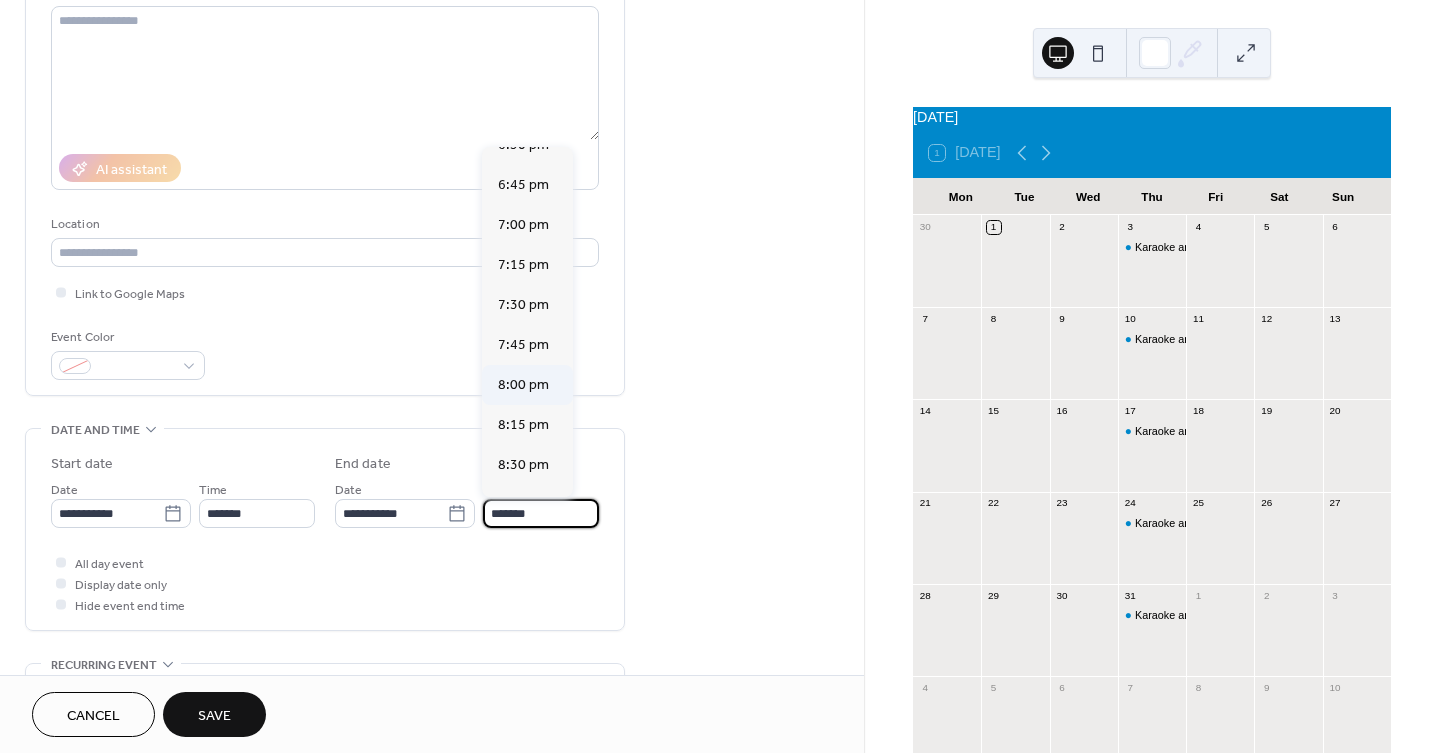 type on "*******" 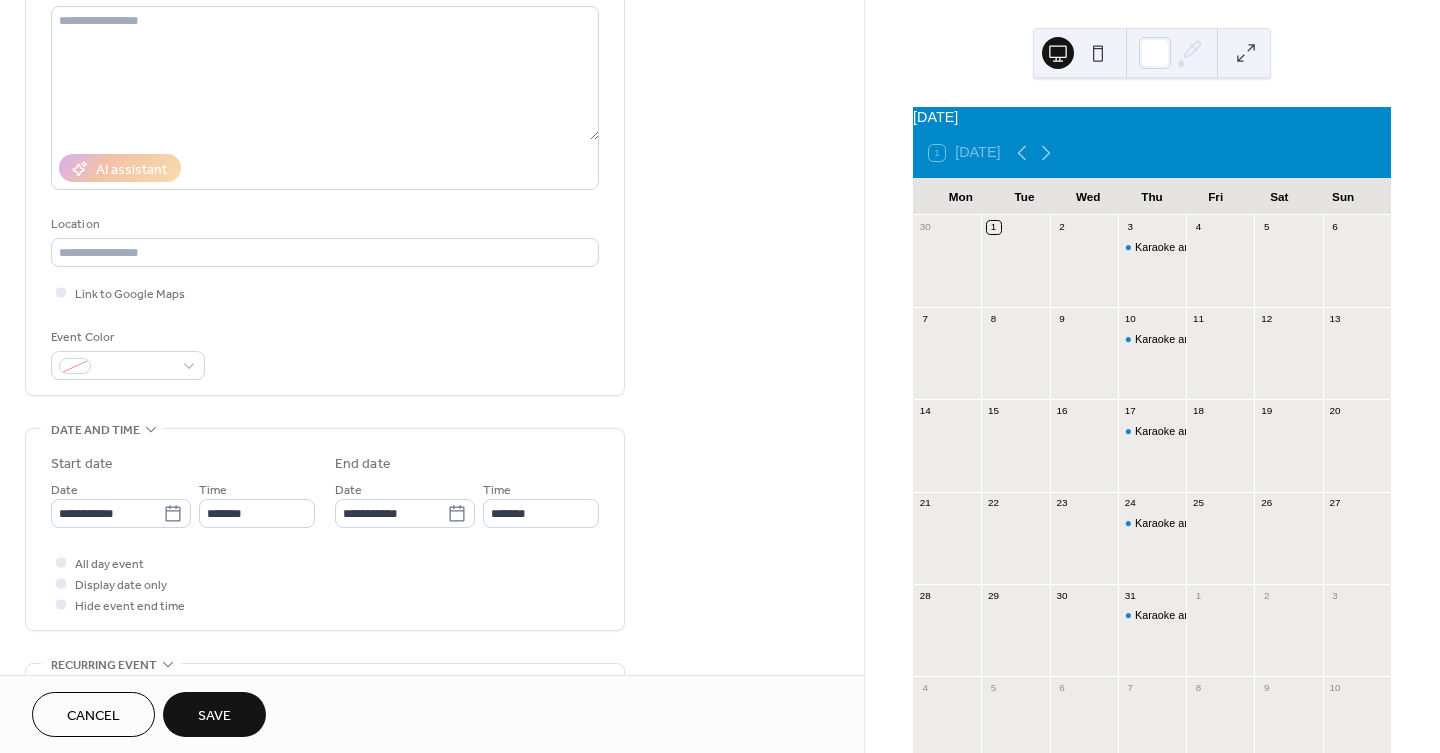 click on "Save" at bounding box center [214, 714] 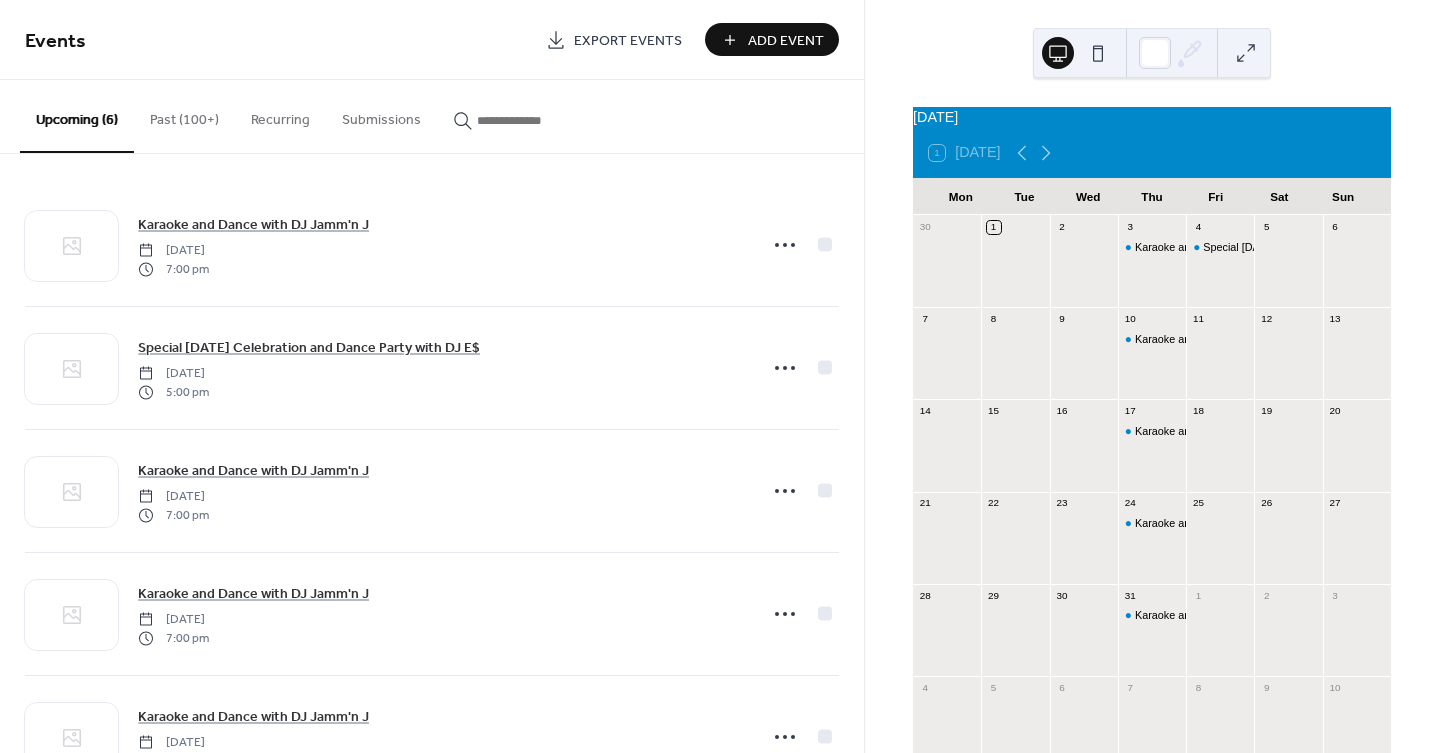 click on "Past  (100+)" at bounding box center (184, 115) 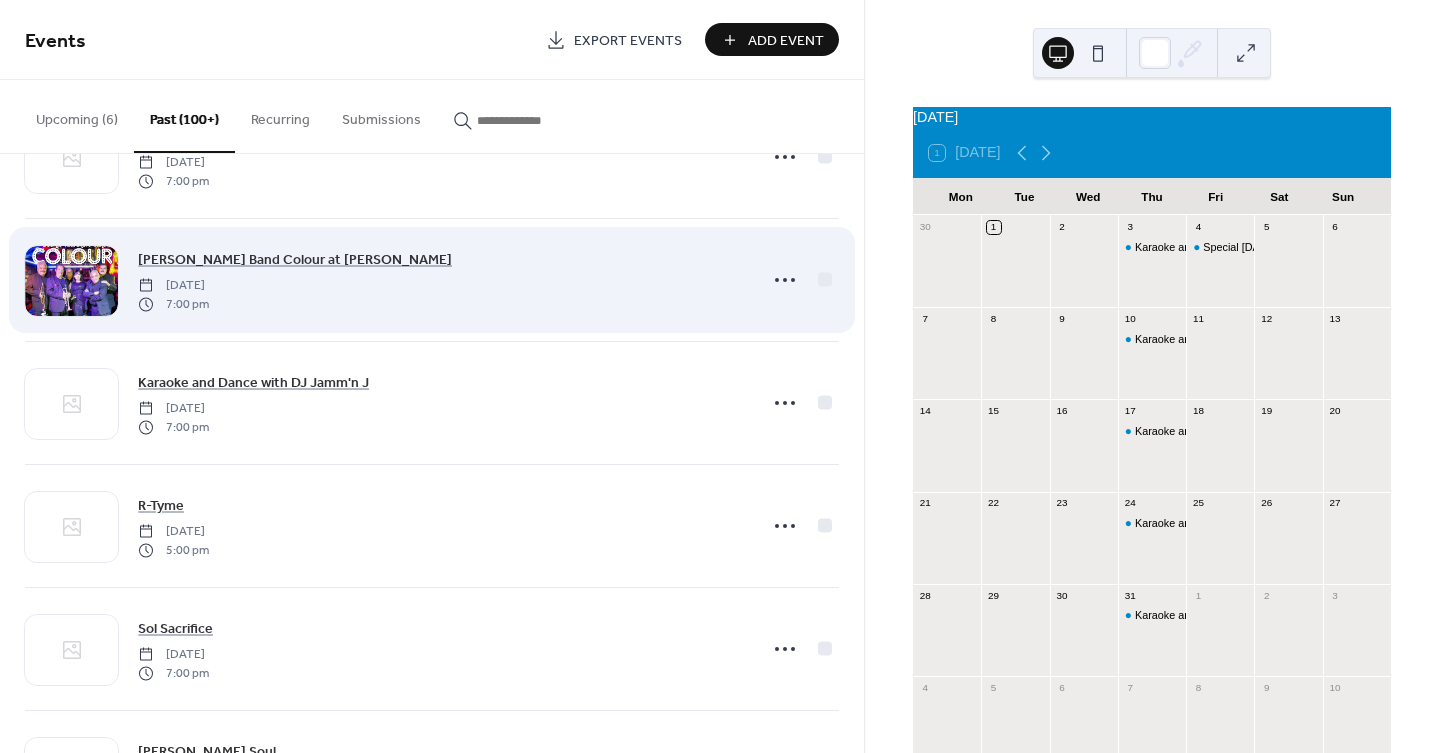 scroll, scrollTop: 222, scrollLeft: 0, axis: vertical 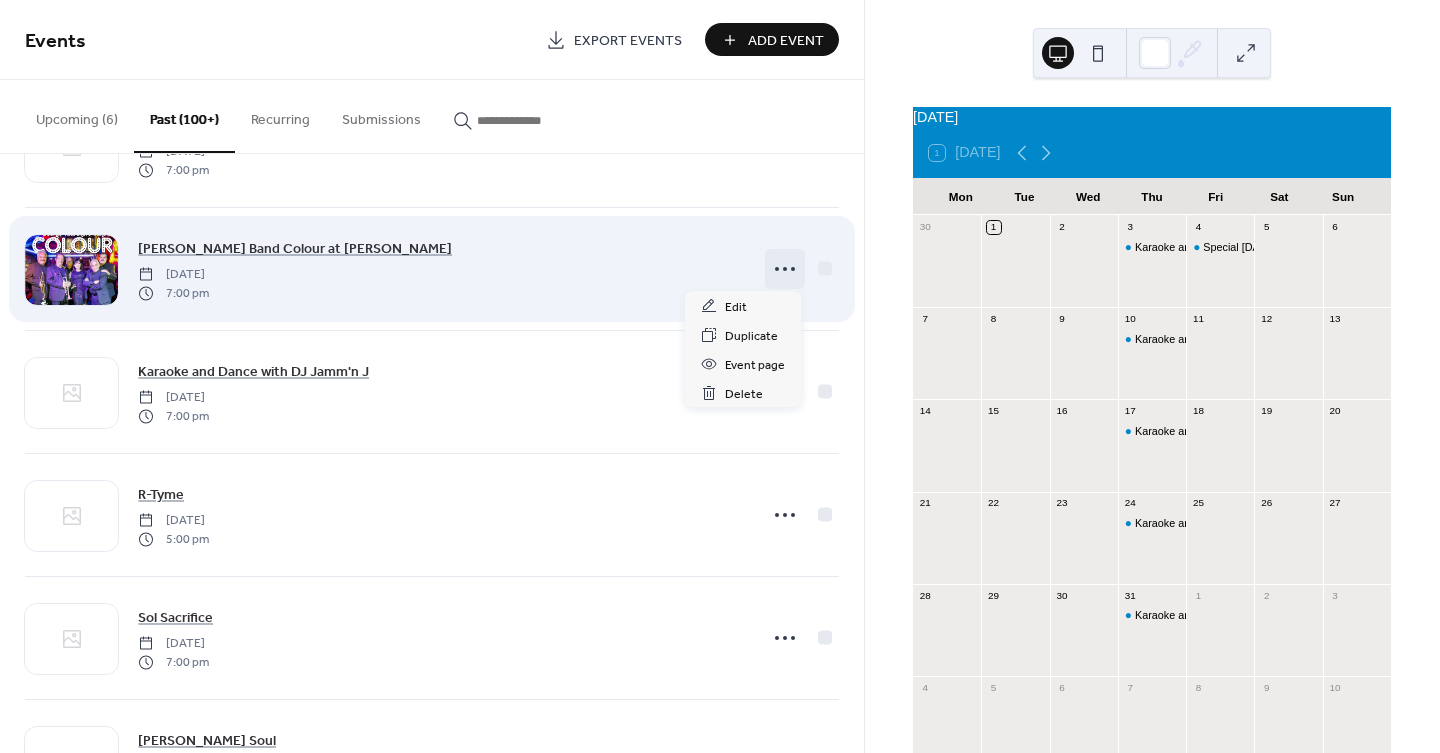 click 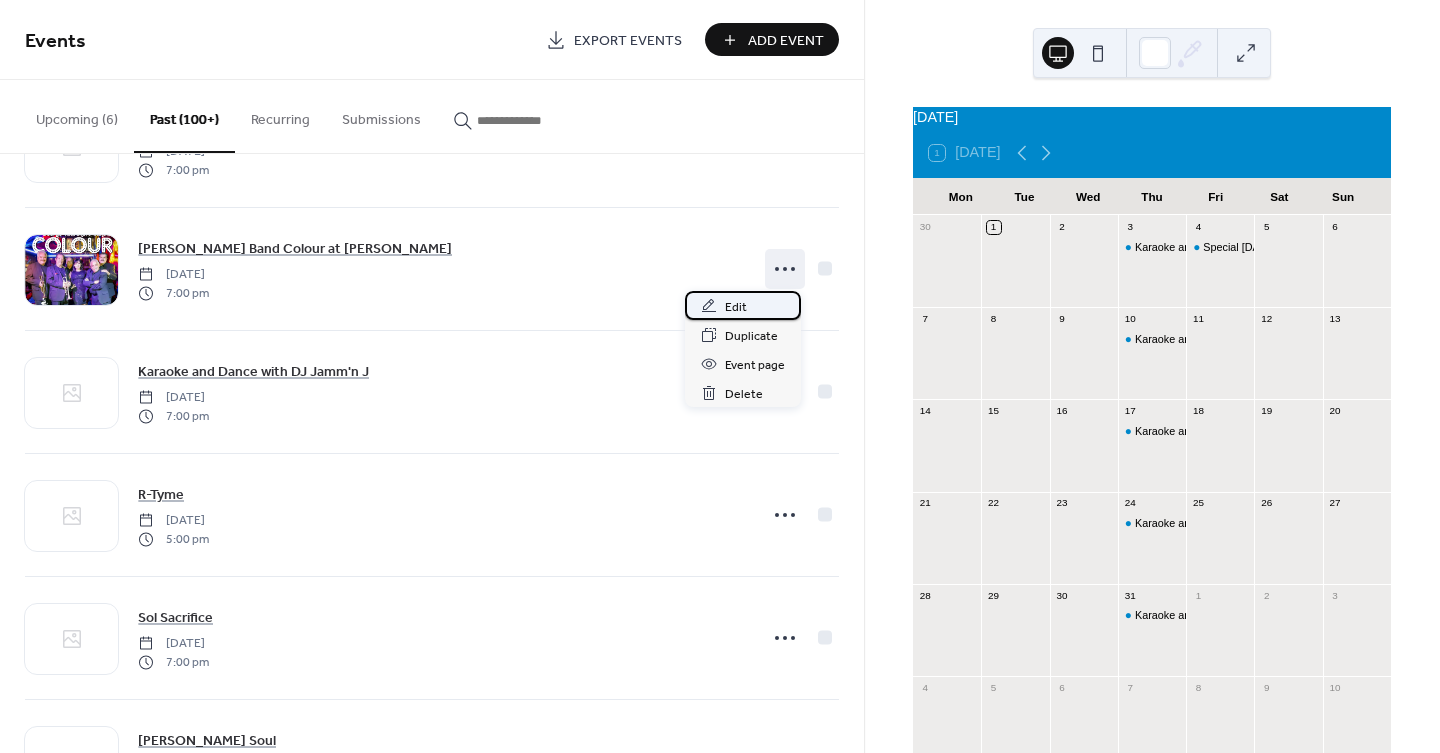 click on "Edit" at bounding box center [743, 305] 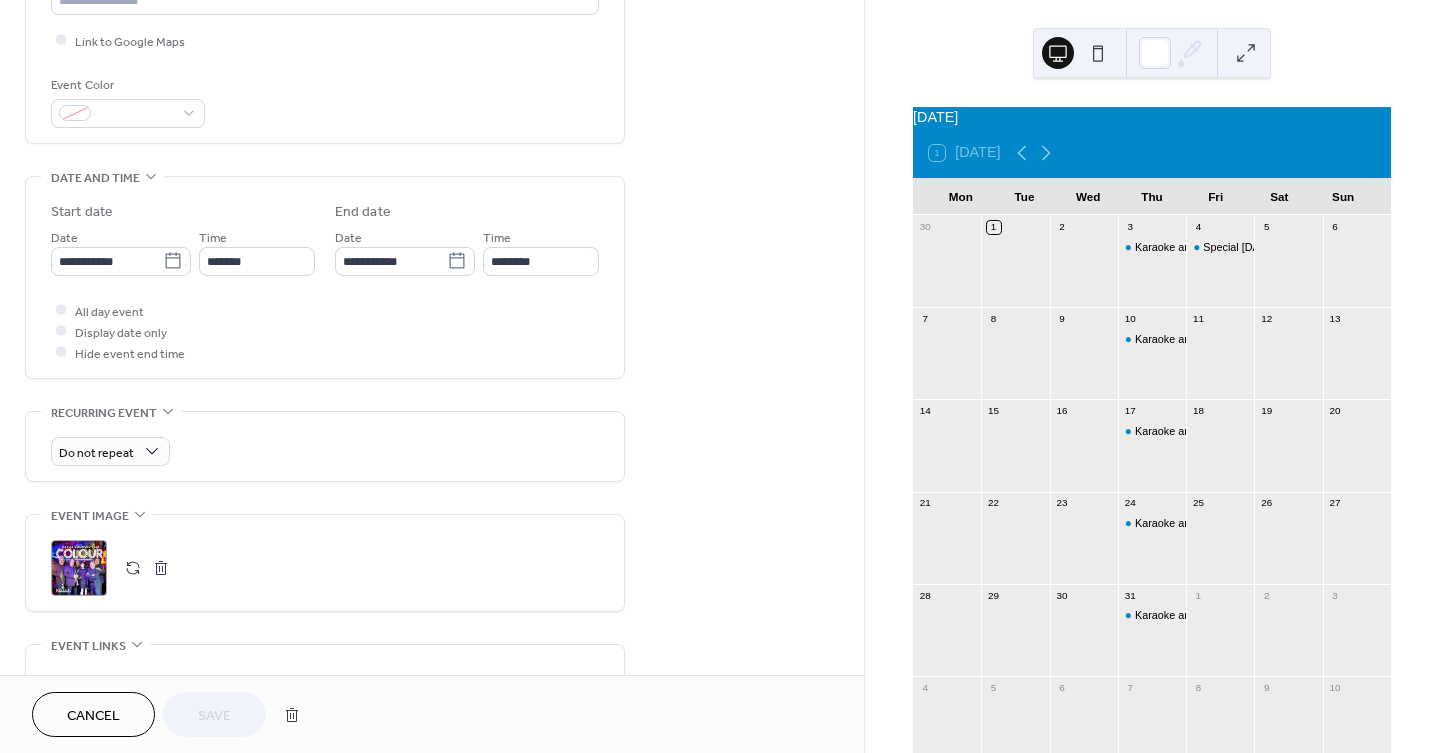 scroll, scrollTop: 555, scrollLeft: 0, axis: vertical 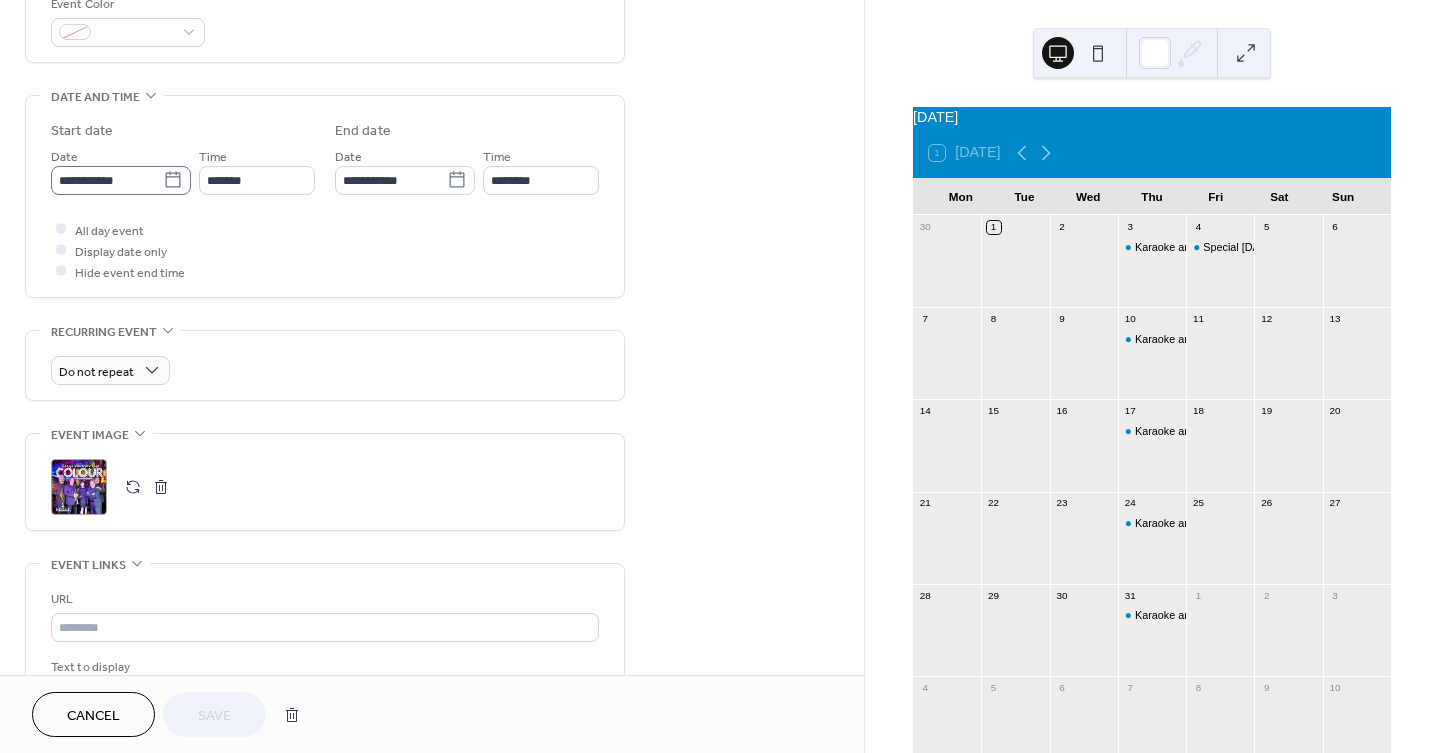 click 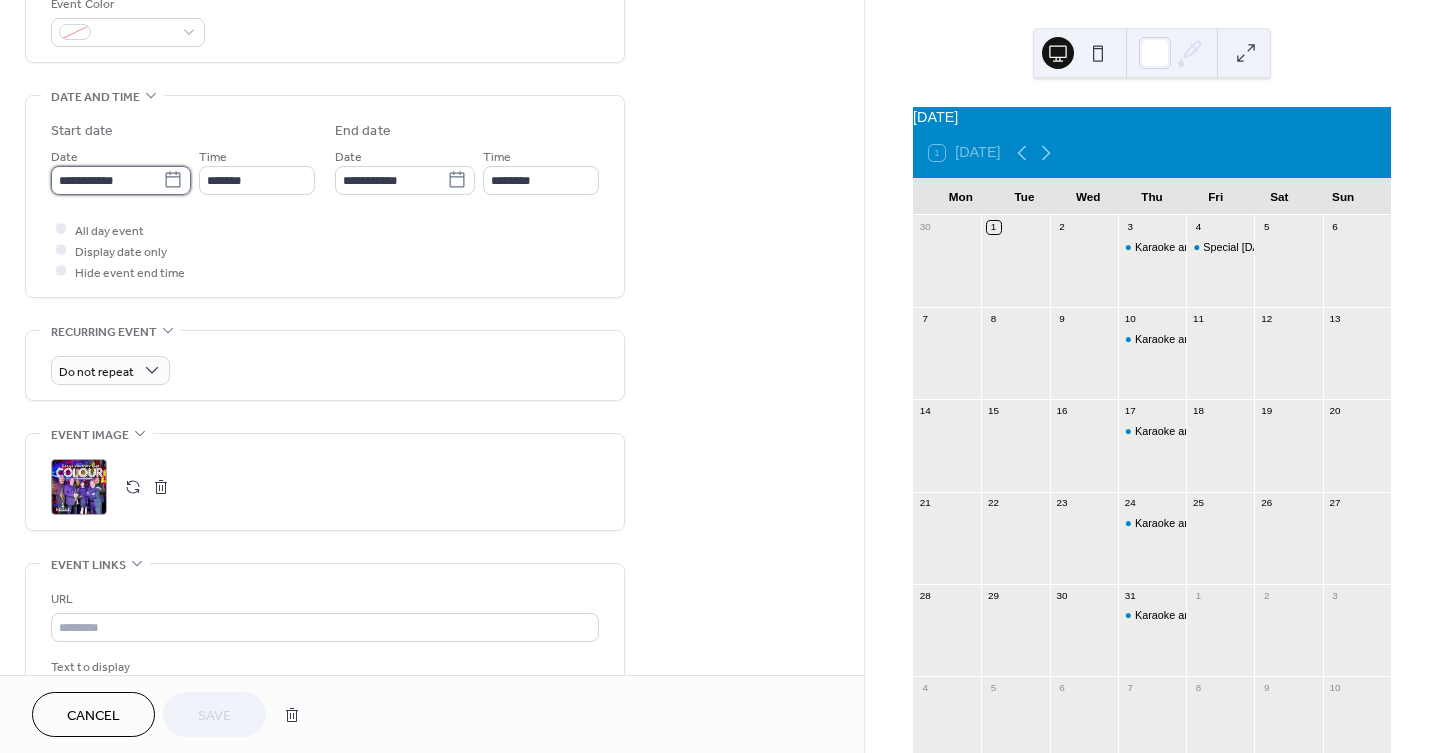 click on "**********" at bounding box center (107, 180) 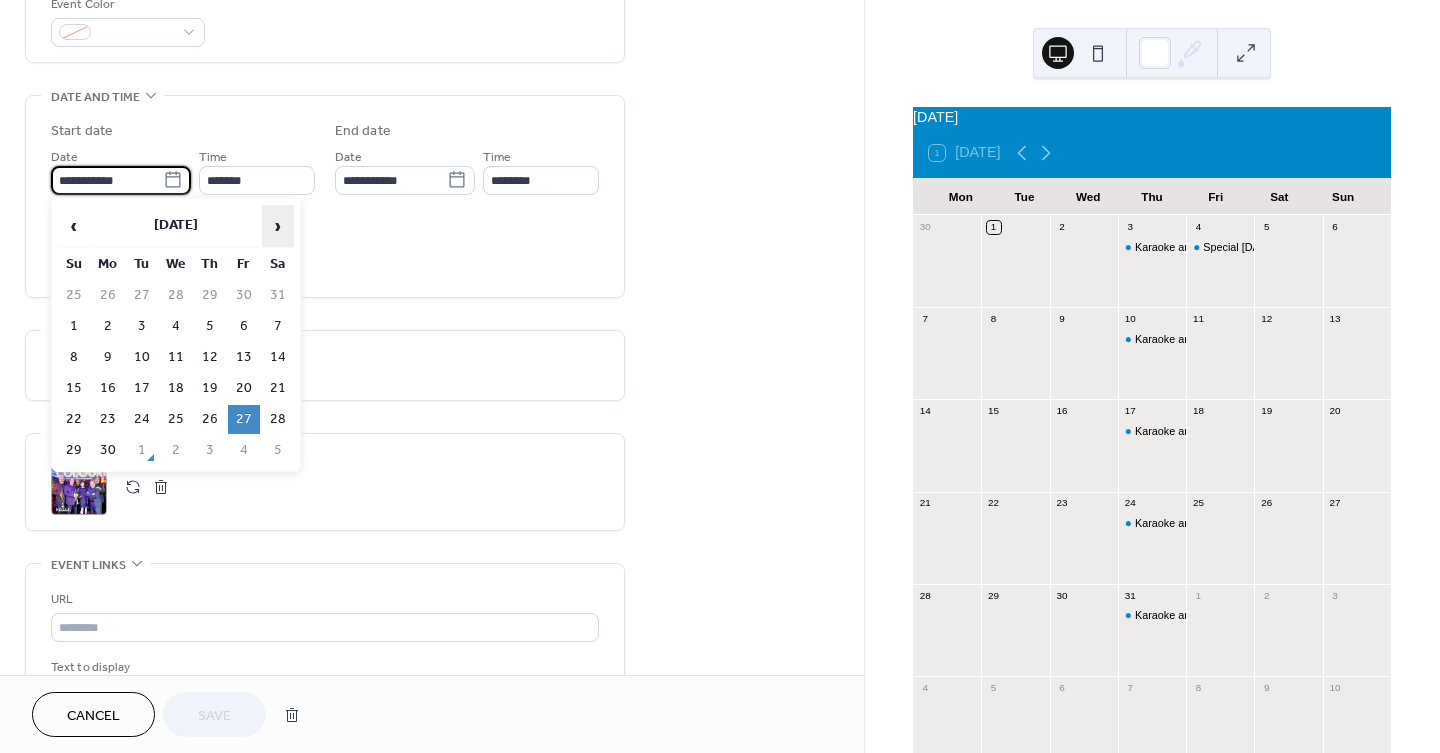 click on "›" at bounding box center (278, 226) 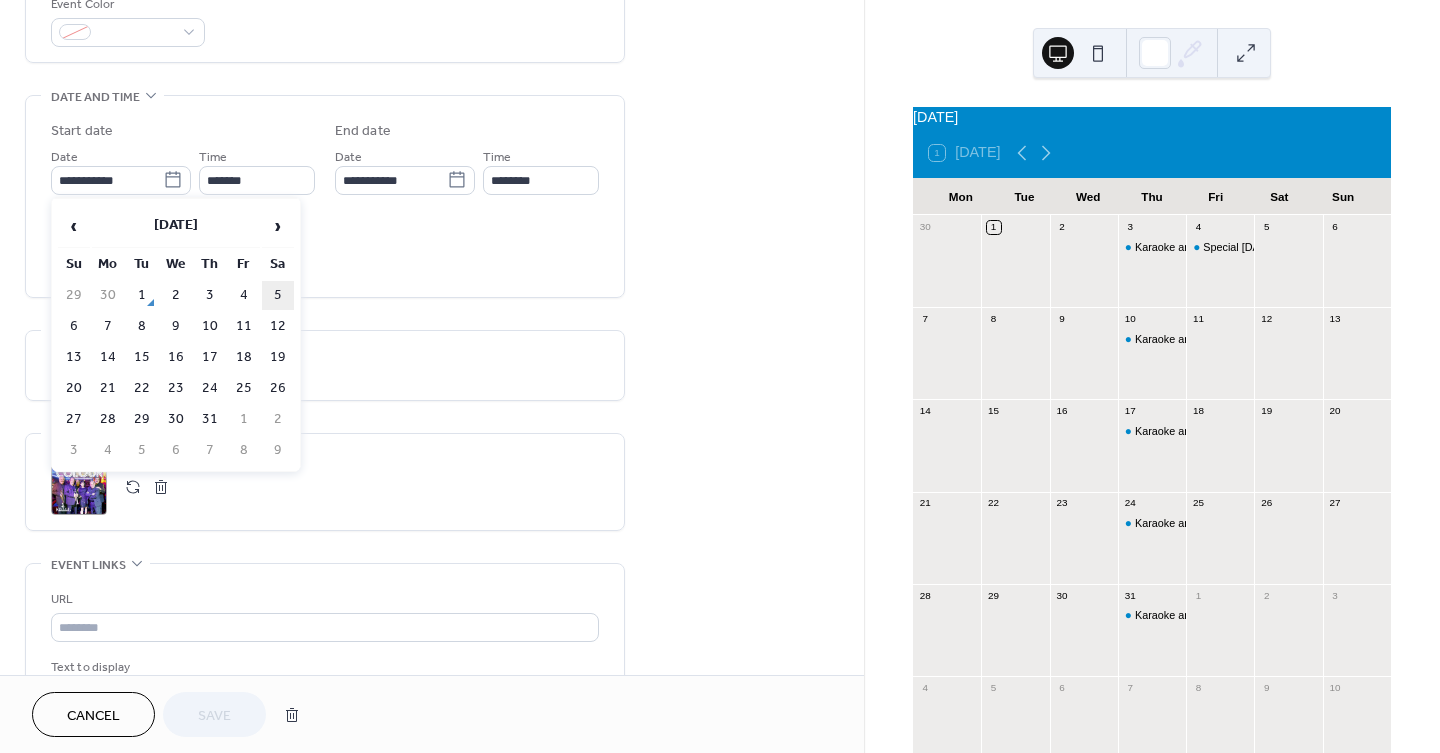 click on "5" at bounding box center [278, 295] 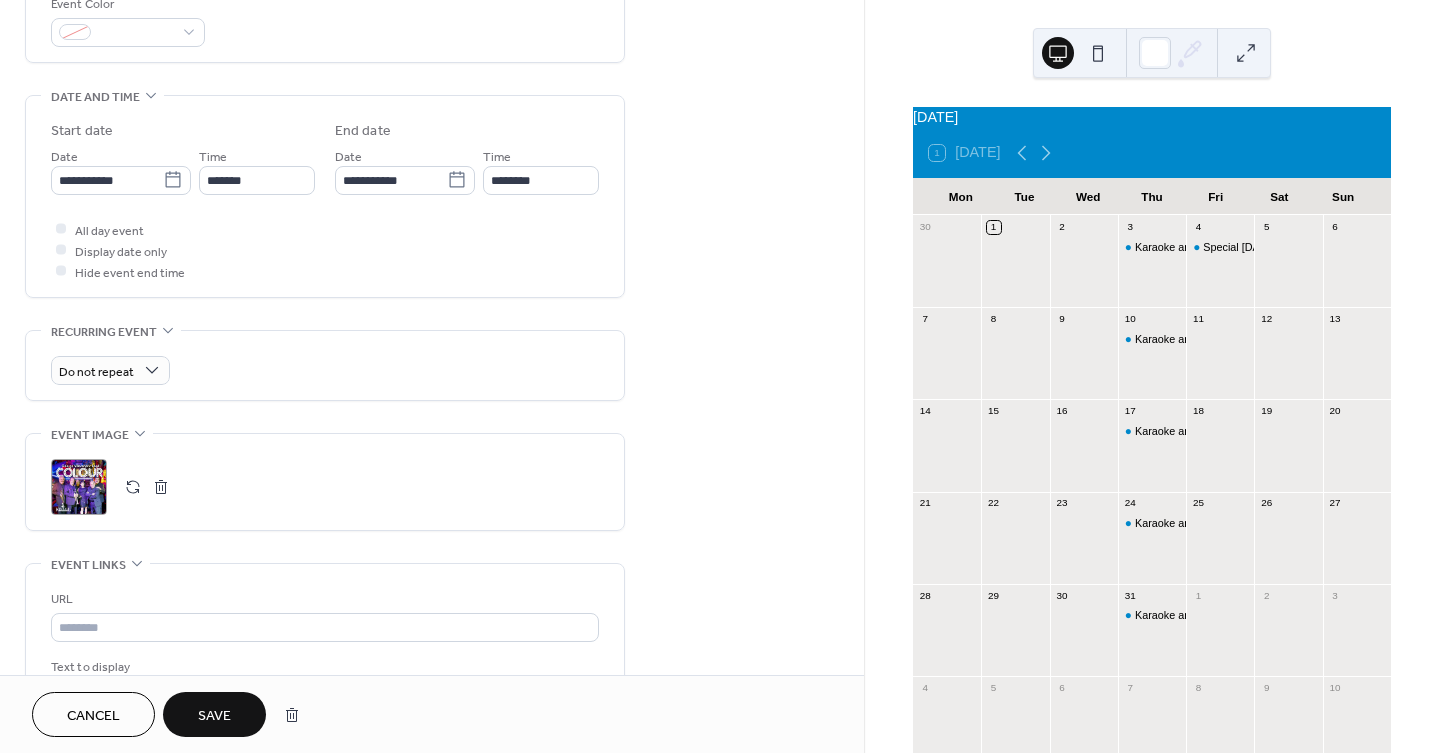 click on "Save" at bounding box center (214, 716) 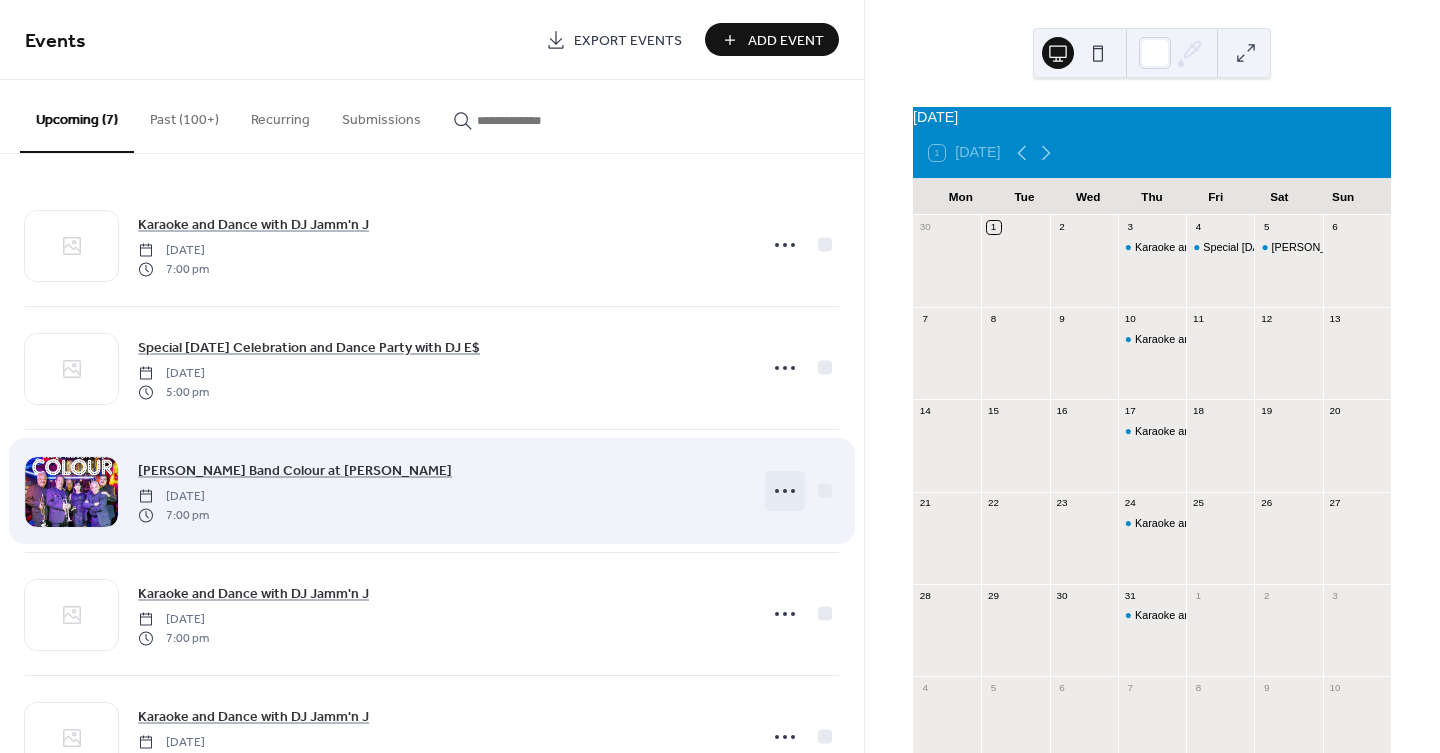 click 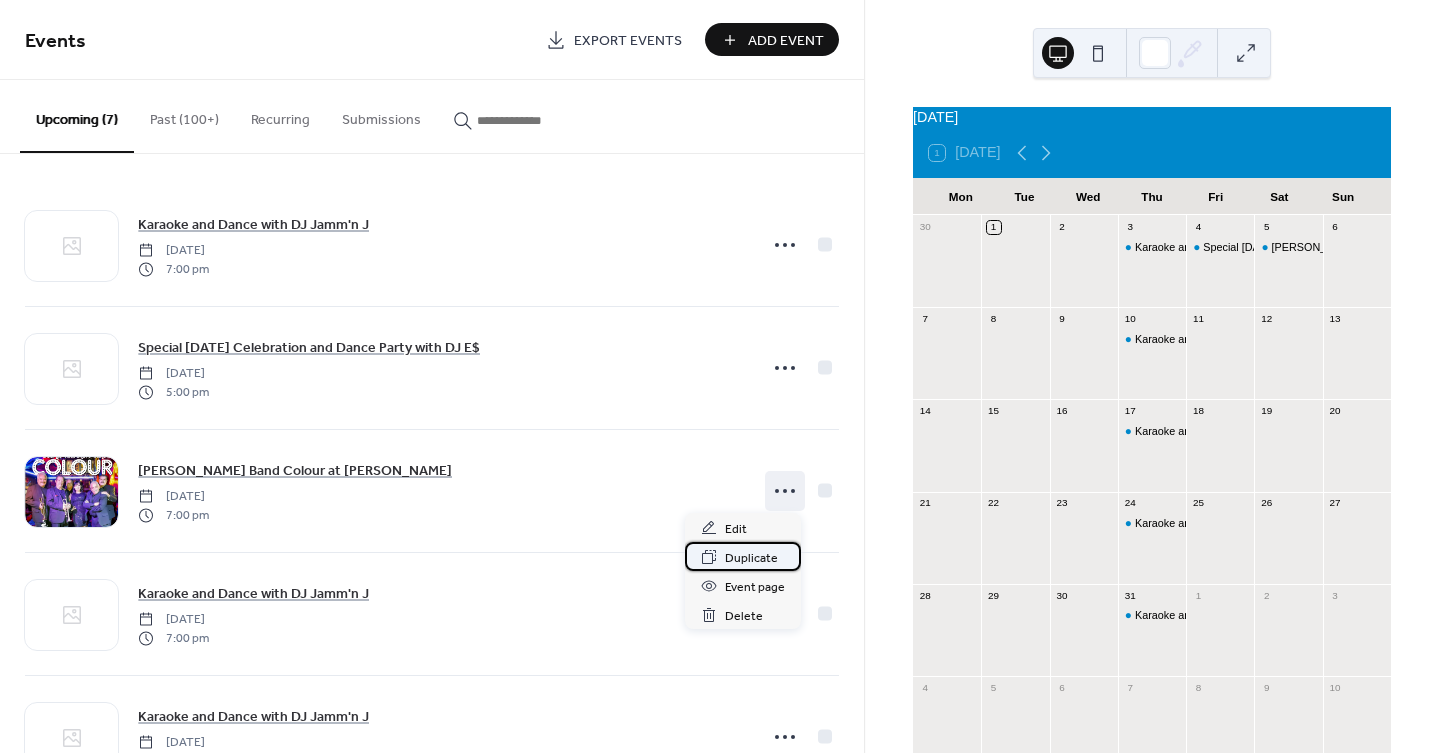 click on "Duplicate" at bounding box center [751, 558] 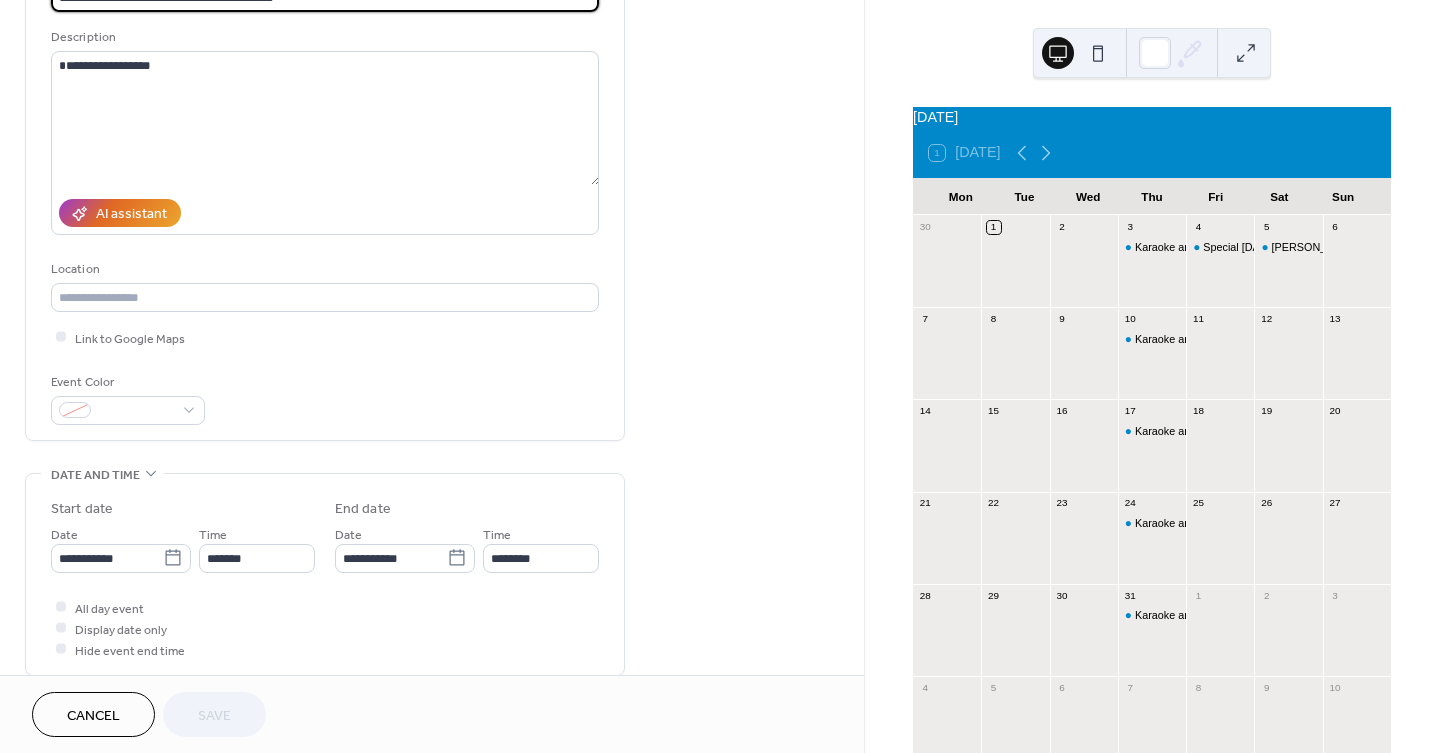 scroll, scrollTop: 222, scrollLeft: 0, axis: vertical 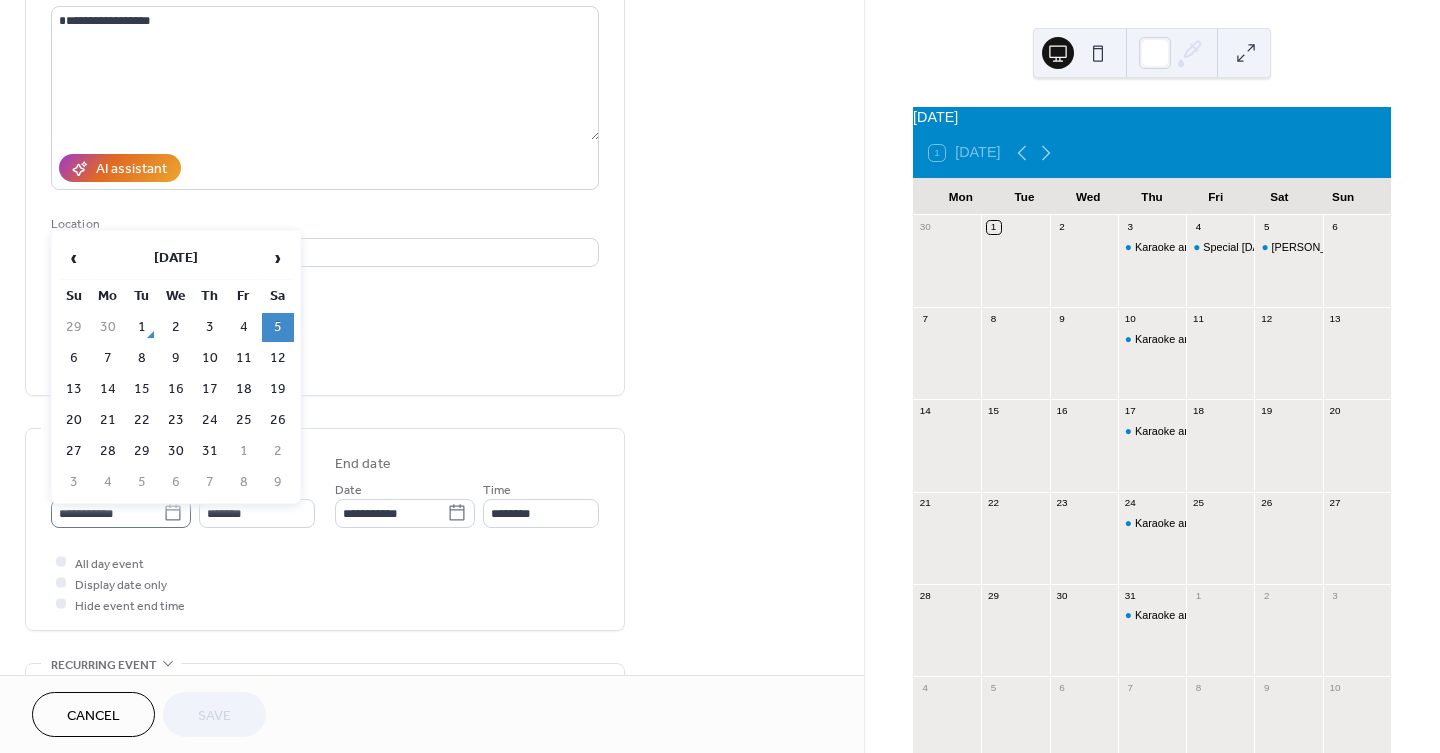 click 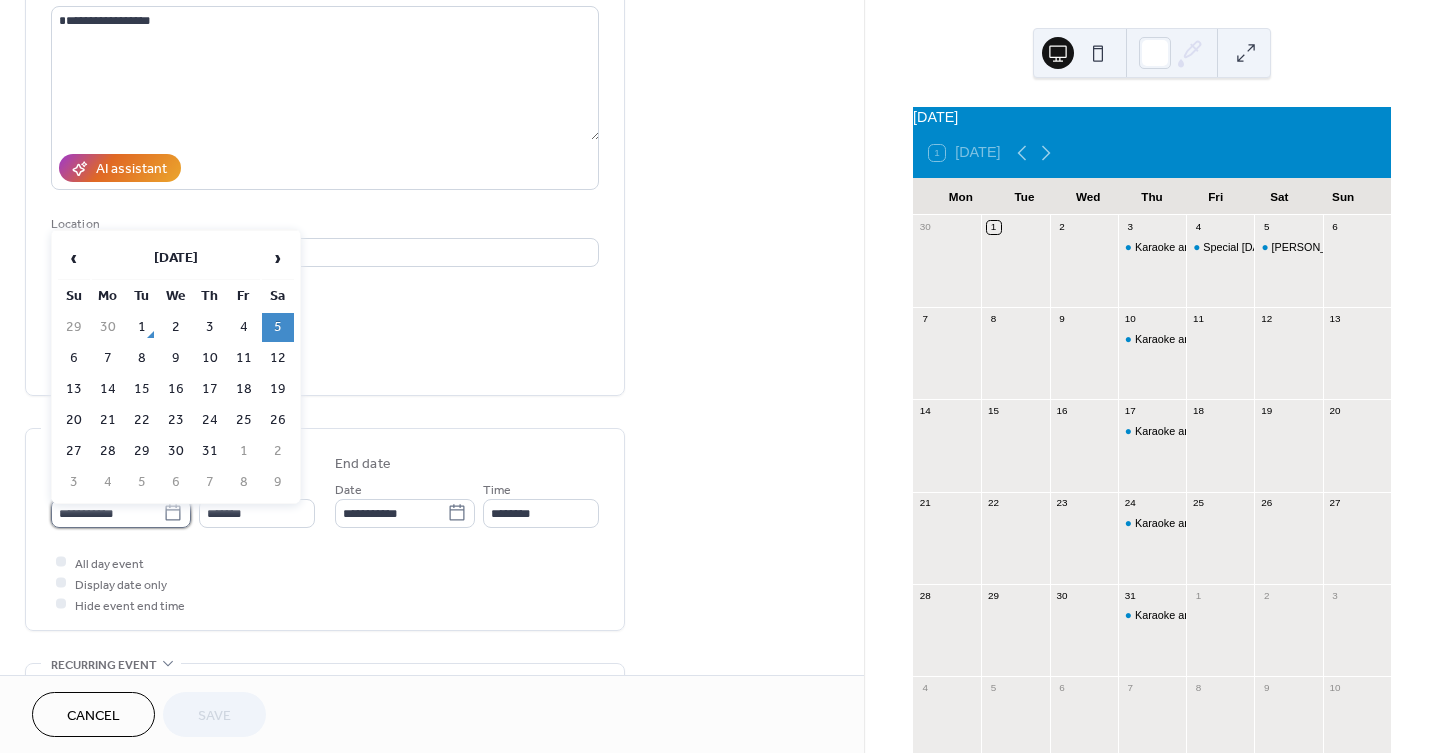 click on "**********" at bounding box center (107, 513) 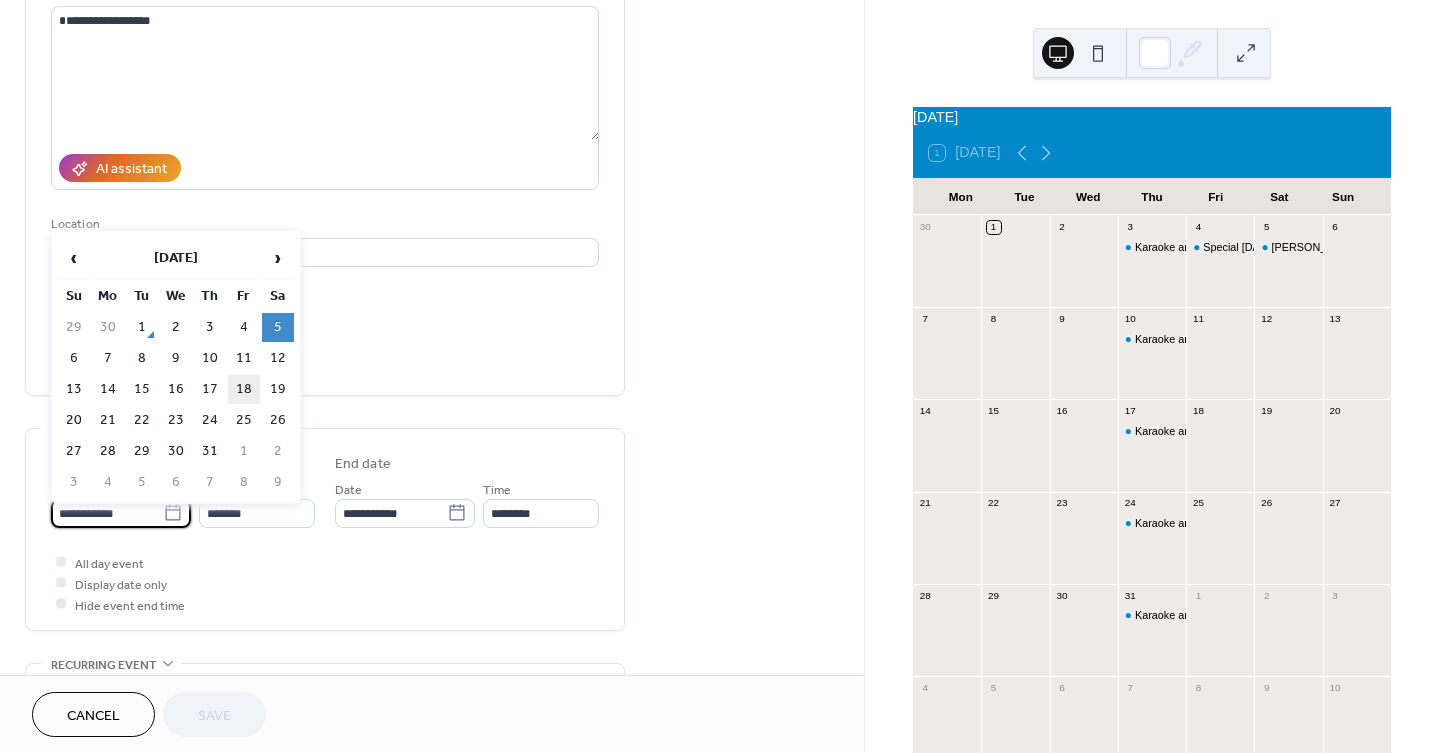 click on "18" at bounding box center (244, 389) 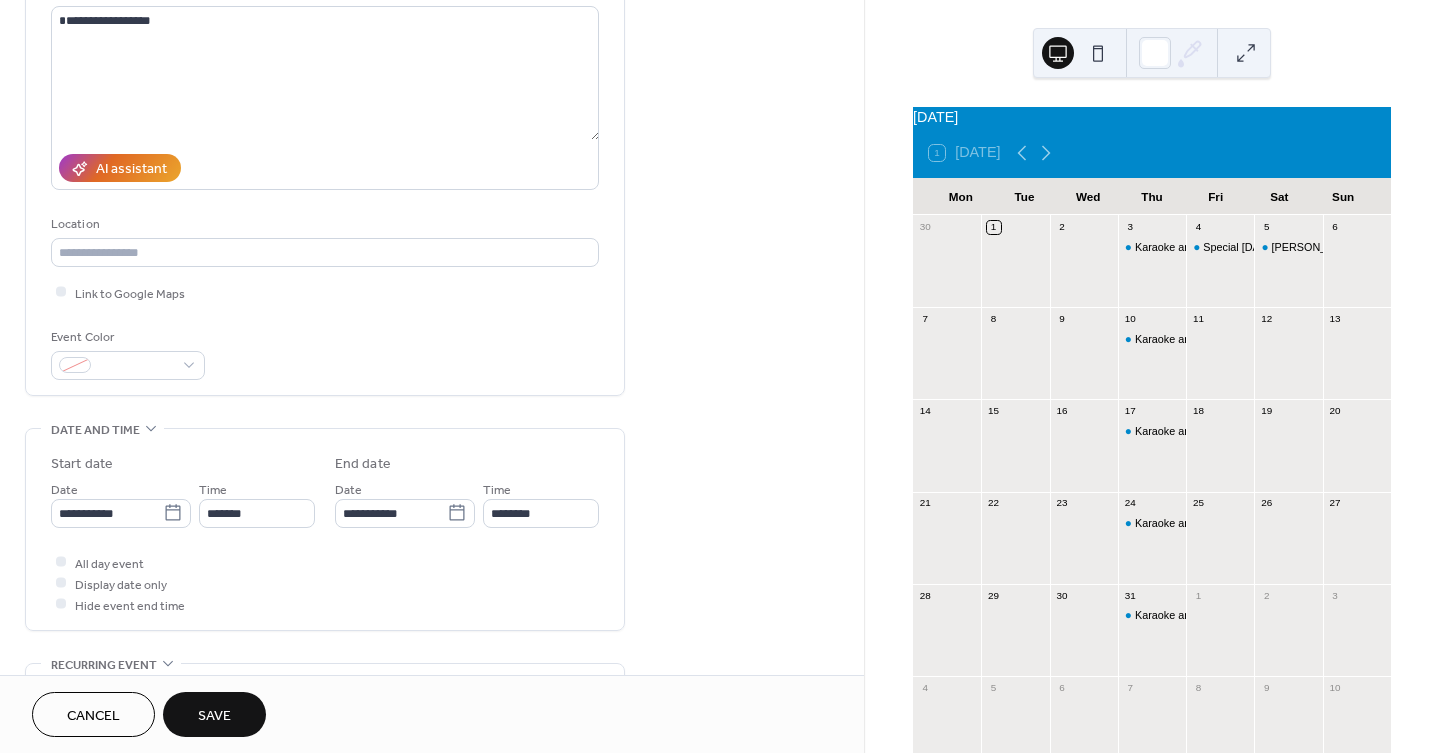 type on "**********" 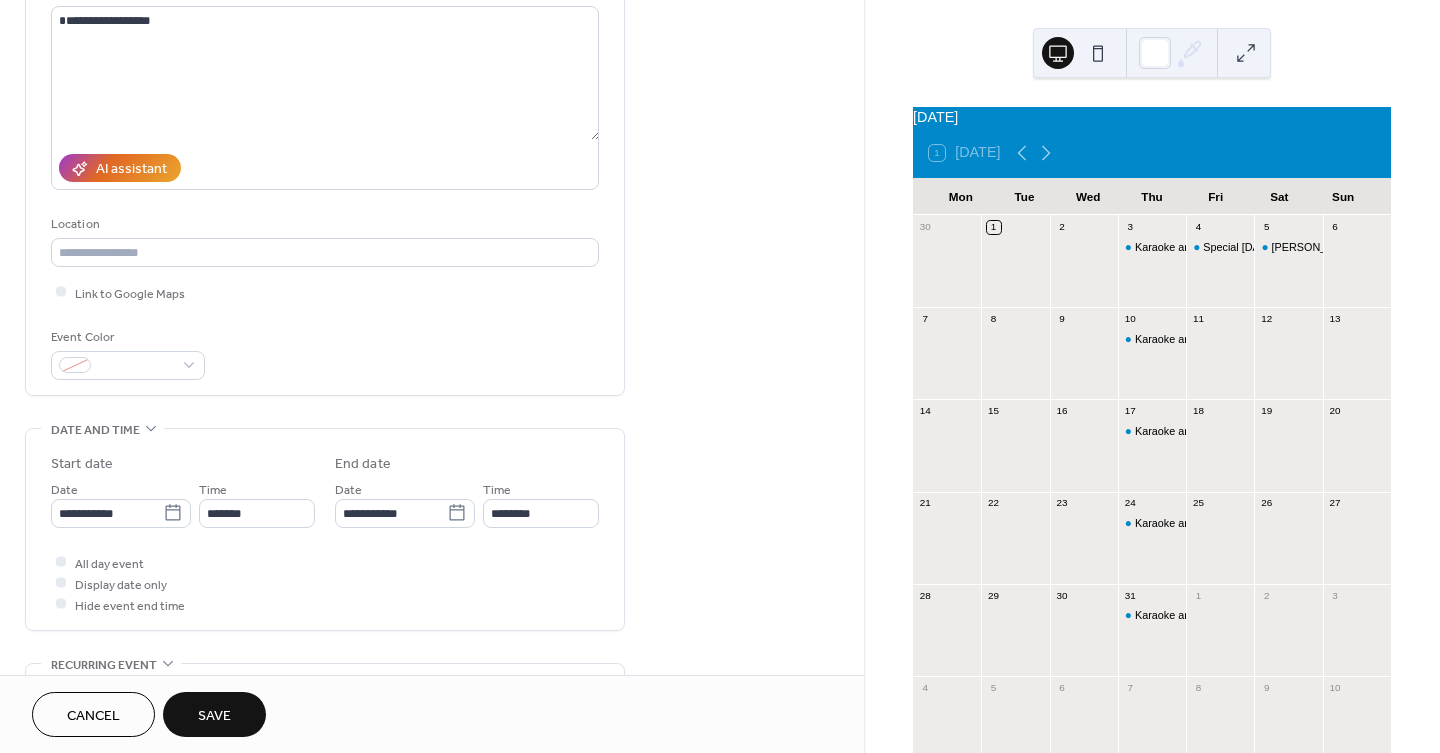 type on "**********" 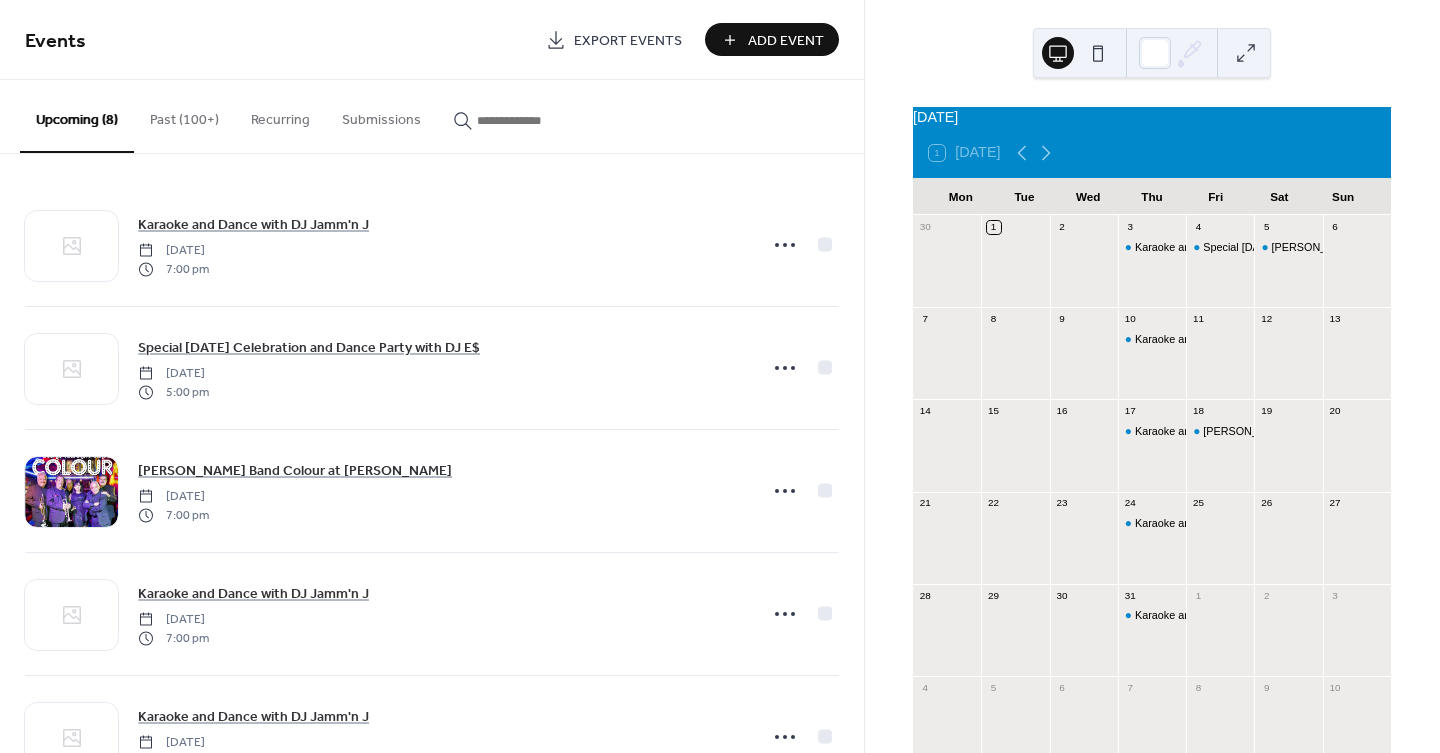 click on "Past  (100+)" at bounding box center (184, 115) 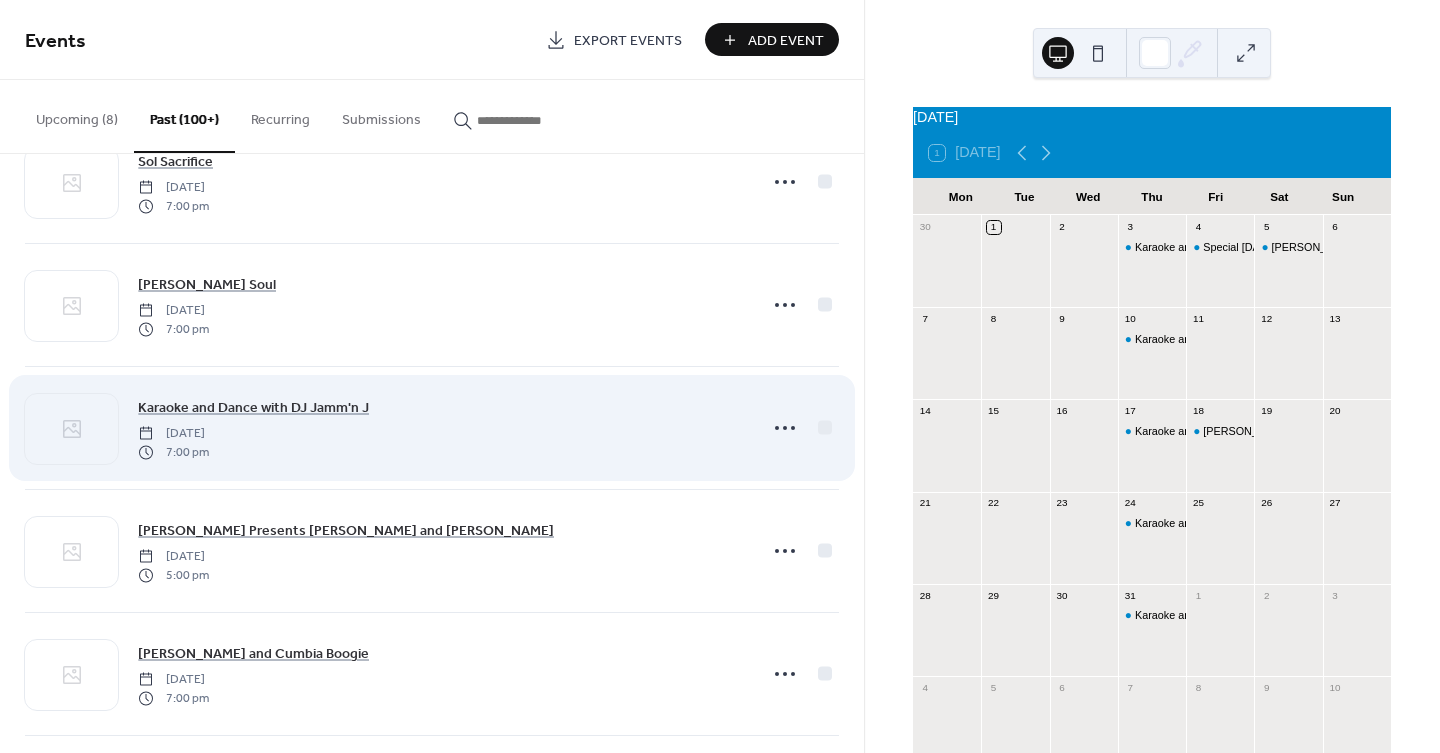 scroll, scrollTop: 666, scrollLeft: 0, axis: vertical 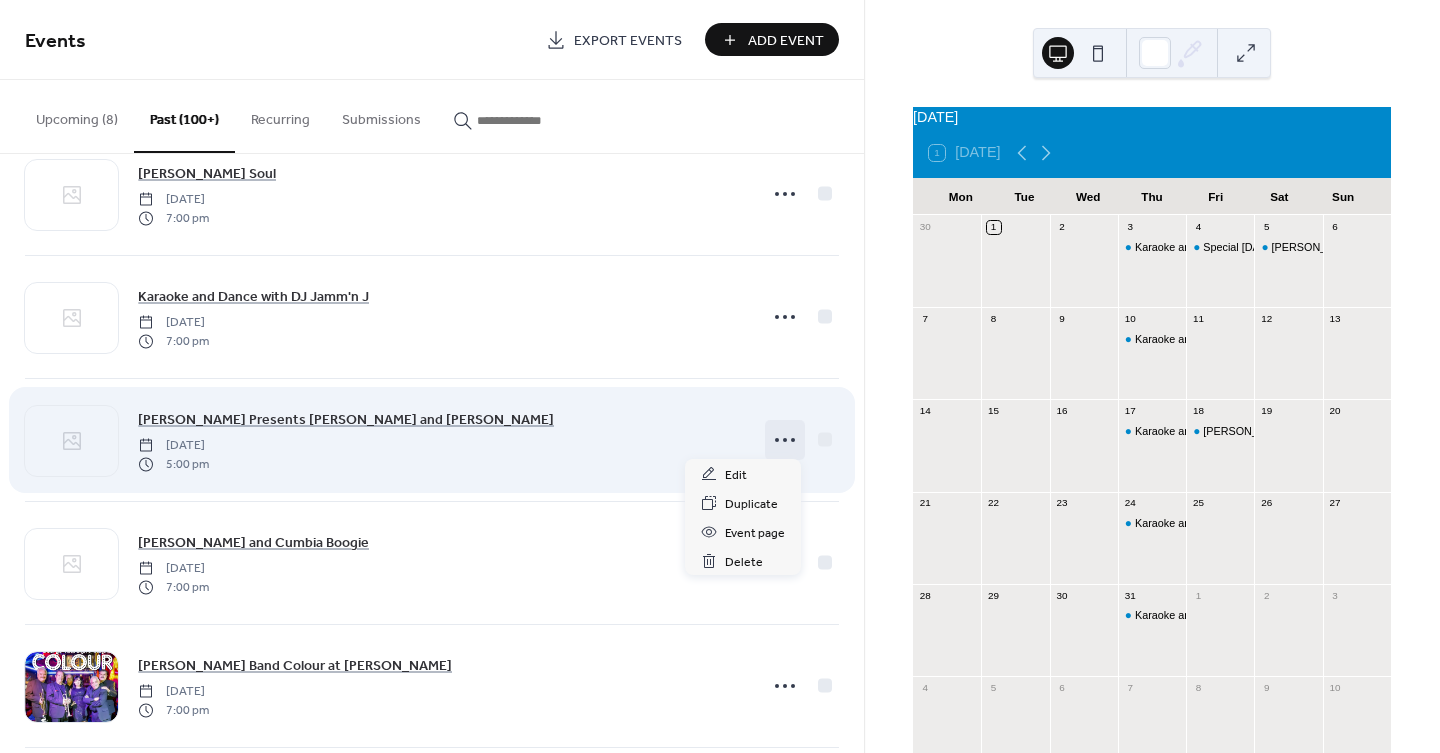 click 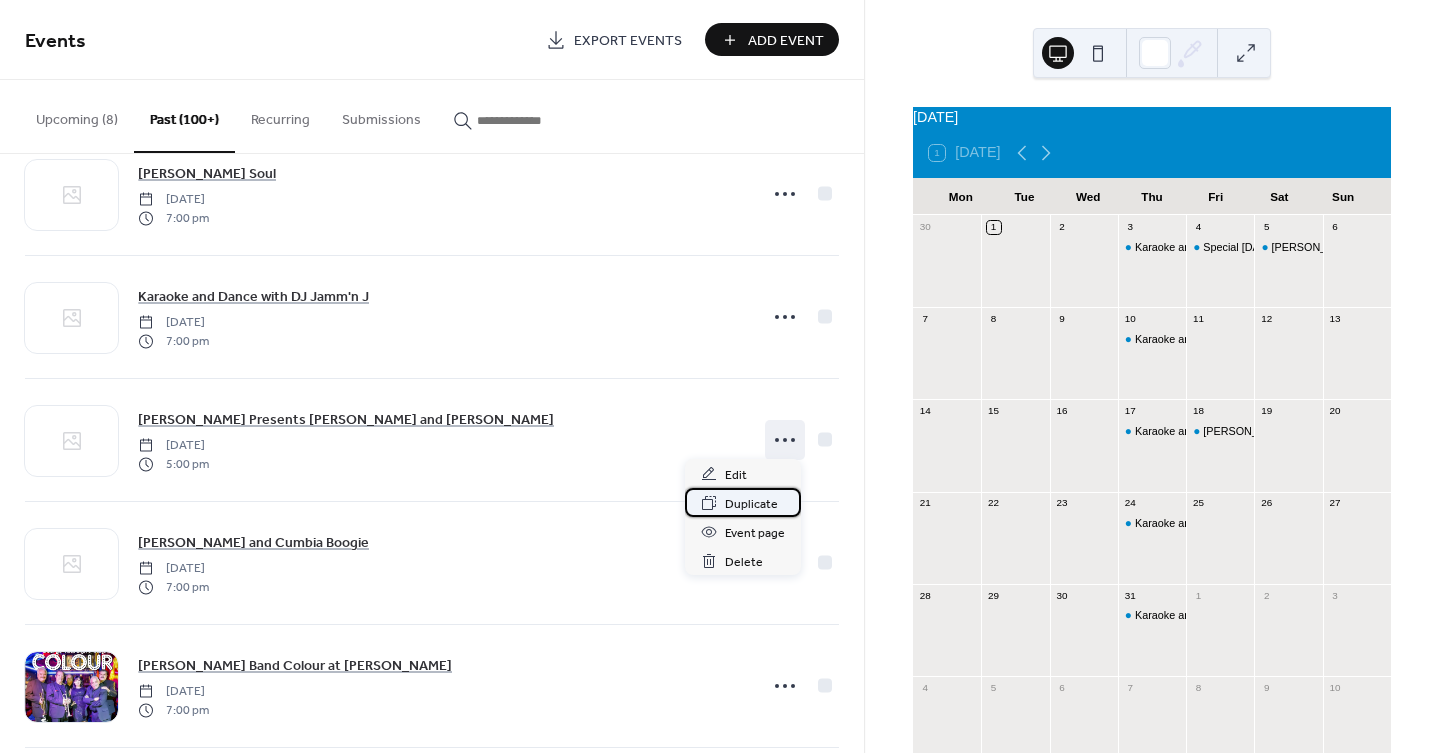 click on "Duplicate" at bounding box center (751, 504) 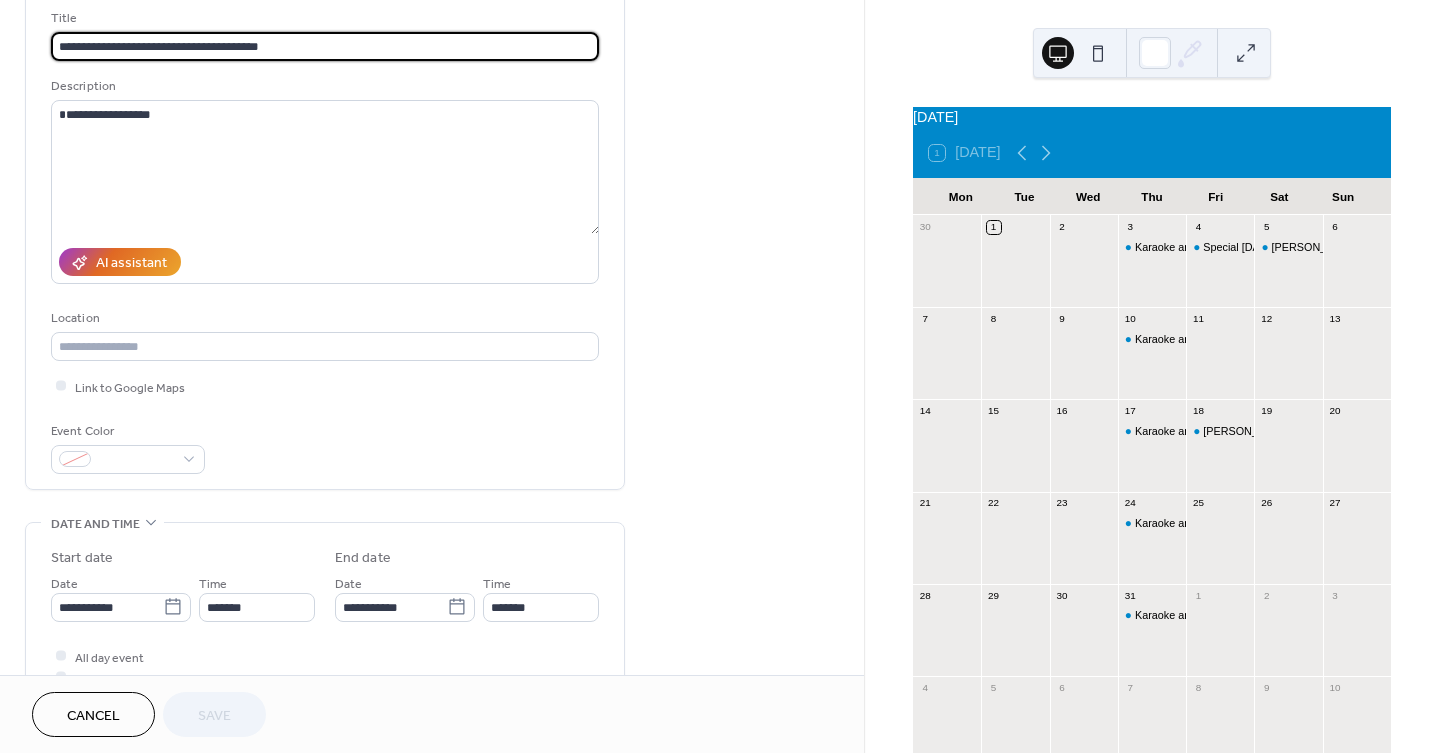 scroll, scrollTop: 333, scrollLeft: 0, axis: vertical 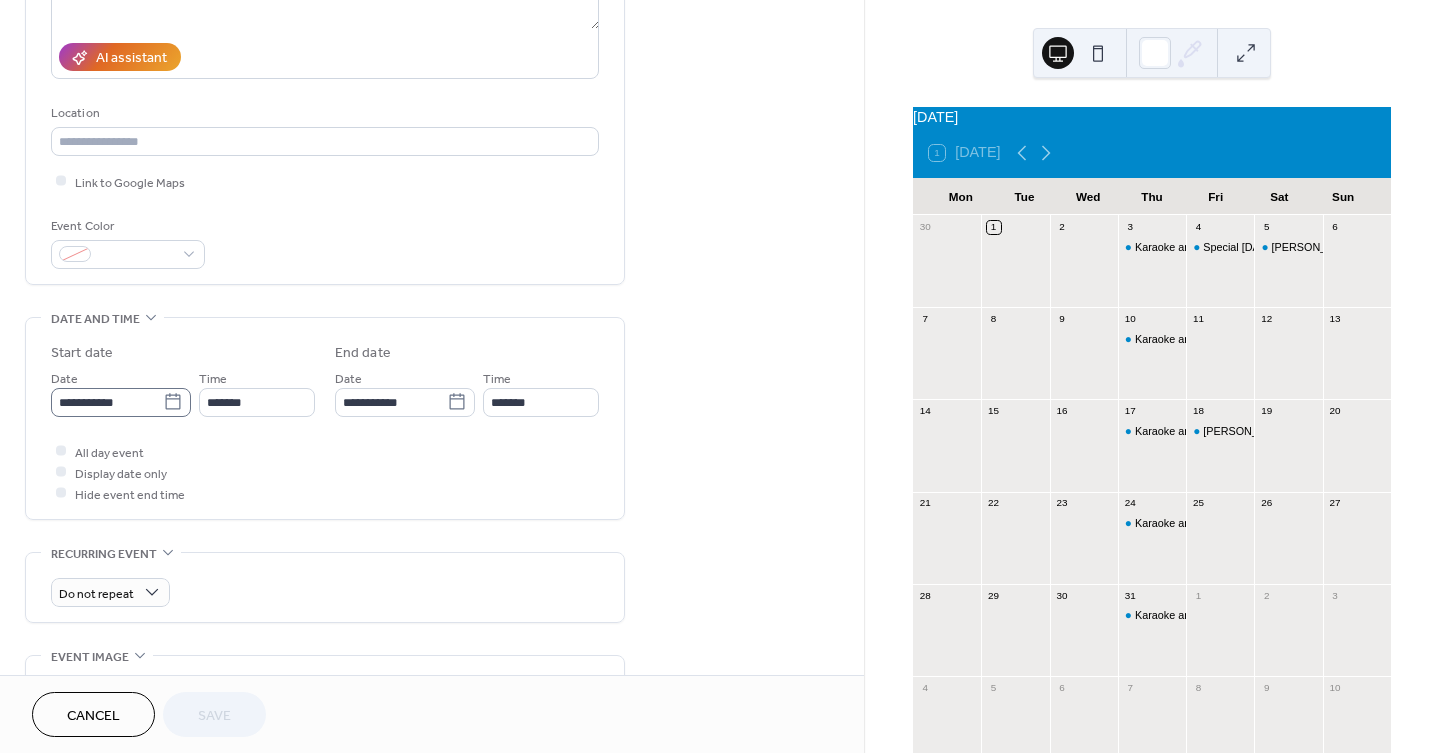 click 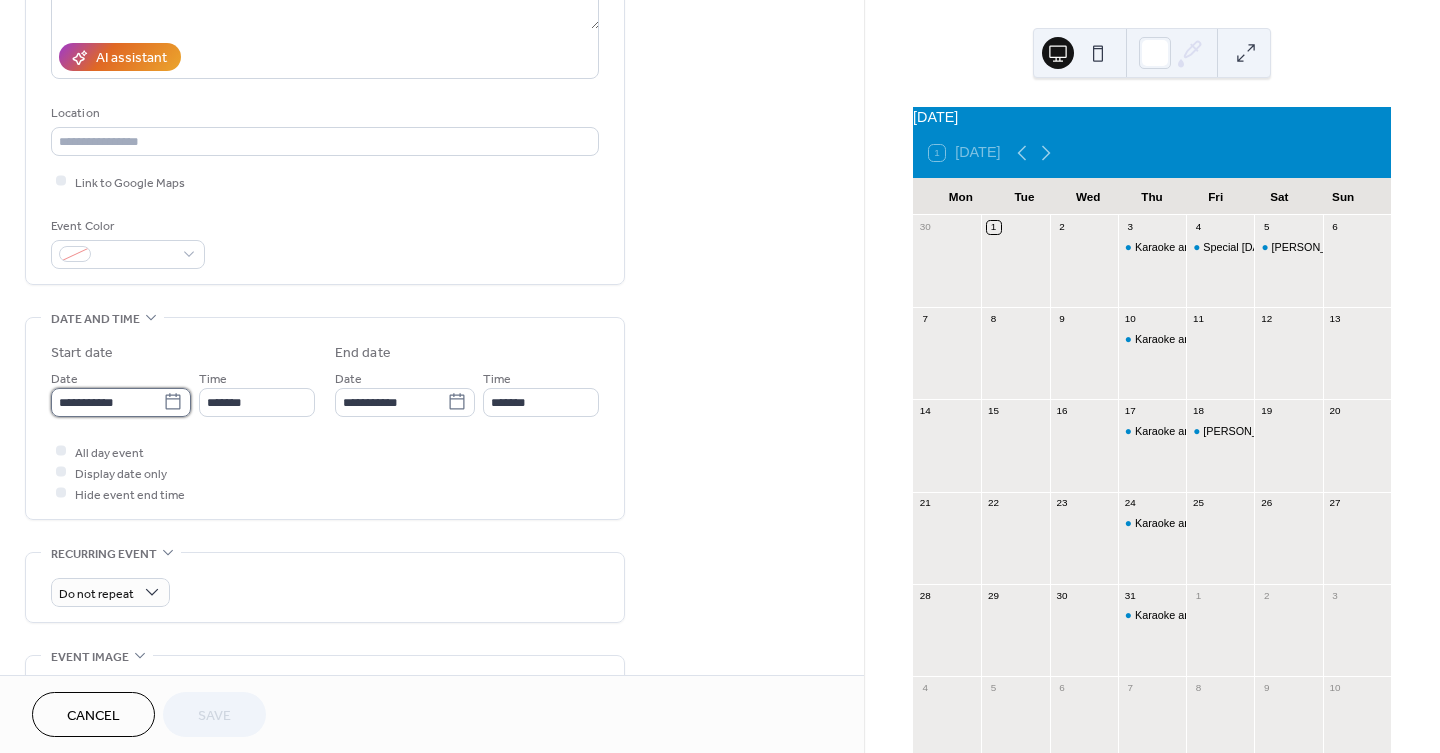 click on "**********" at bounding box center (107, 402) 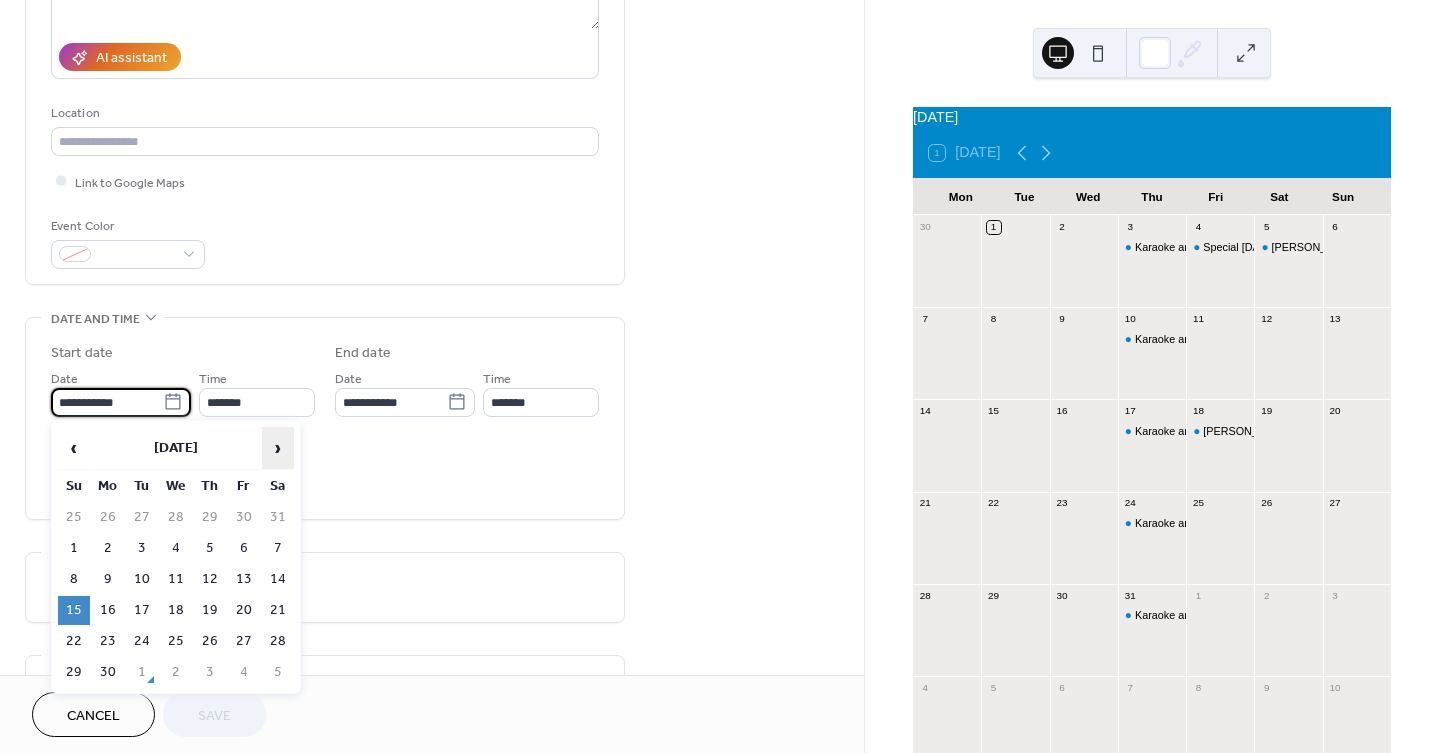 click on "›" at bounding box center (278, 448) 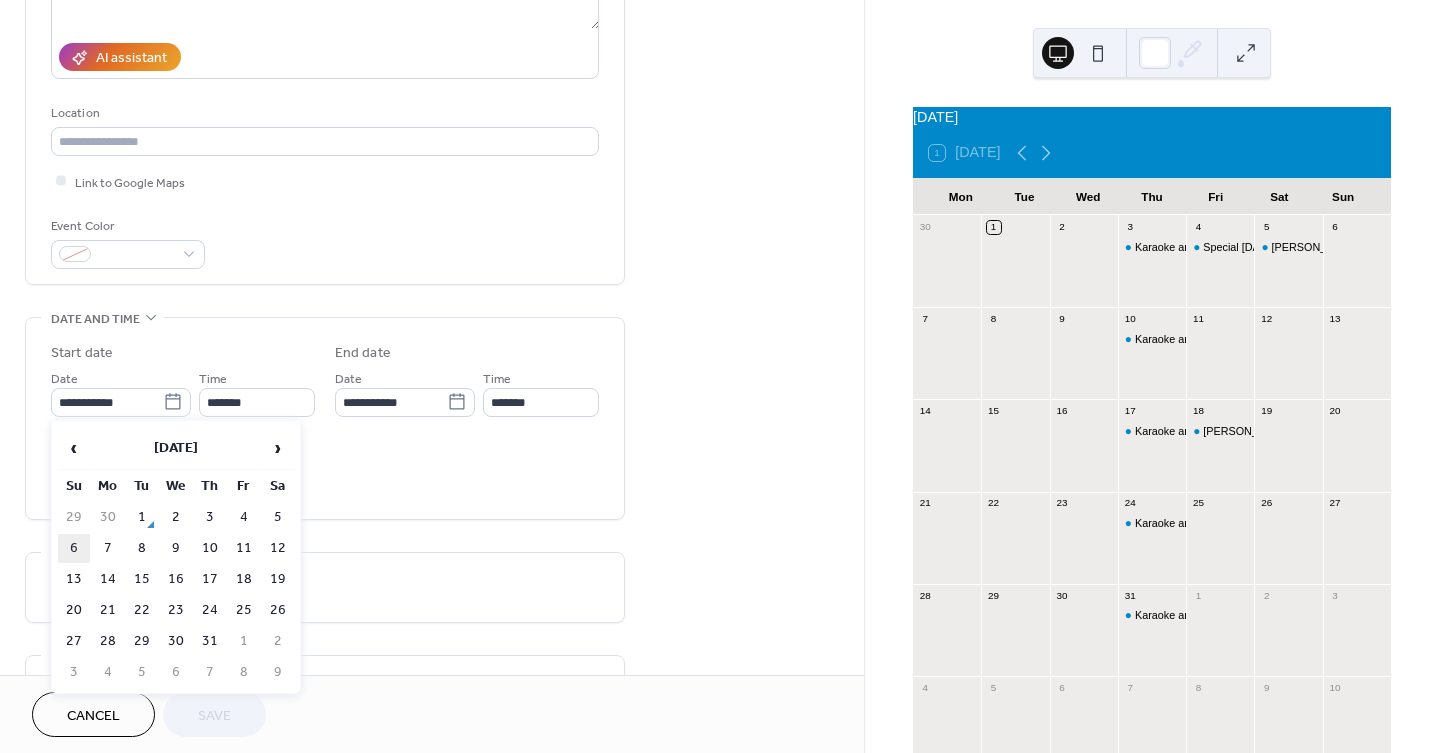 click on "6" at bounding box center (74, 548) 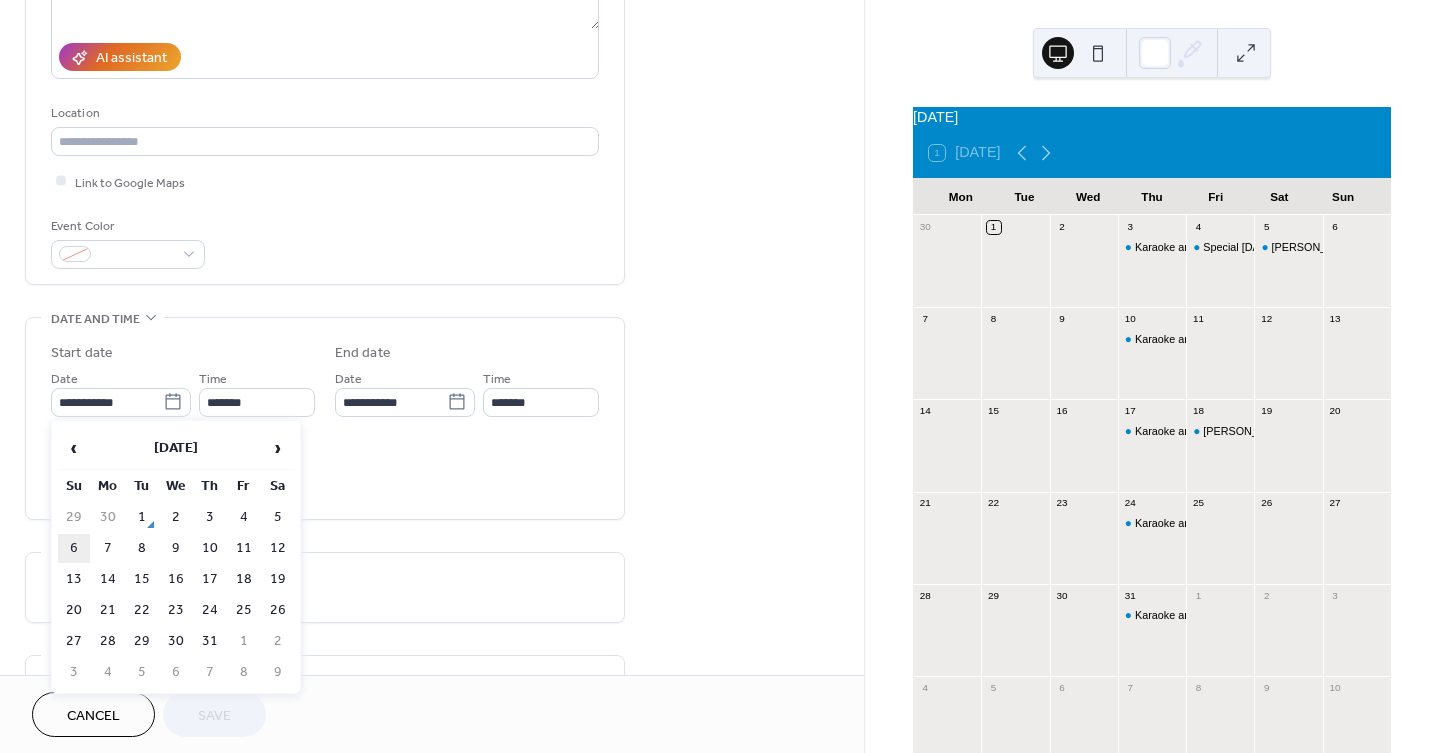 type on "**********" 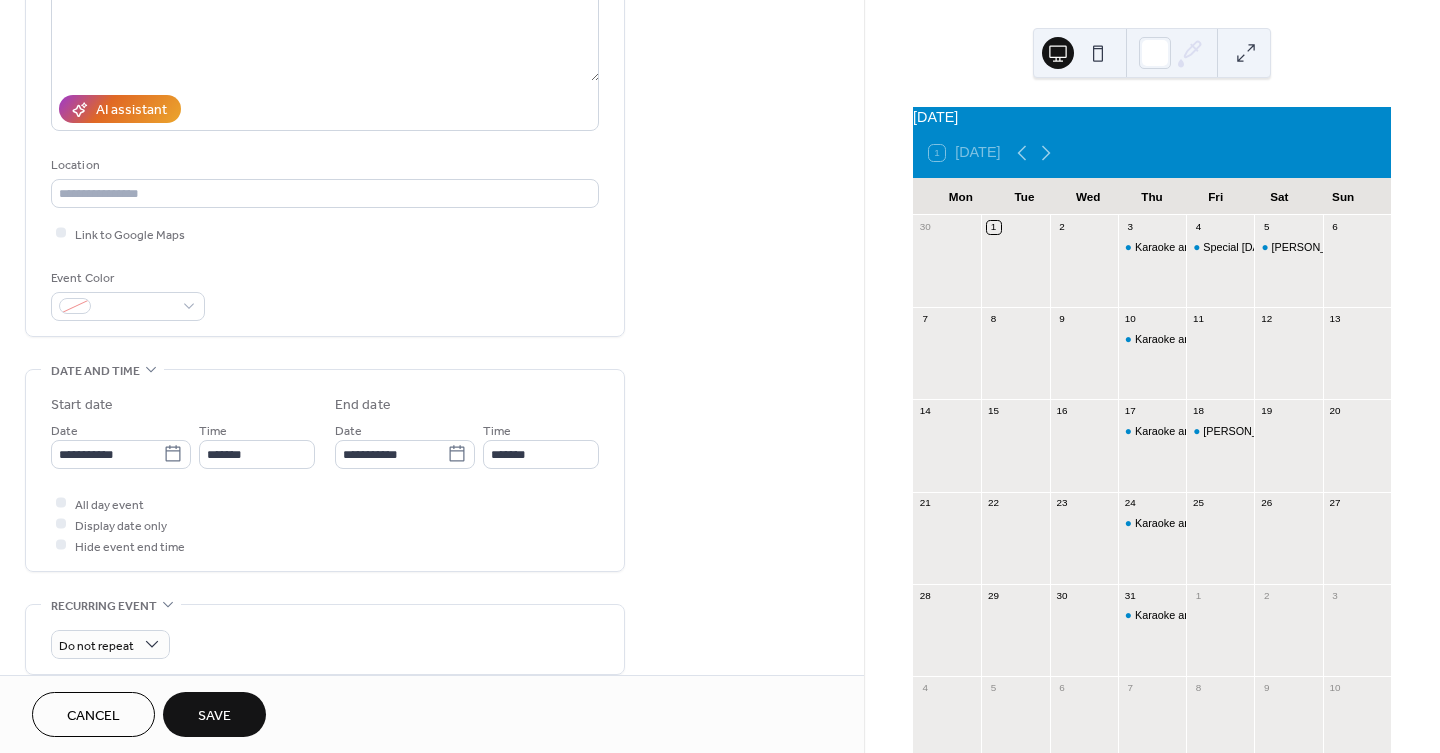 scroll, scrollTop: 444, scrollLeft: 0, axis: vertical 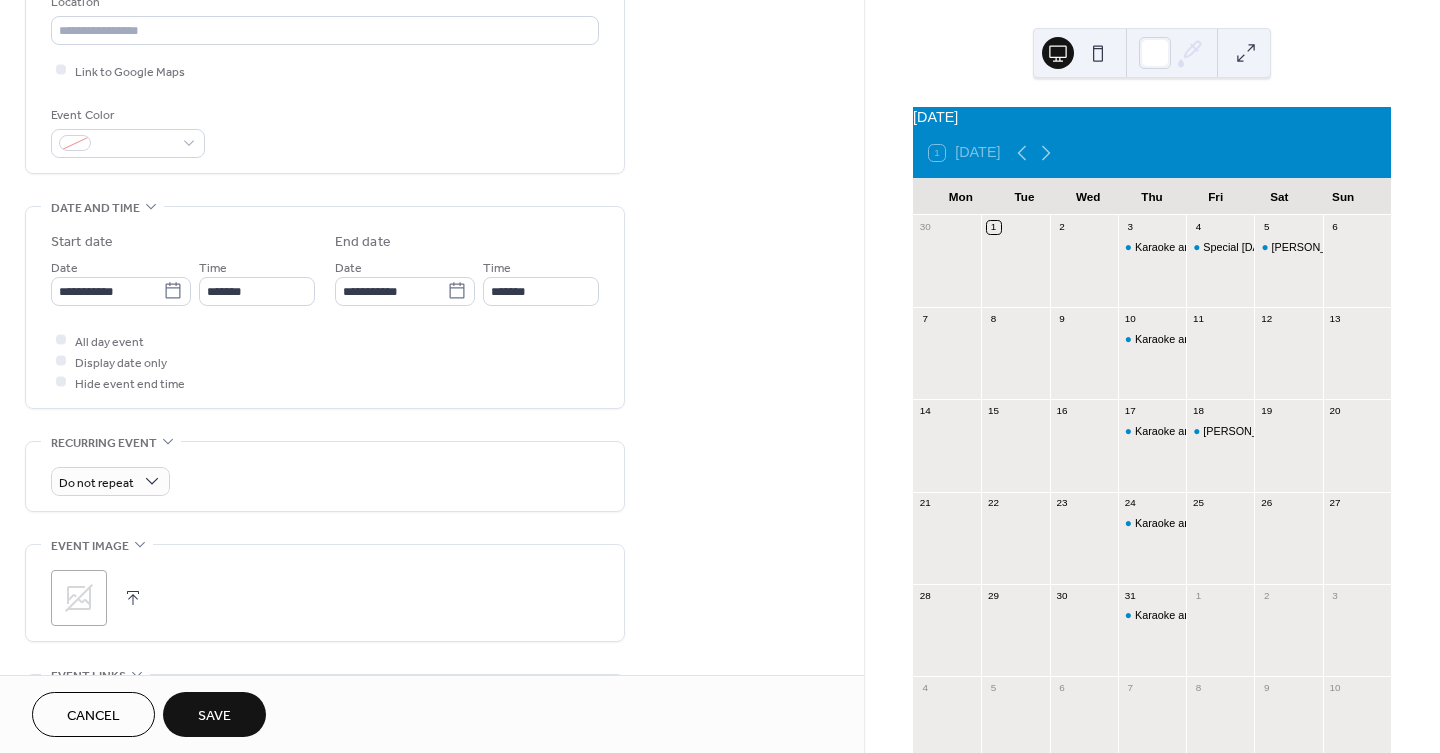 click on "Save" at bounding box center [214, 714] 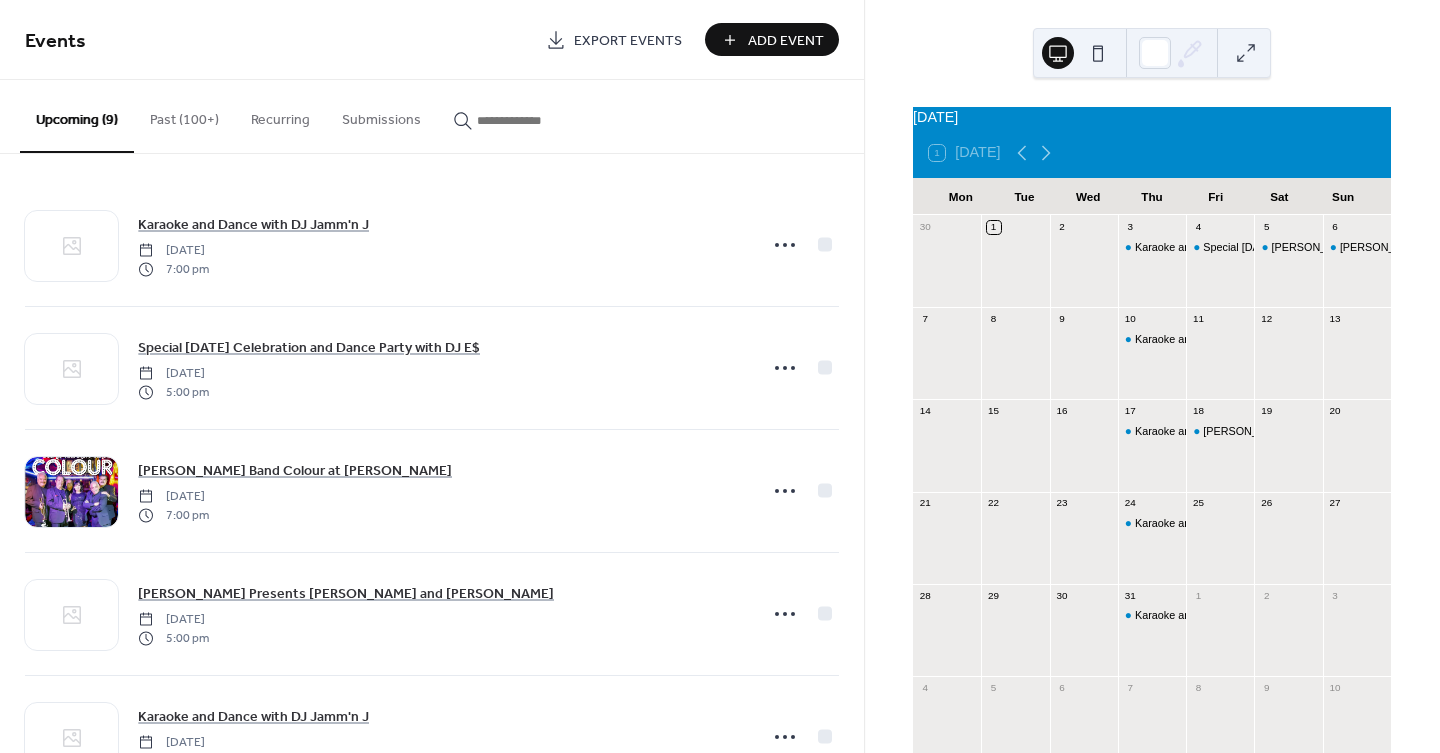 drag, startPoint x: 791, startPoint y: 34, endPoint x: 781, endPoint y: 49, distance: 18.027756 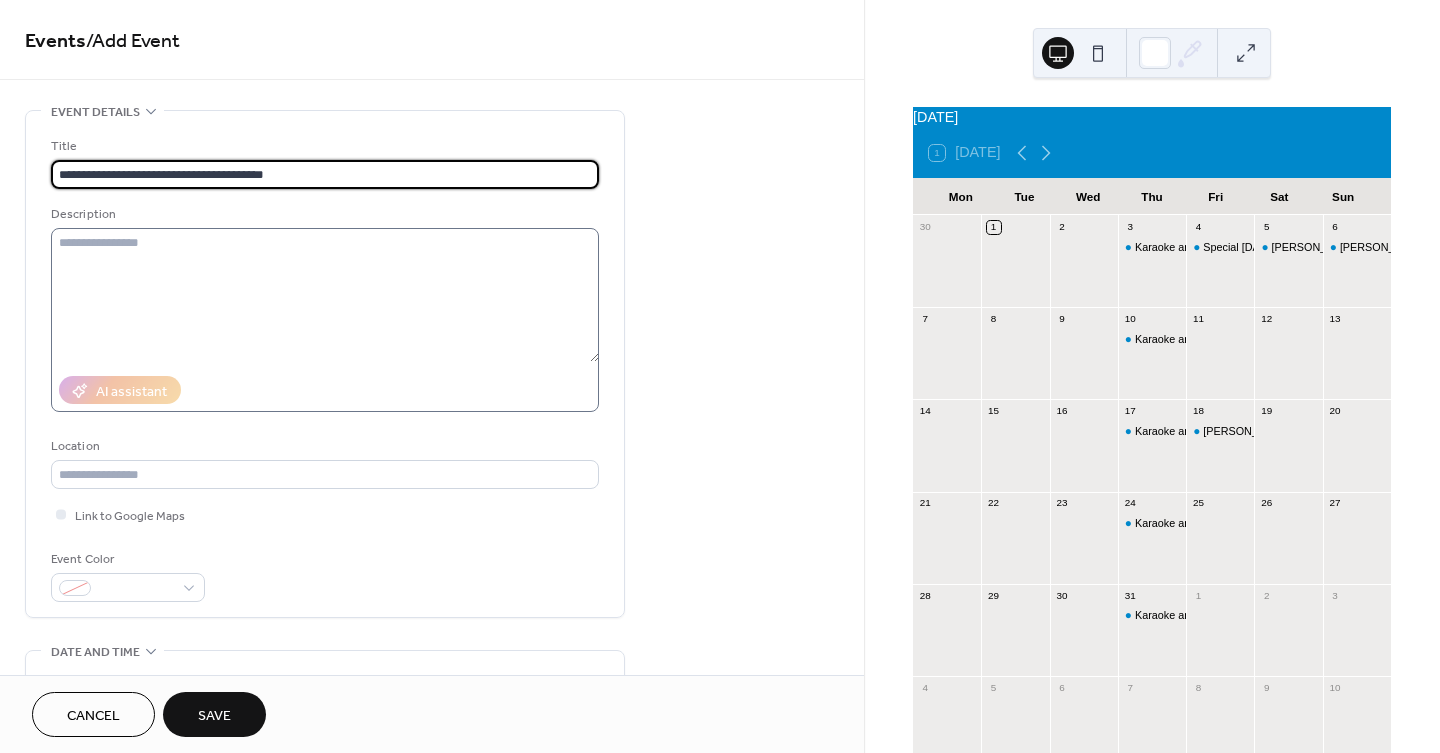 type on "**********" 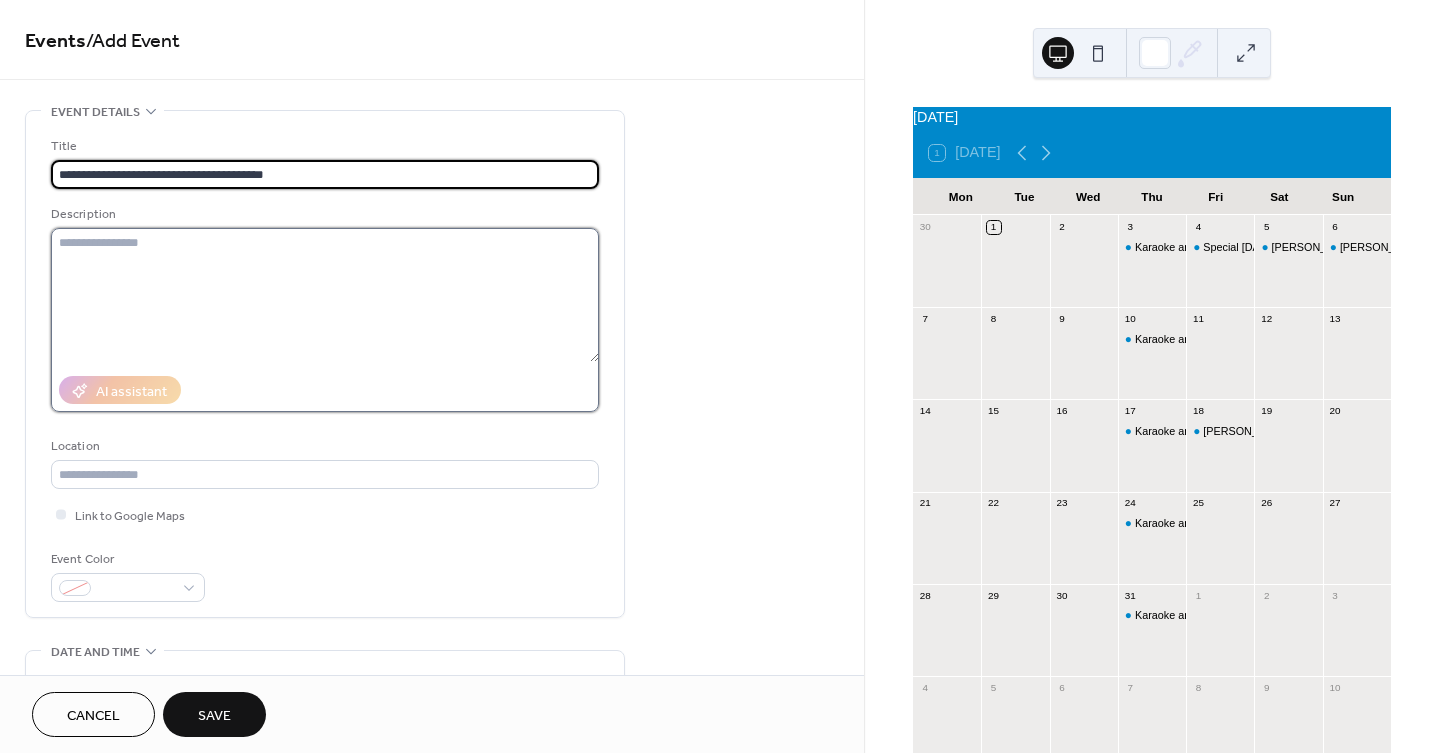 click at bounding box center [325, 295] 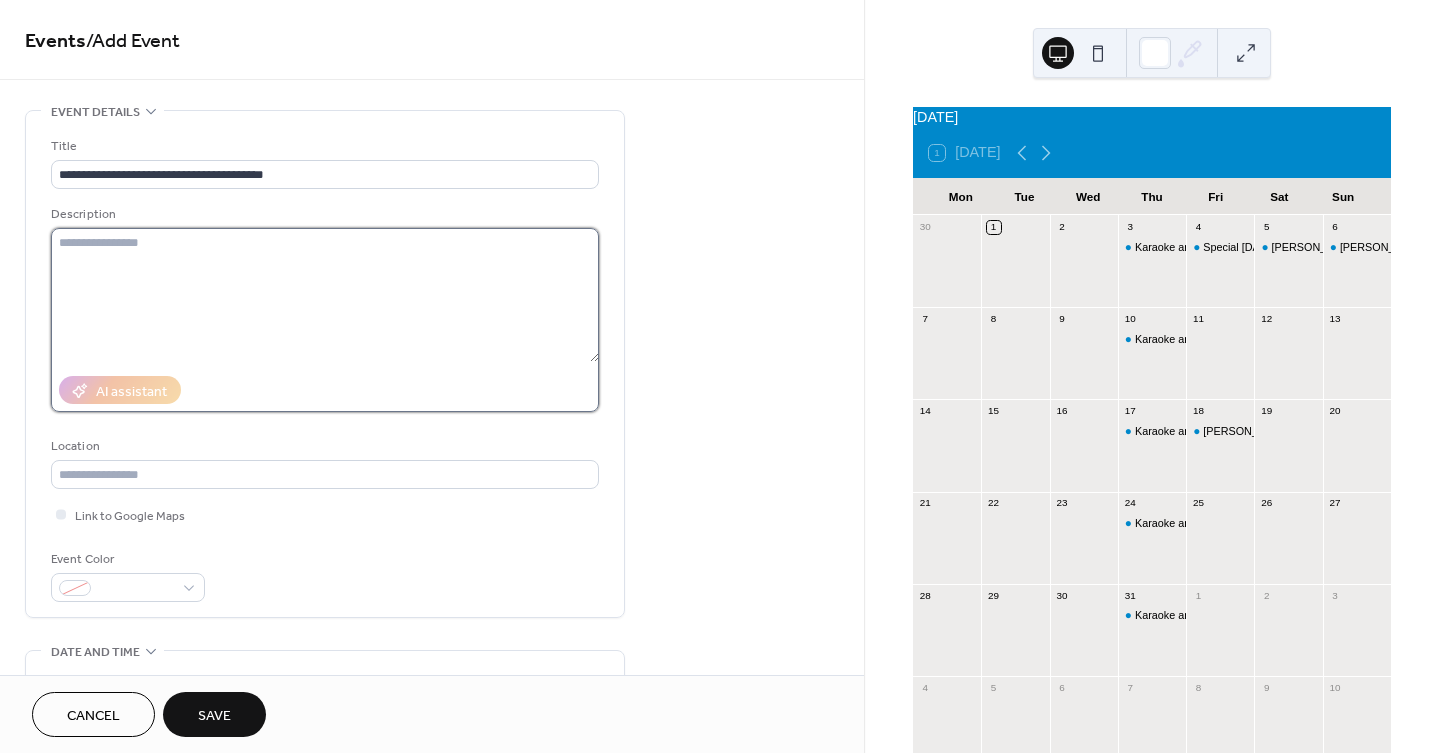 click at bounding box center (325, 295) 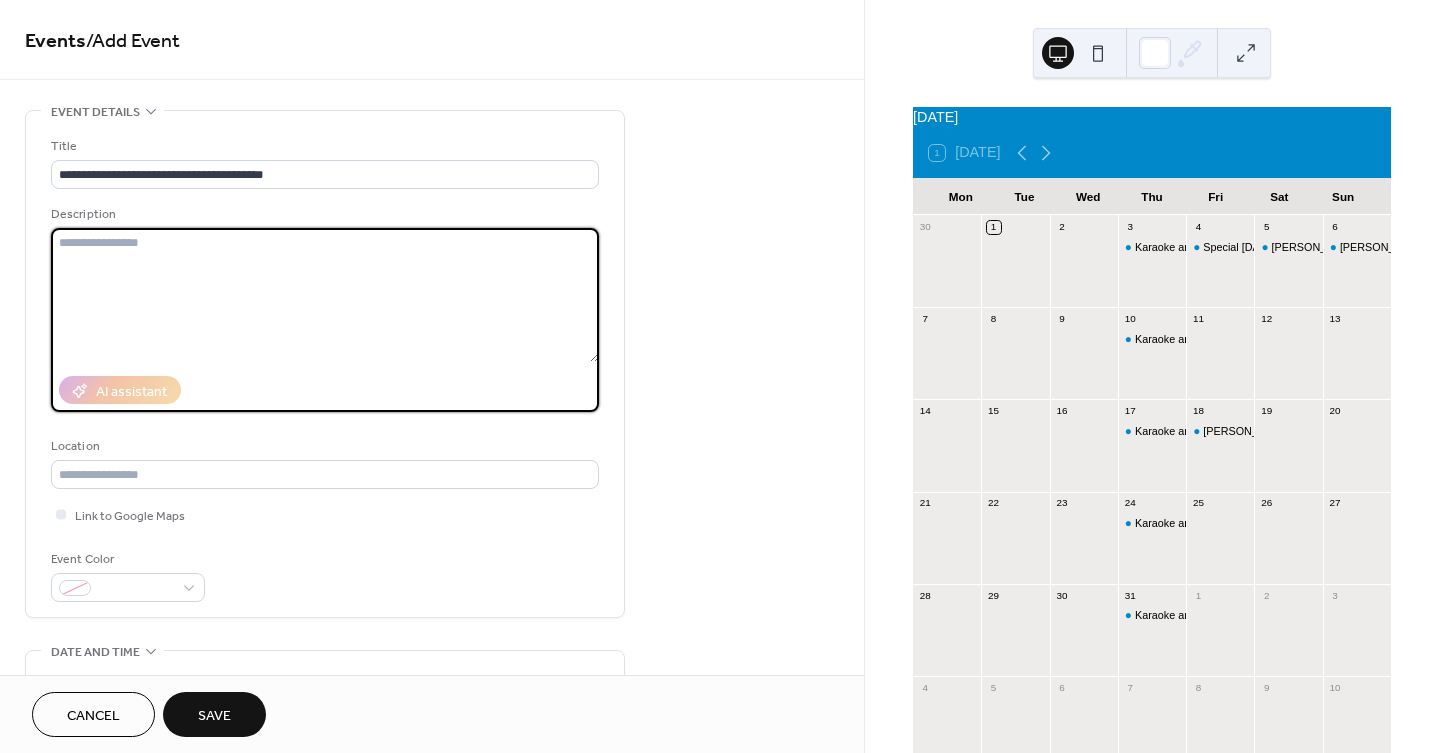 paste on "********" 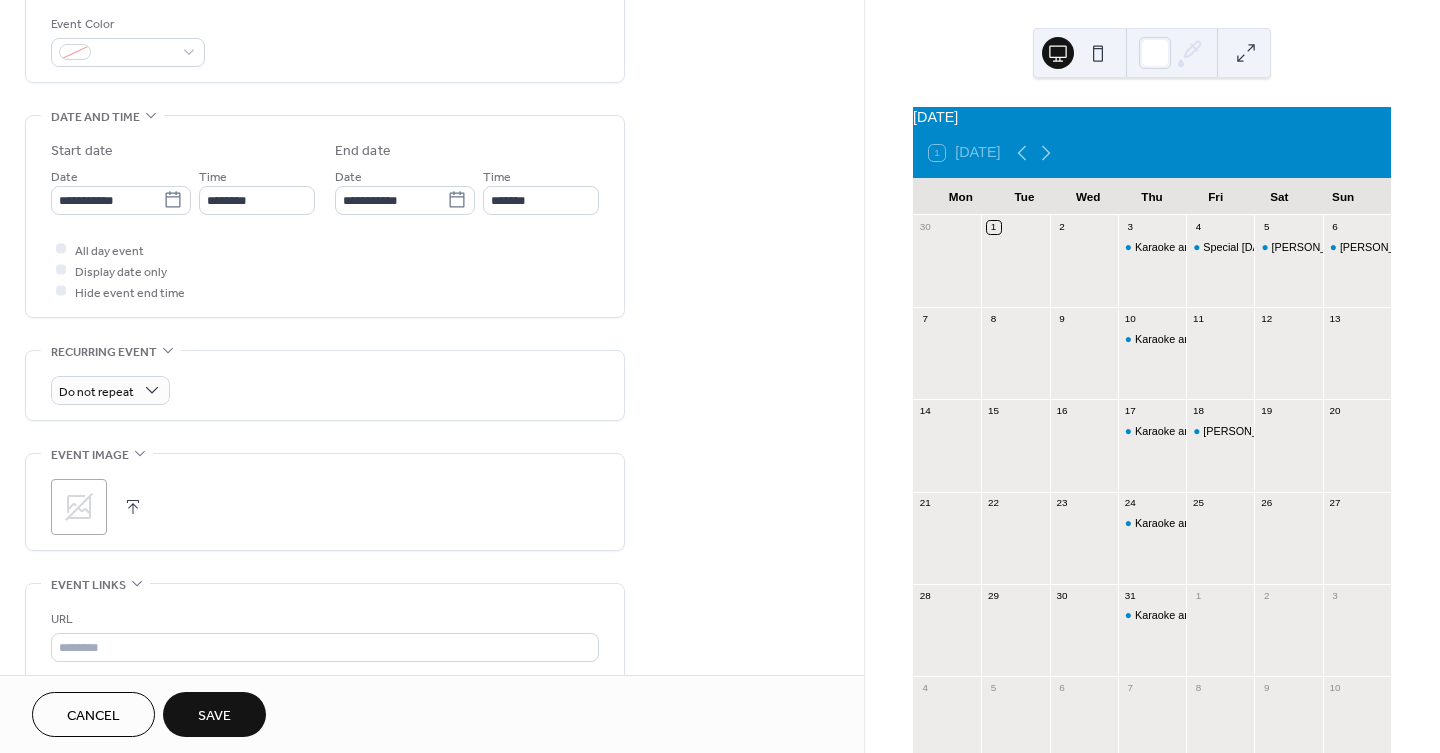 scroll, scrollTop: 555, scrollLeft: 0, axis: vertical 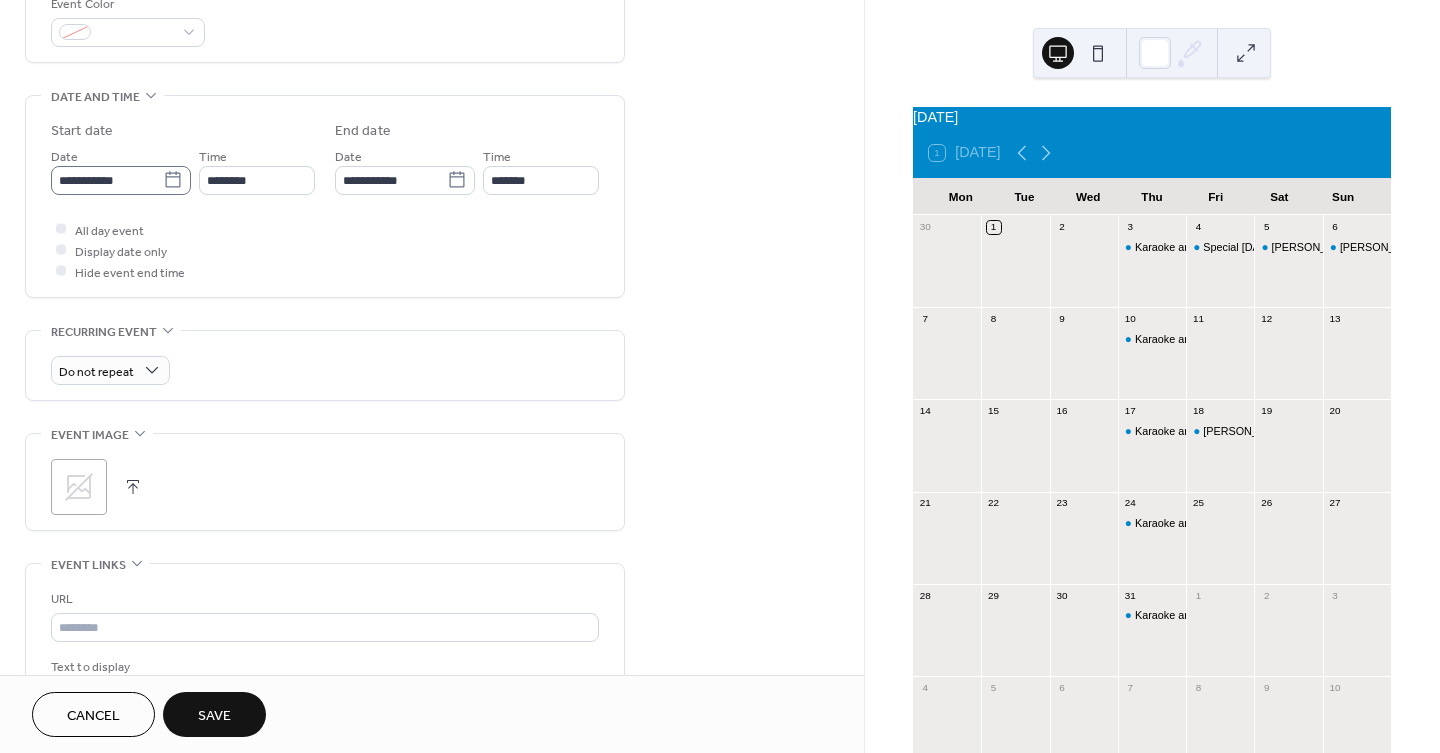 type on "********" 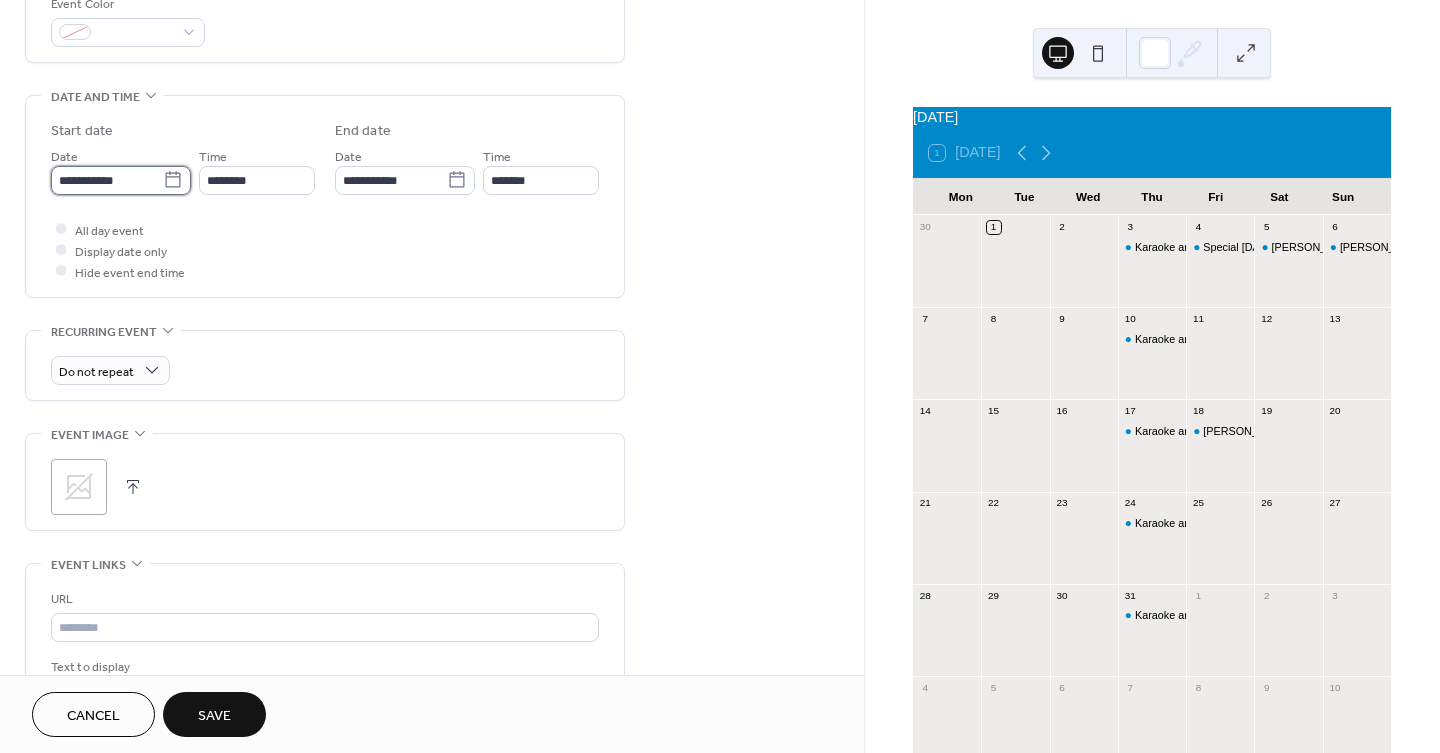 click on "**********" at bounding box center [107, 180] 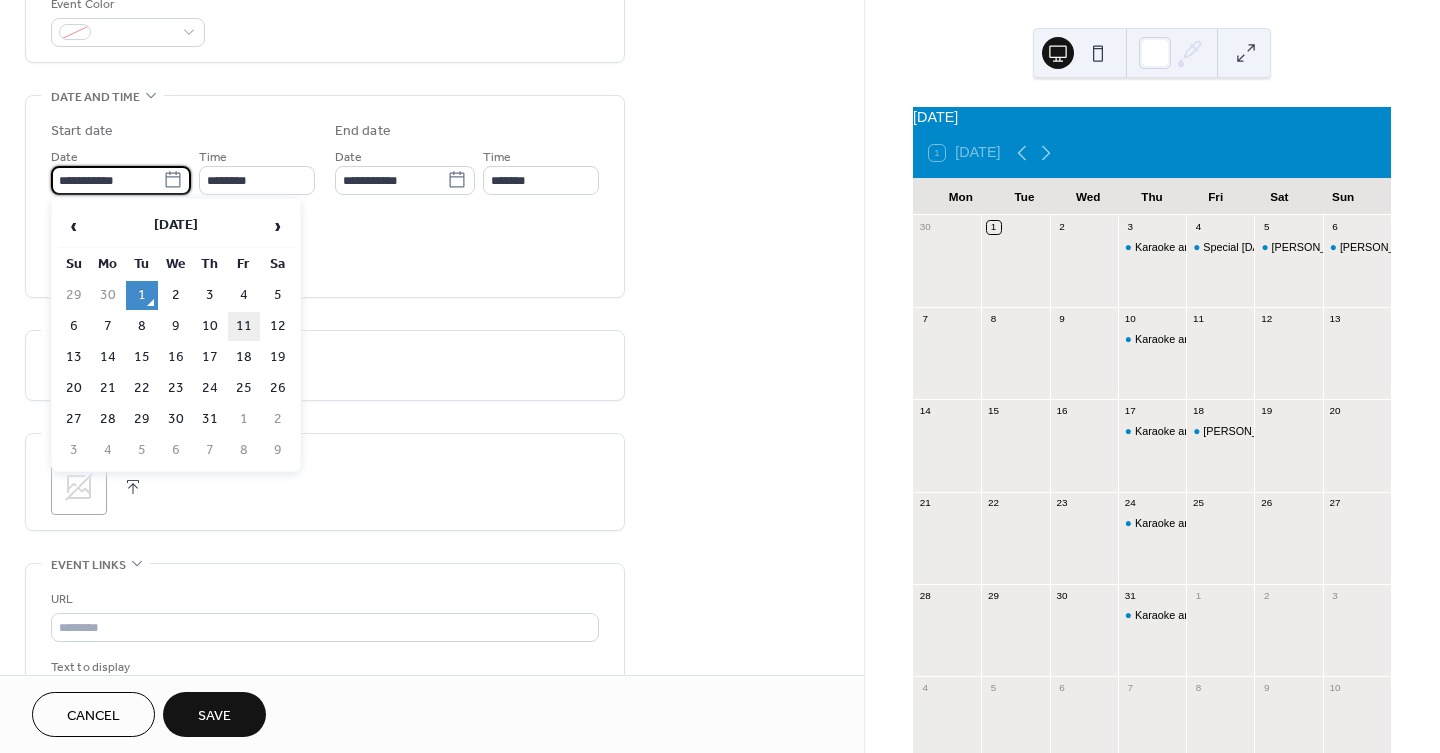 click on "11" at bounding box center (244, 326) 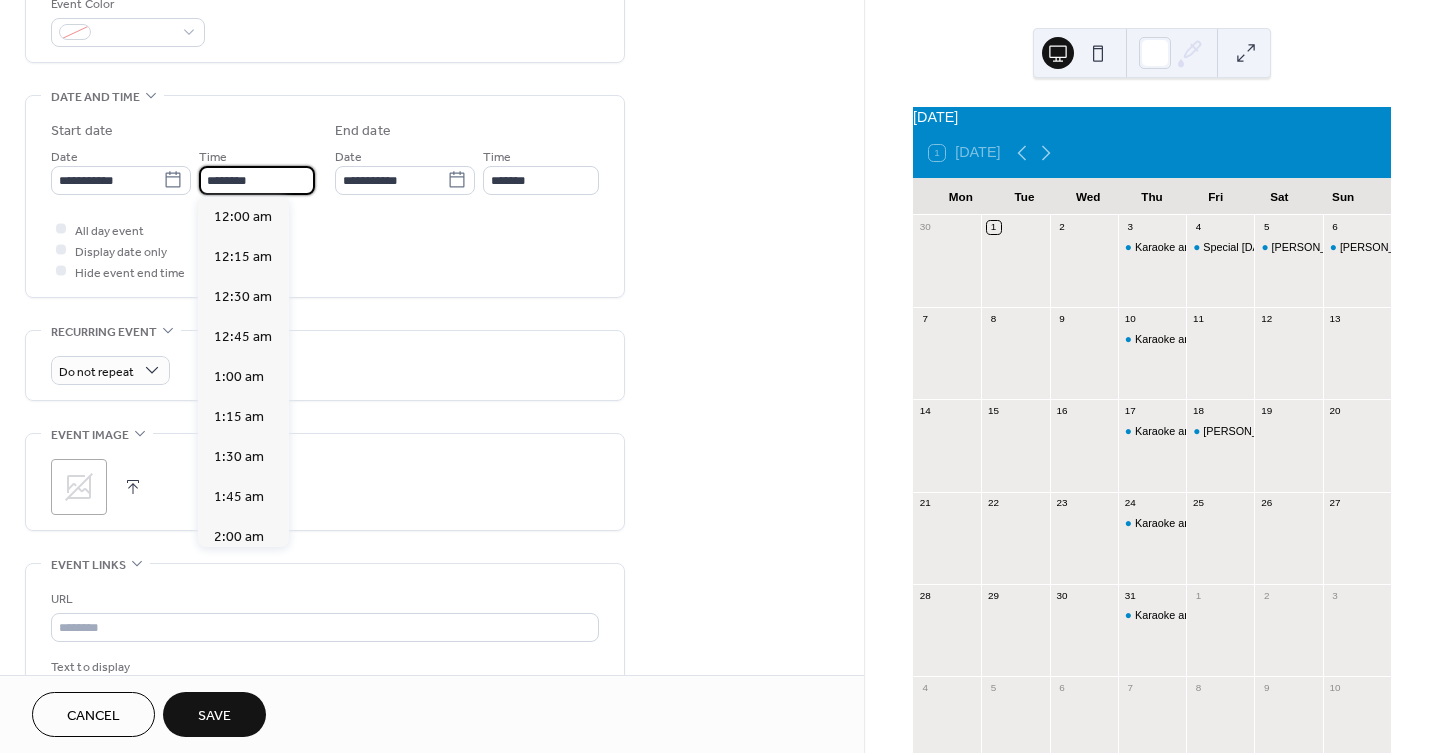 click on "********" at bounding box center [257, 180] 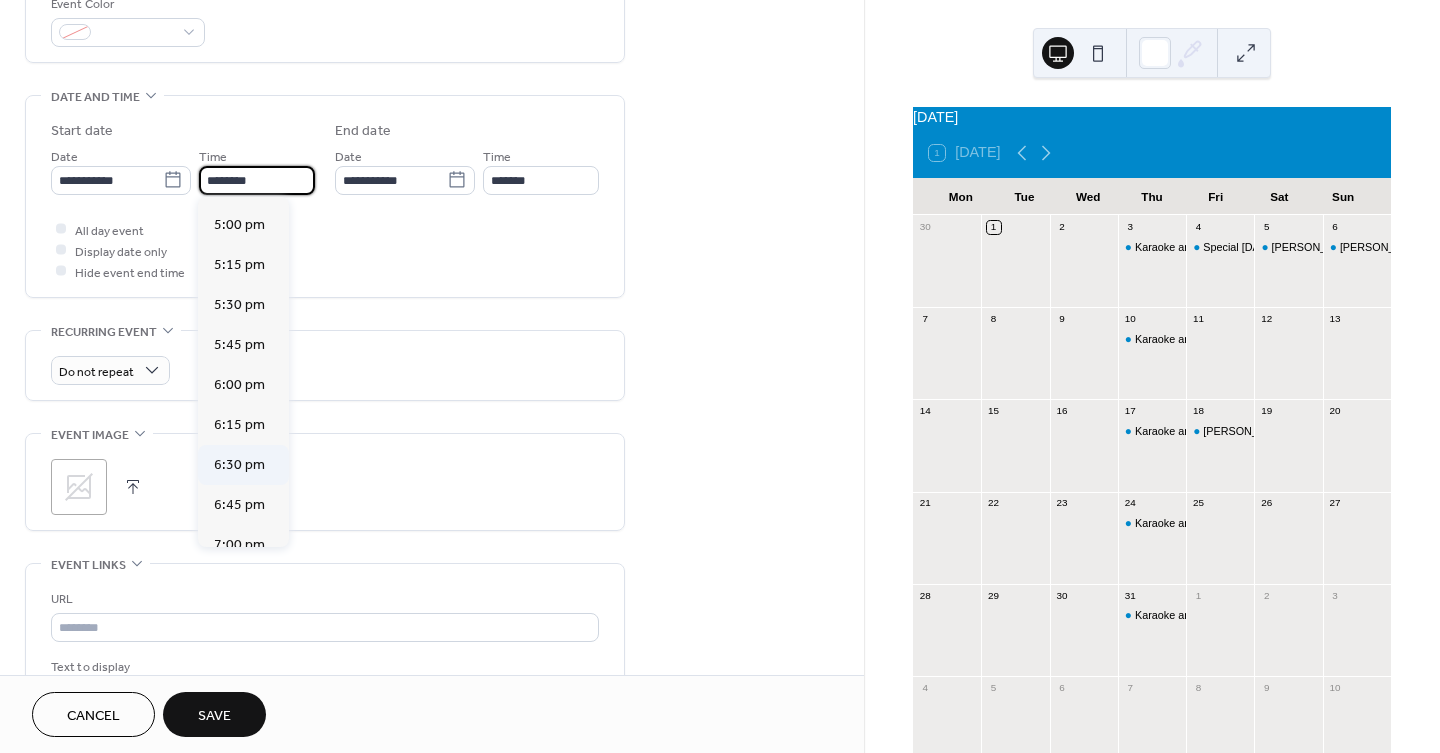 scroll, scrollTop: 2713, scrollLeft: 0, axis: vertical 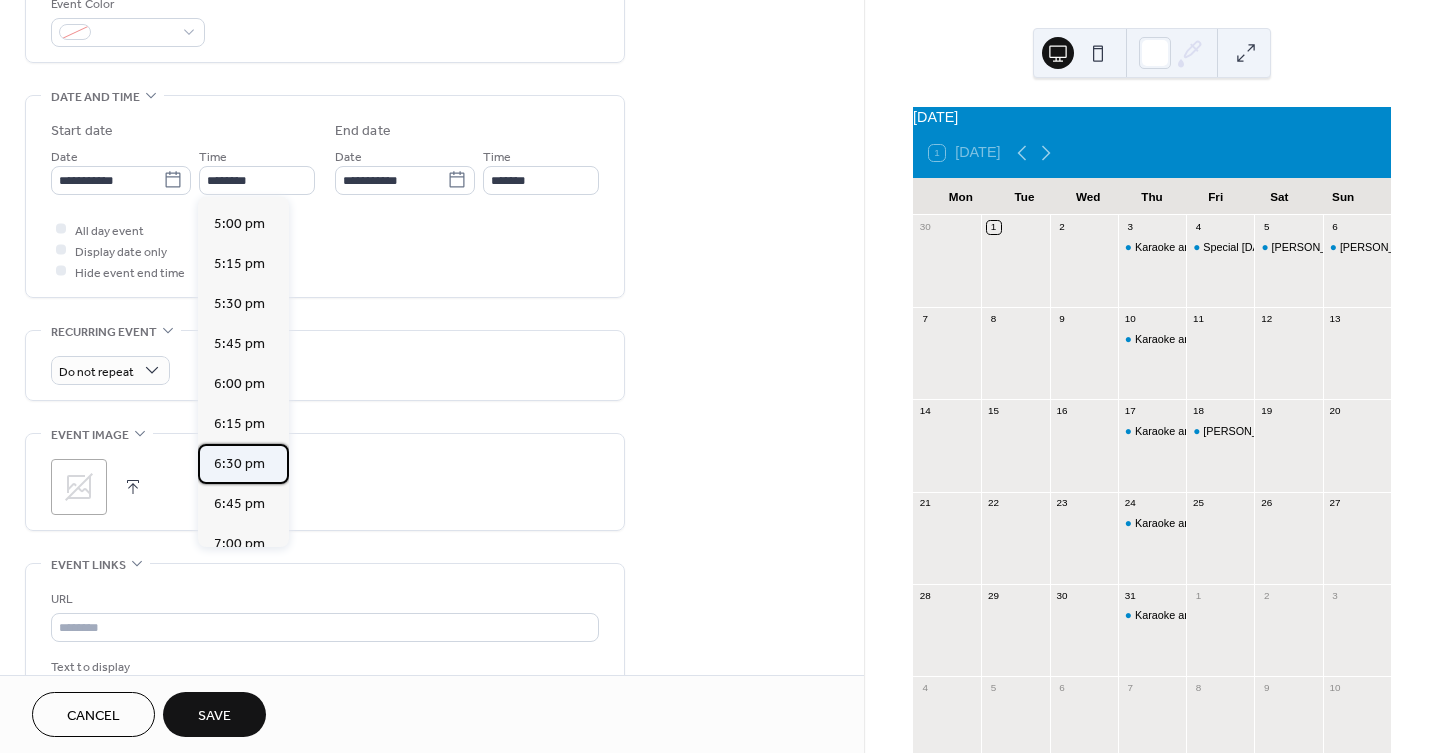 click on "6:30 pm" at bounding box center [239, 463] 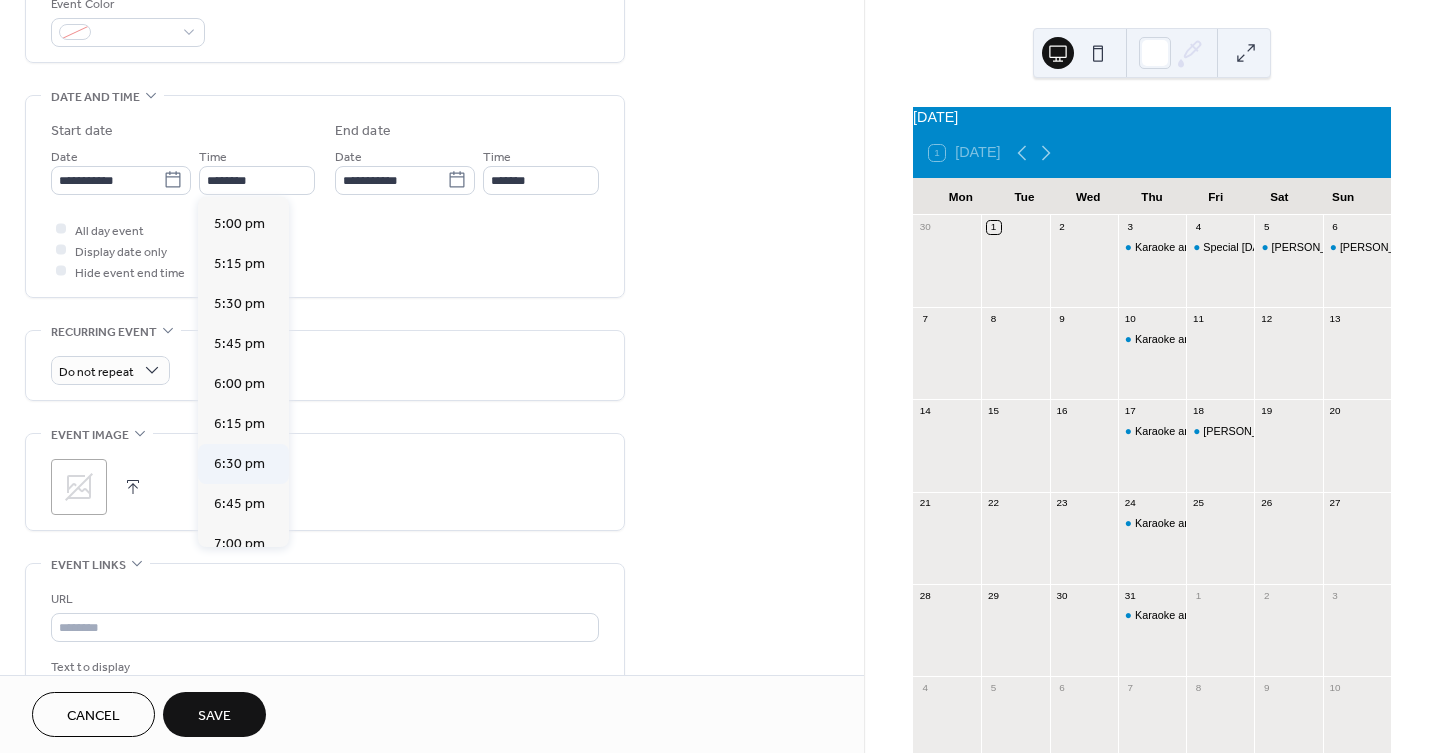 type on "*******" 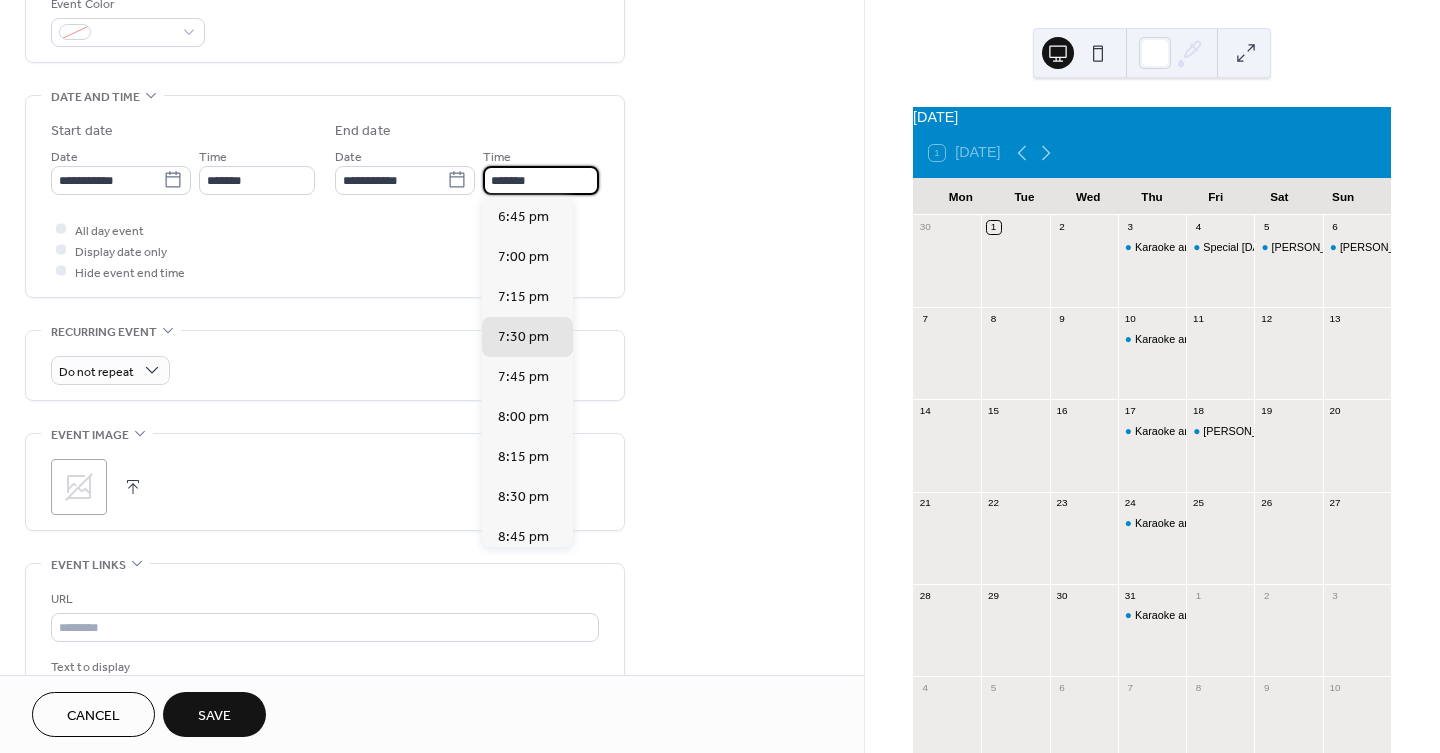 click on "*******" at bounding box center [541, 180] 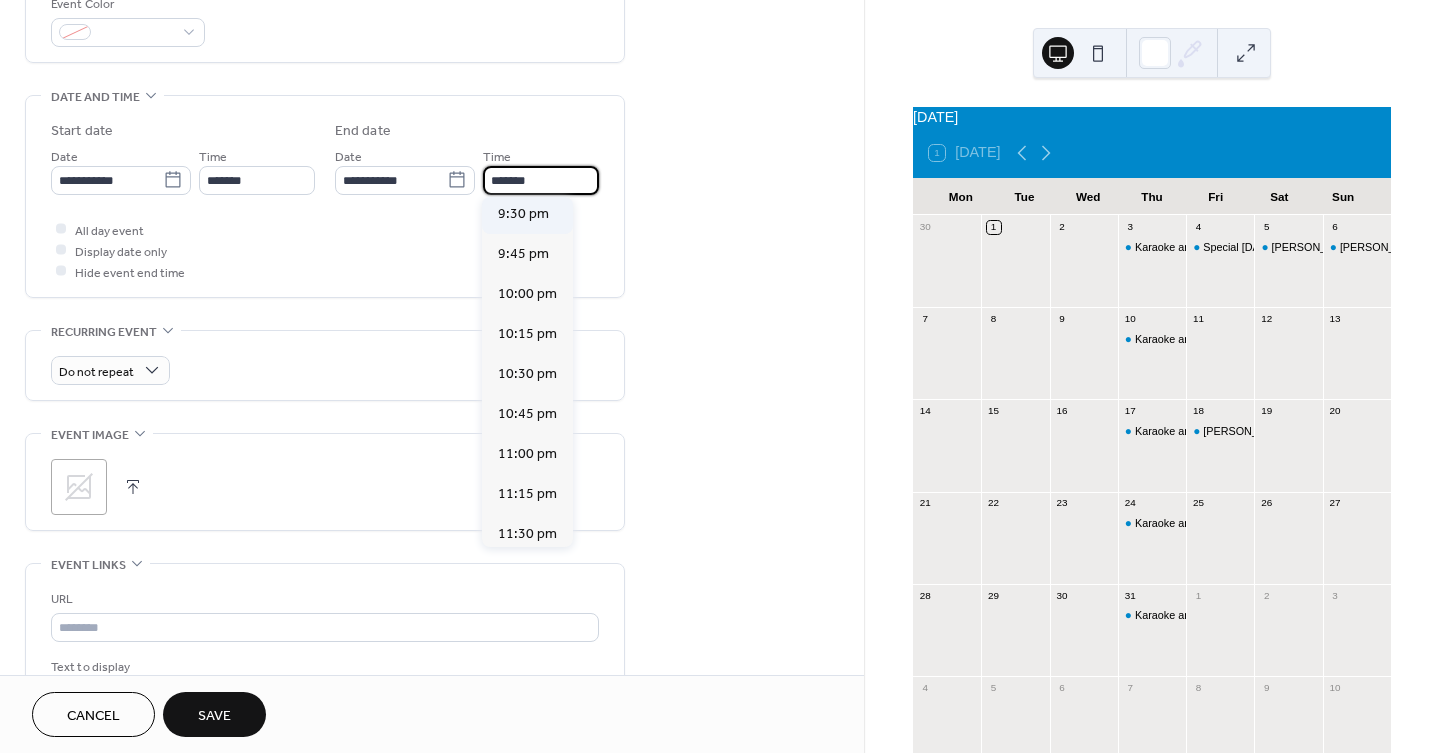 scroll, scrollTop: 444, scrollLeft: 0, axis: vertical 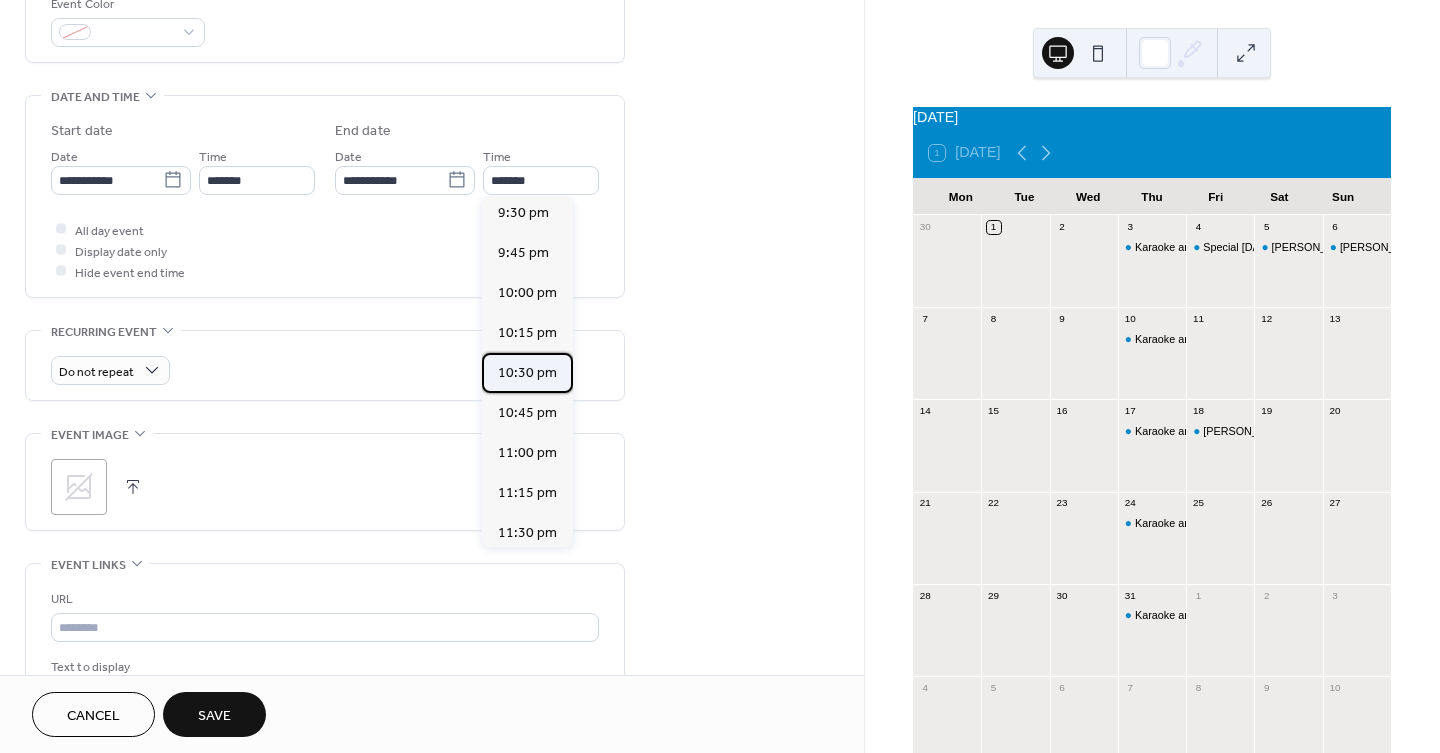 click on "10:30 pm" at bounding box center (527, 372) 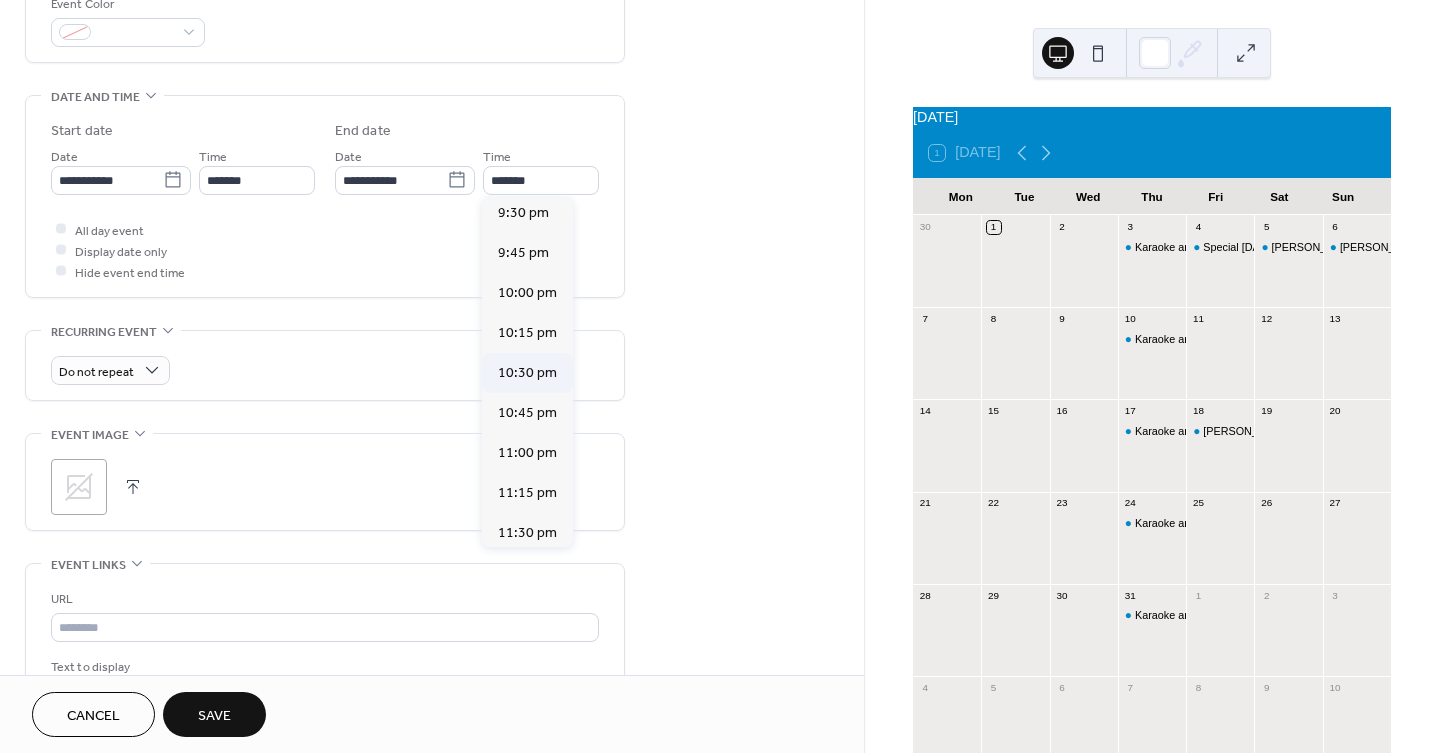 type on "********" 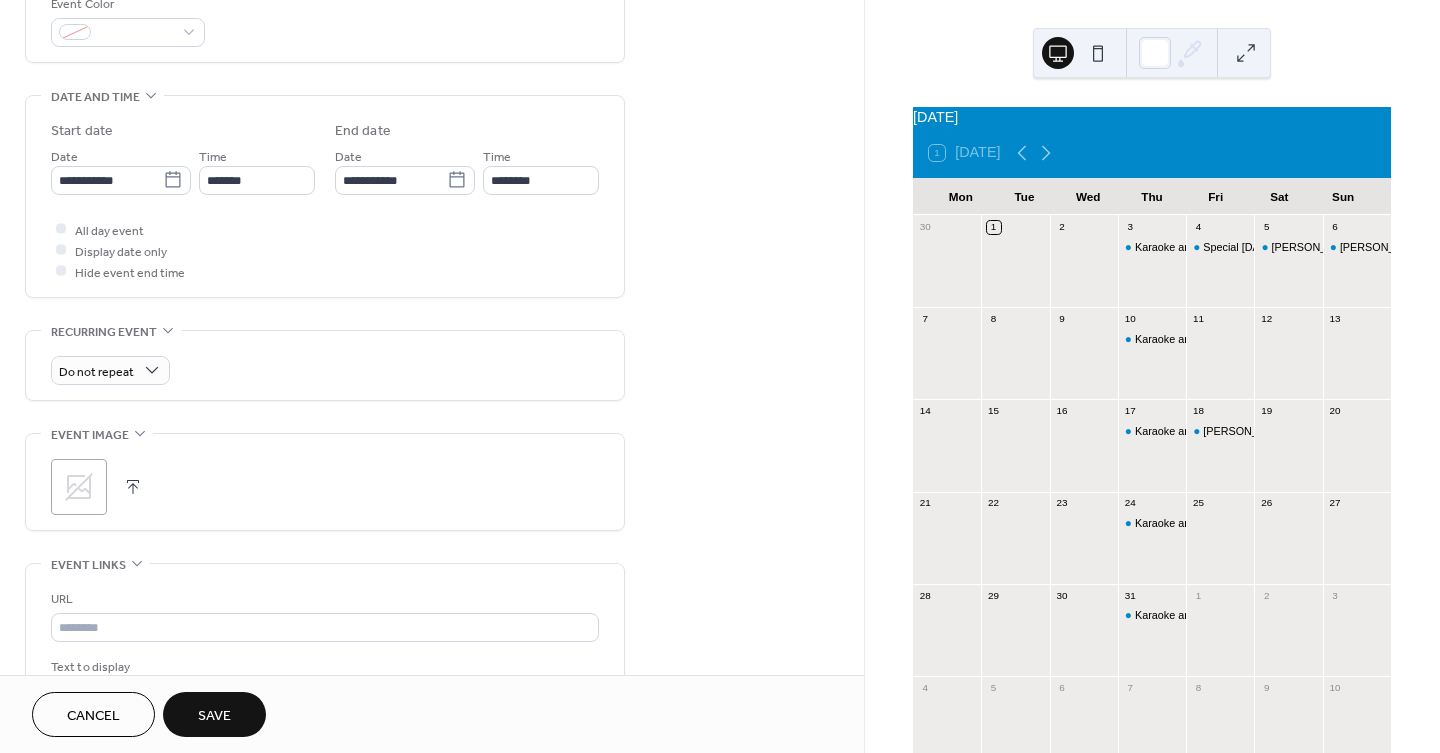 click on "Save" at bounding box center (214, 714) 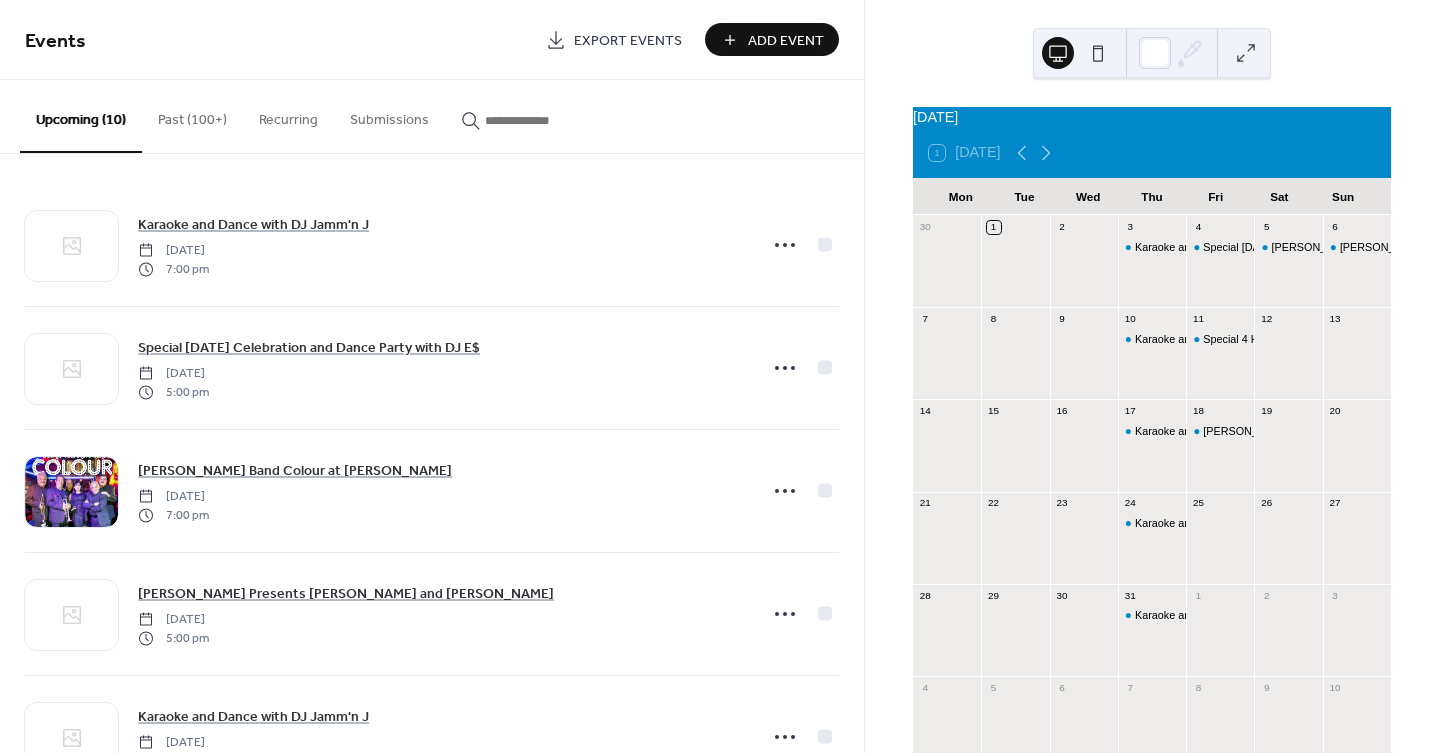click on "Past  (100+)" at bounding box center (192, 115) 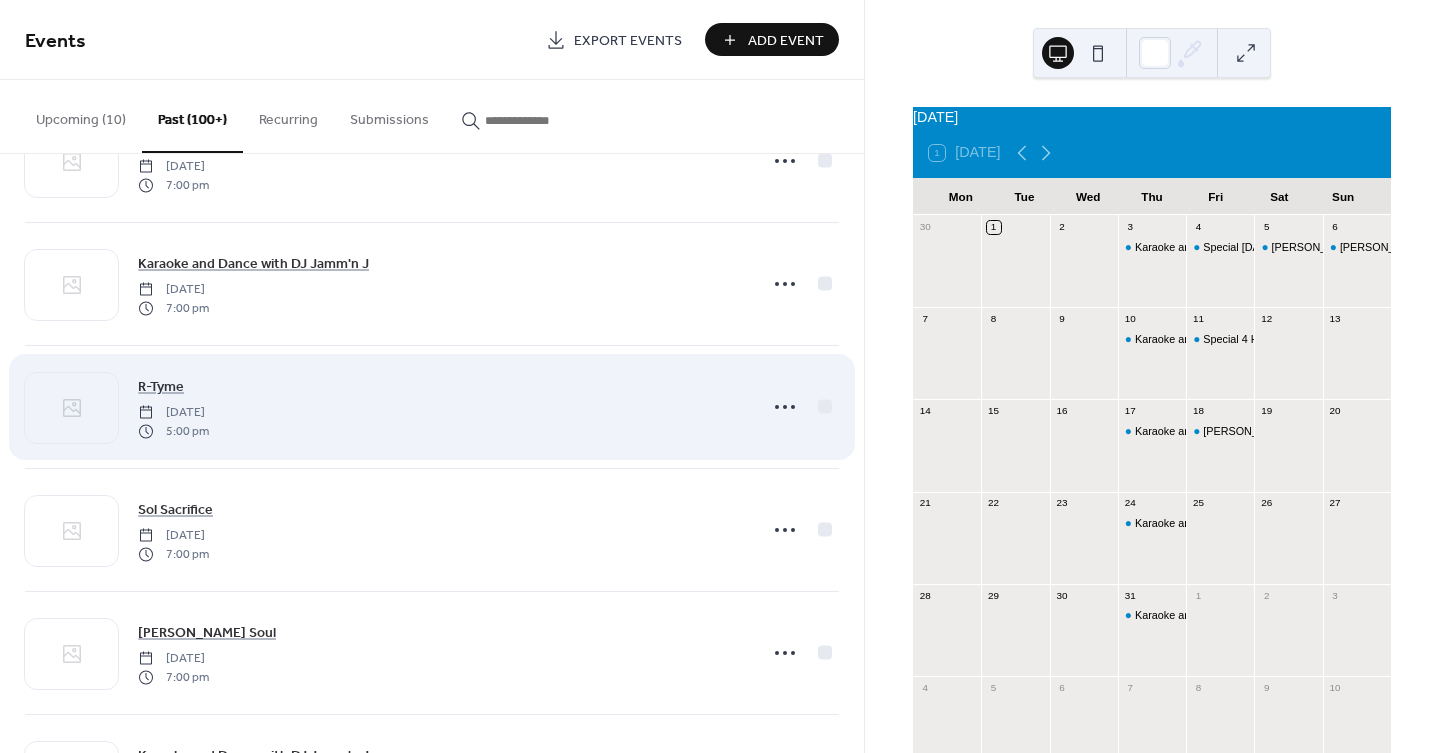 scroll, scrollTop: 222, scrollLeft: 0, axis: vertical 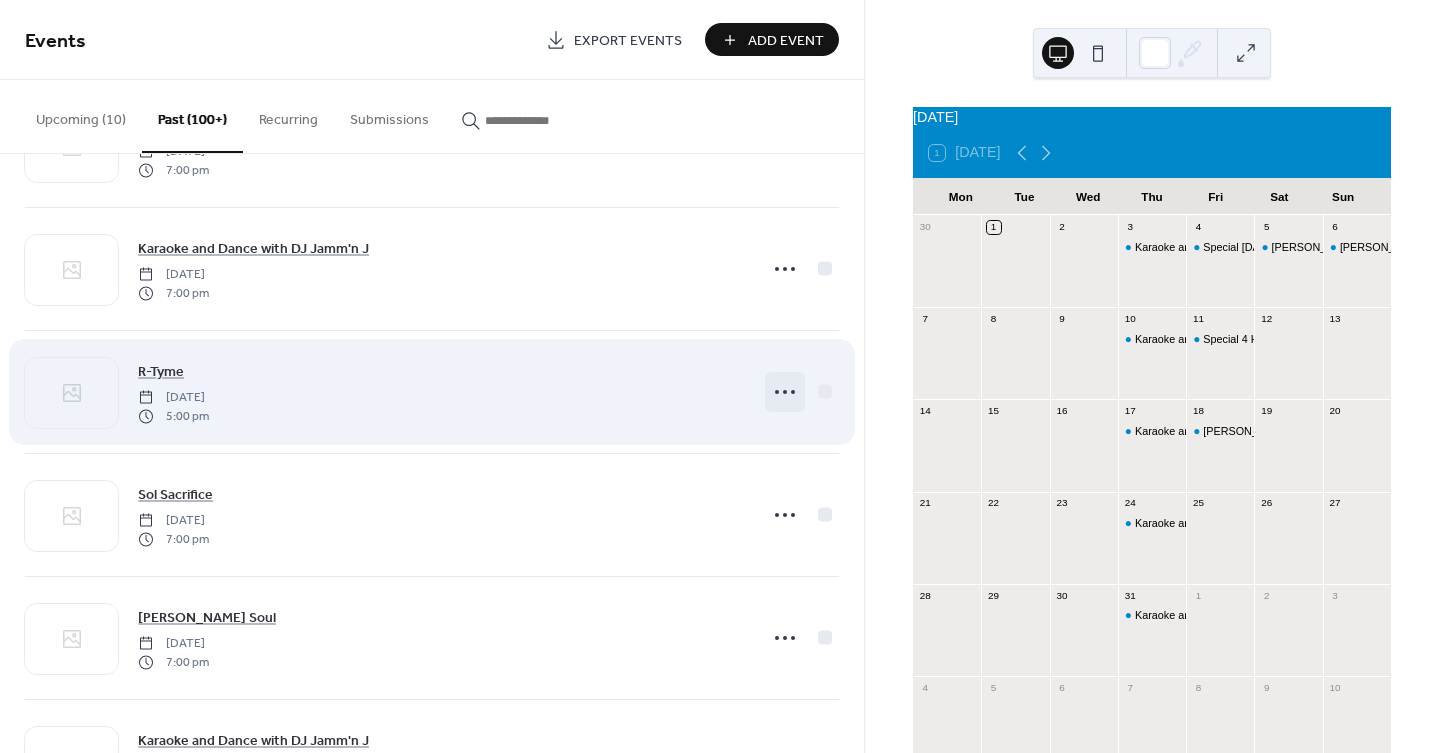 click 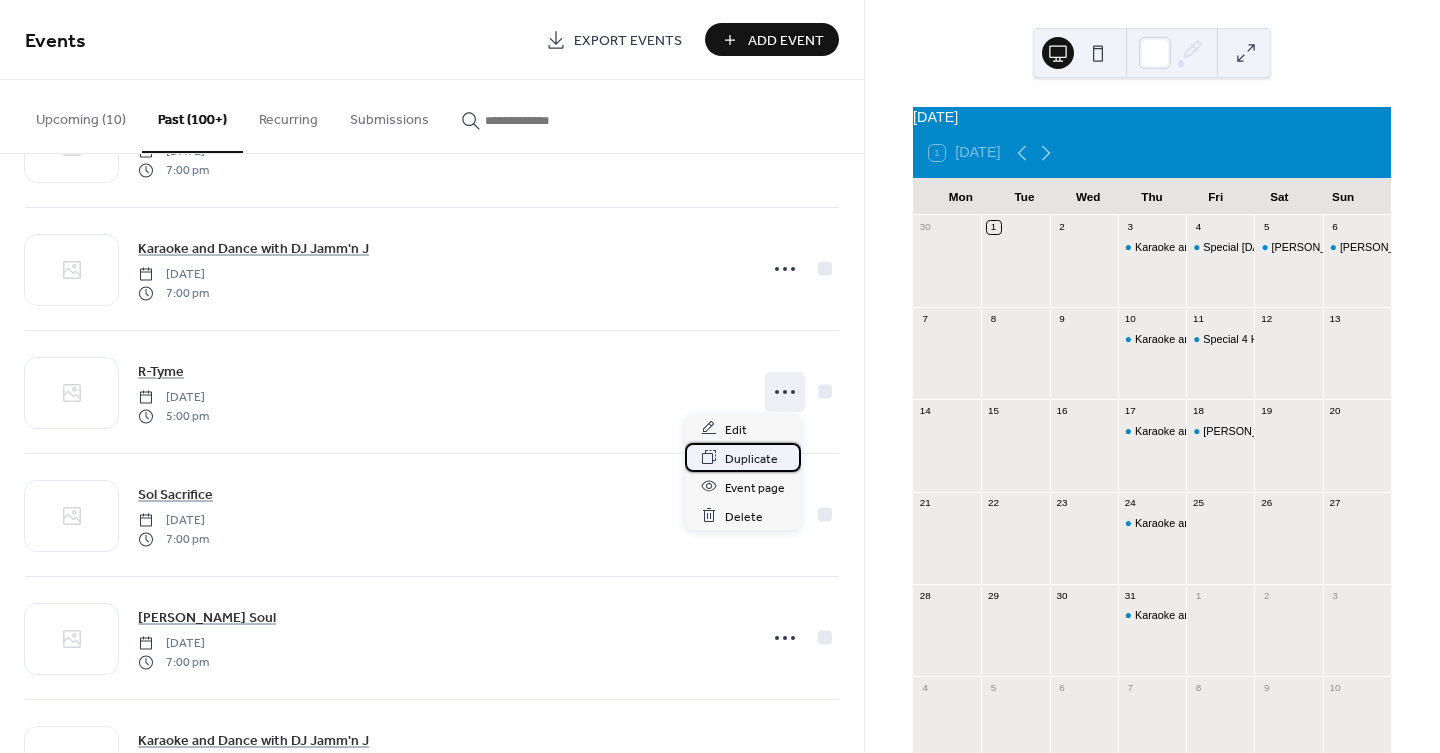 click on "Duplicate" at bounding box center (751, 458) 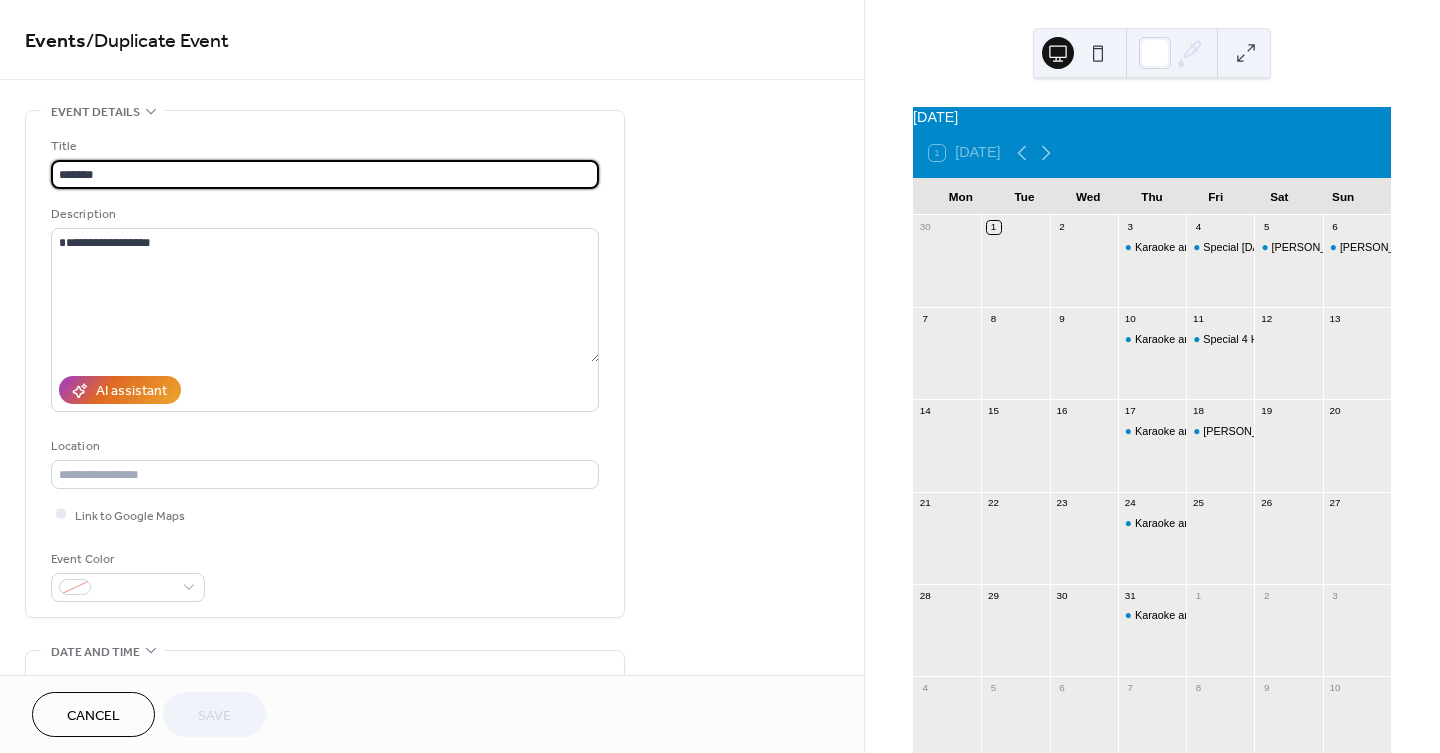scroll, scrollTop: 222, scrollLeft: 0, axis: vertical 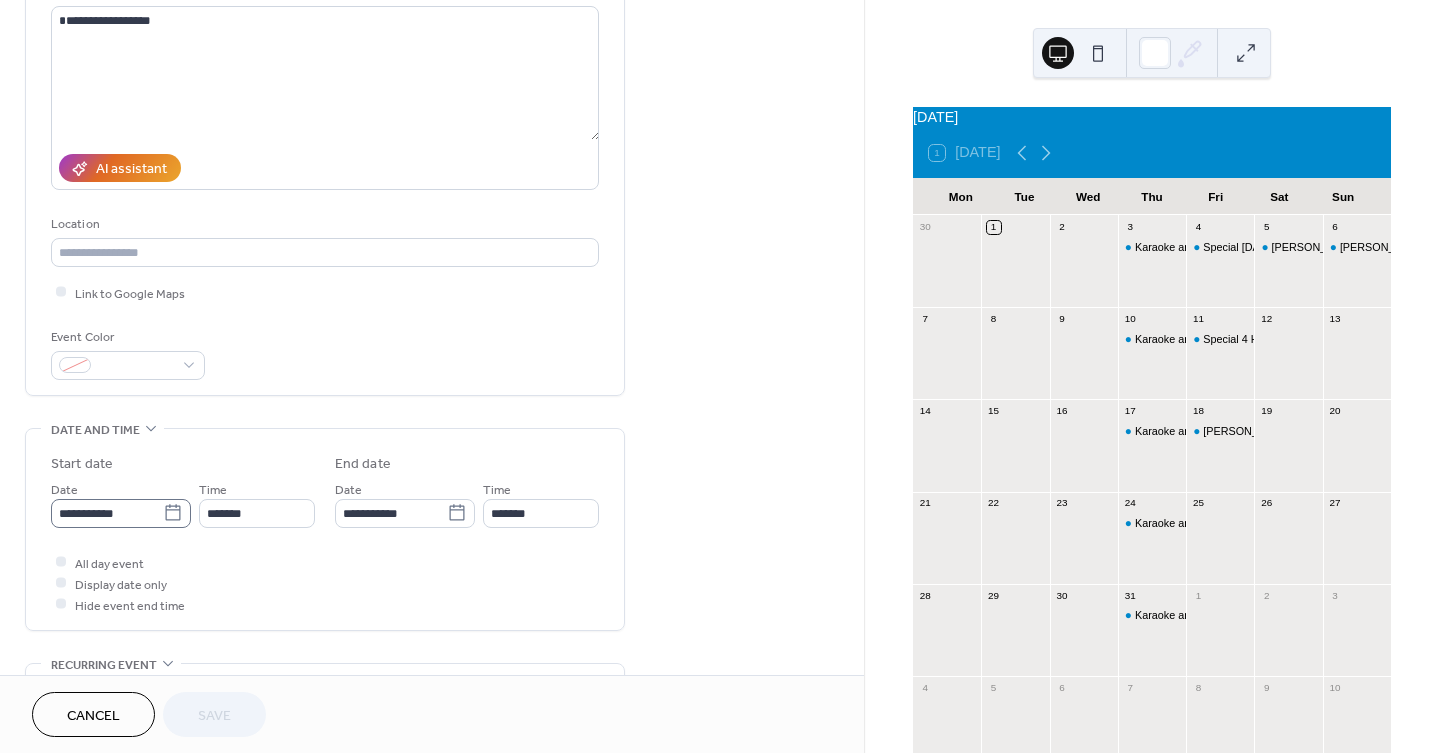 click 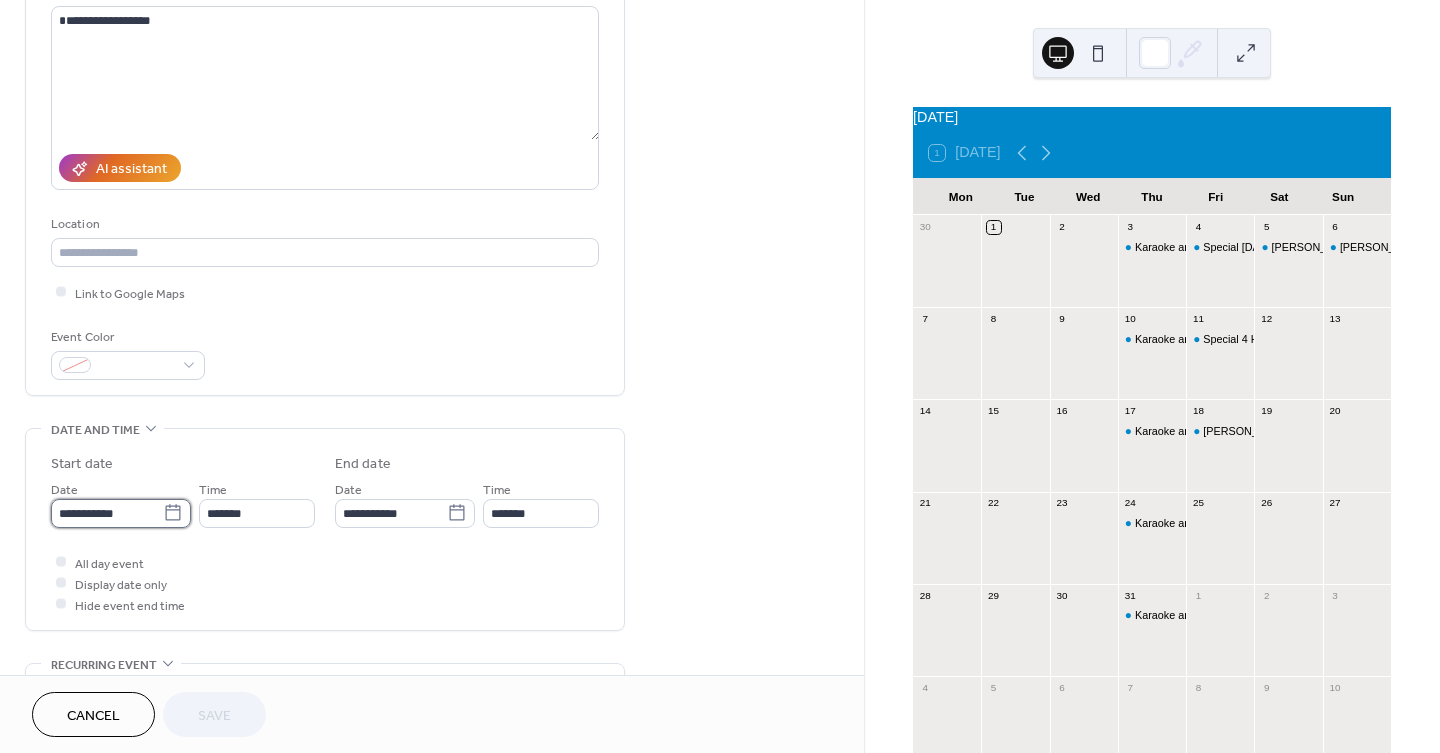 click on "**********" at bounding box center (107, 513) 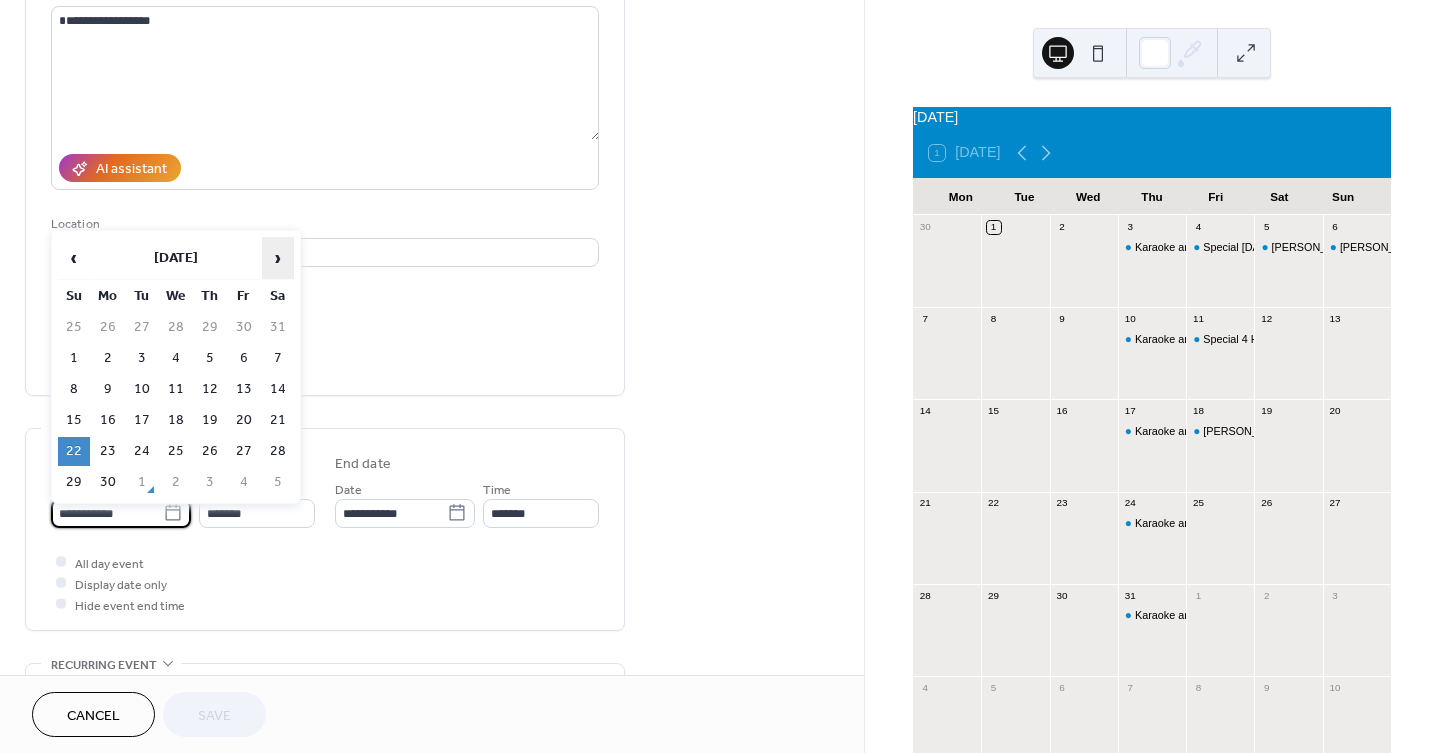click on "›" at bounding box center (278, 258) 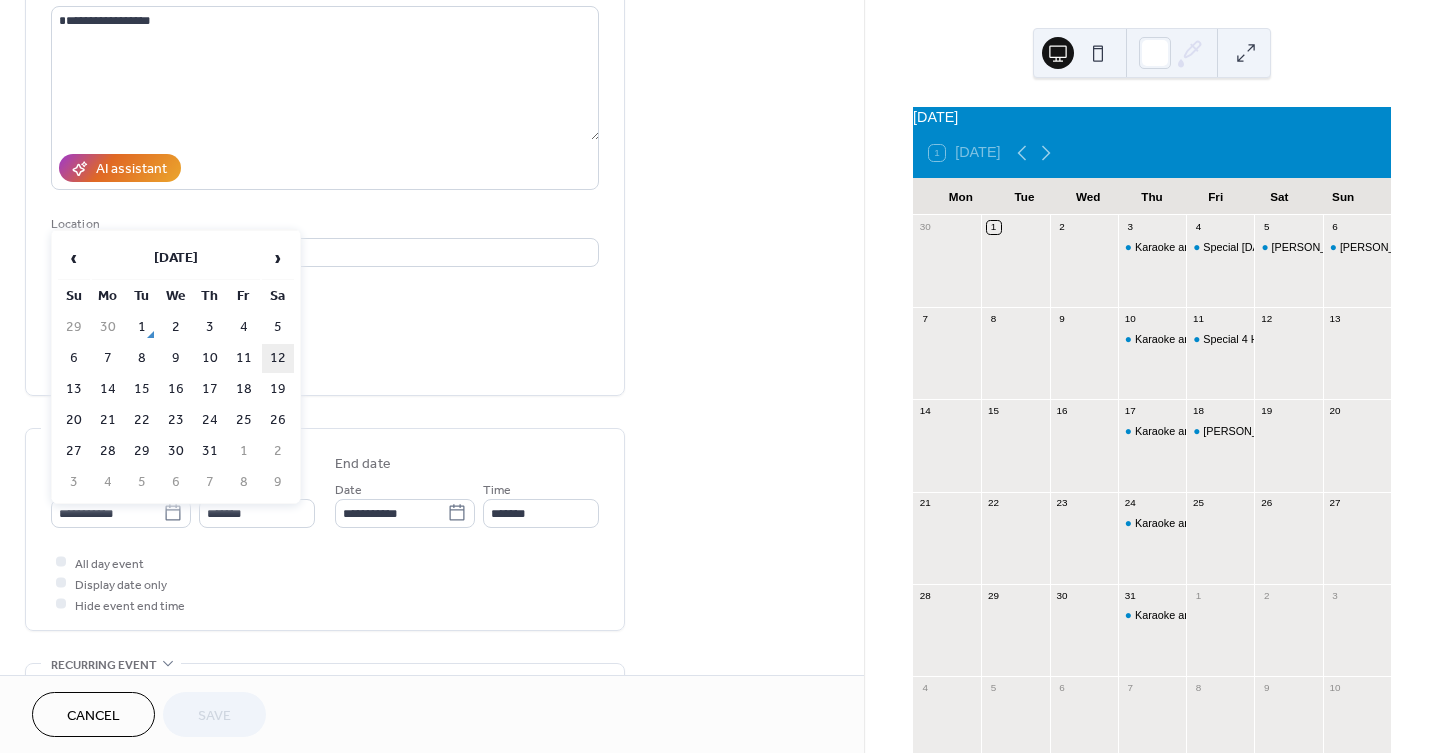 click on "12" at bounding box center [278, 358] 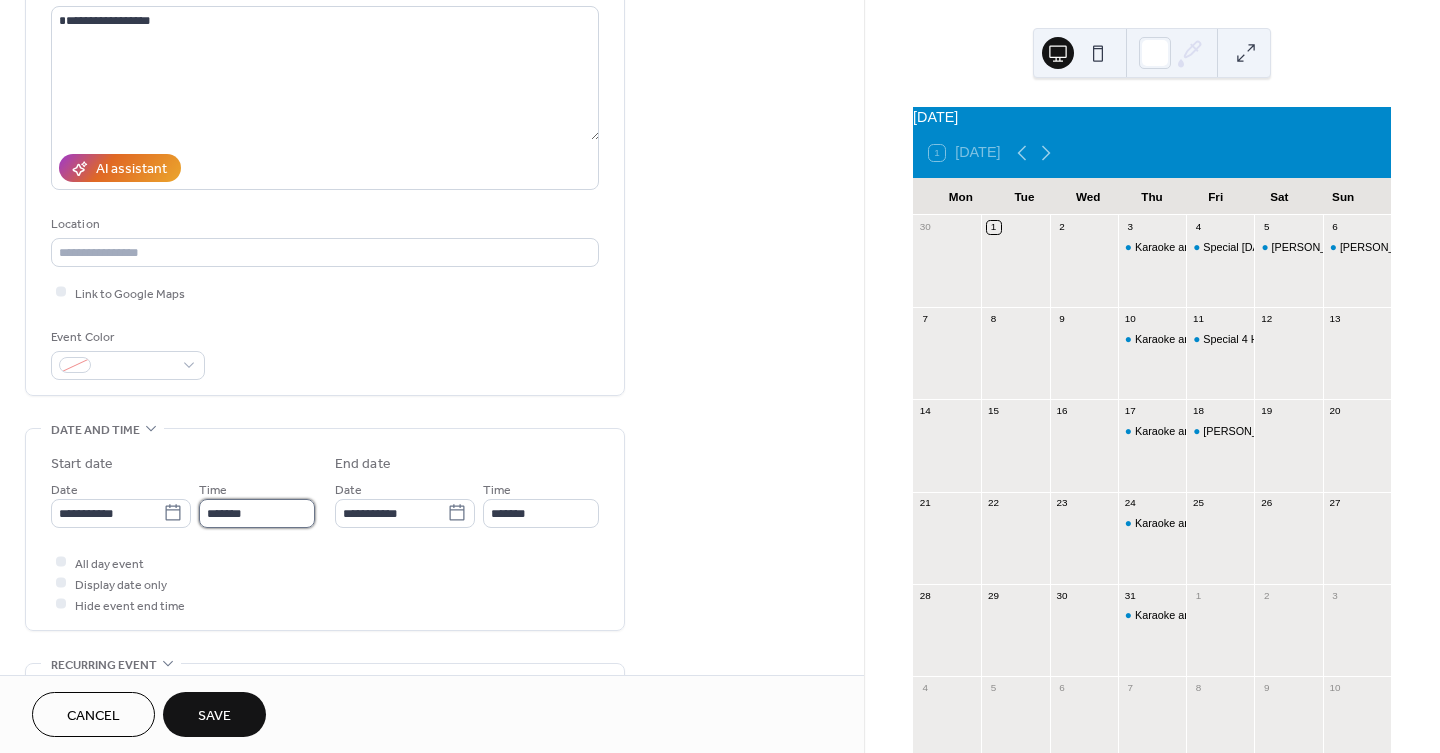 click on "*******" at bounding box center (257, 513) 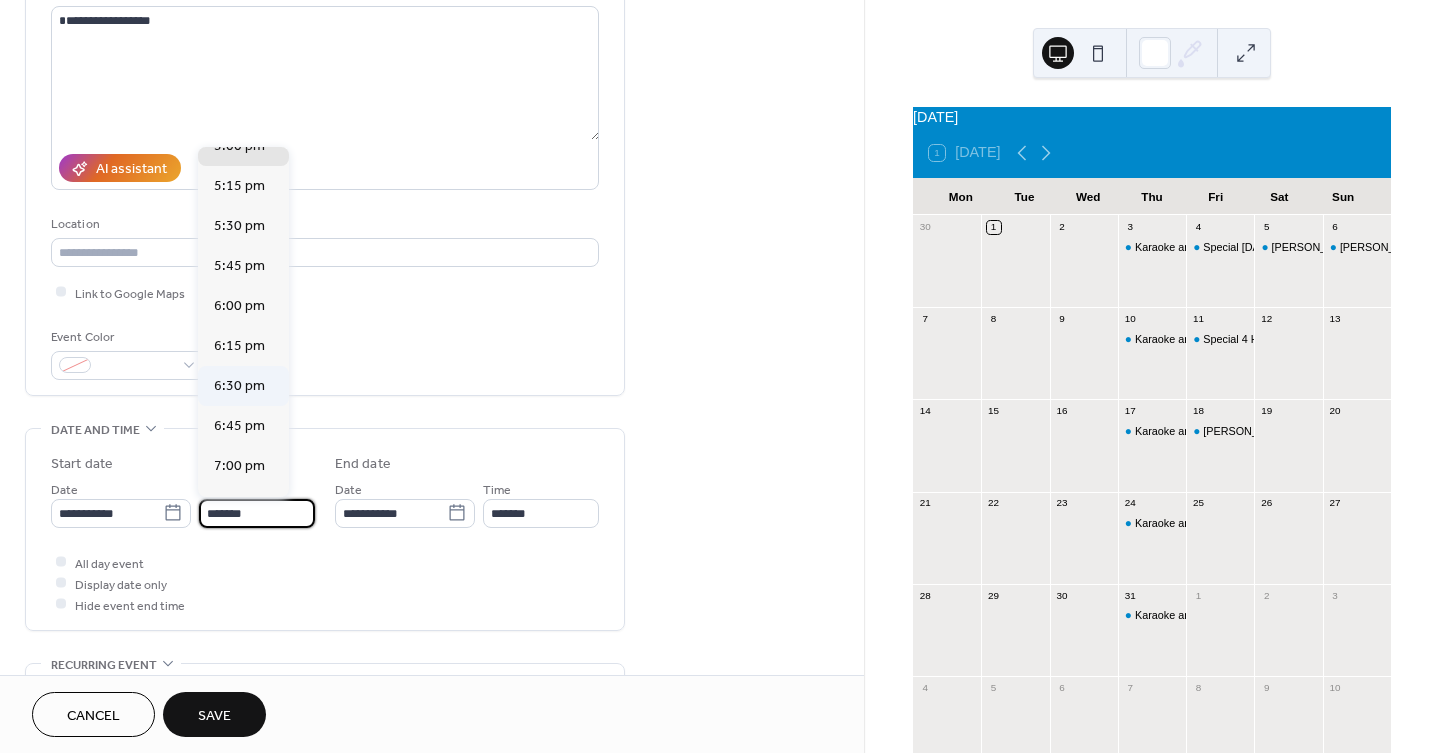 scroll, scrollTop: 2852, scrollLeft: 0, axis: vertical 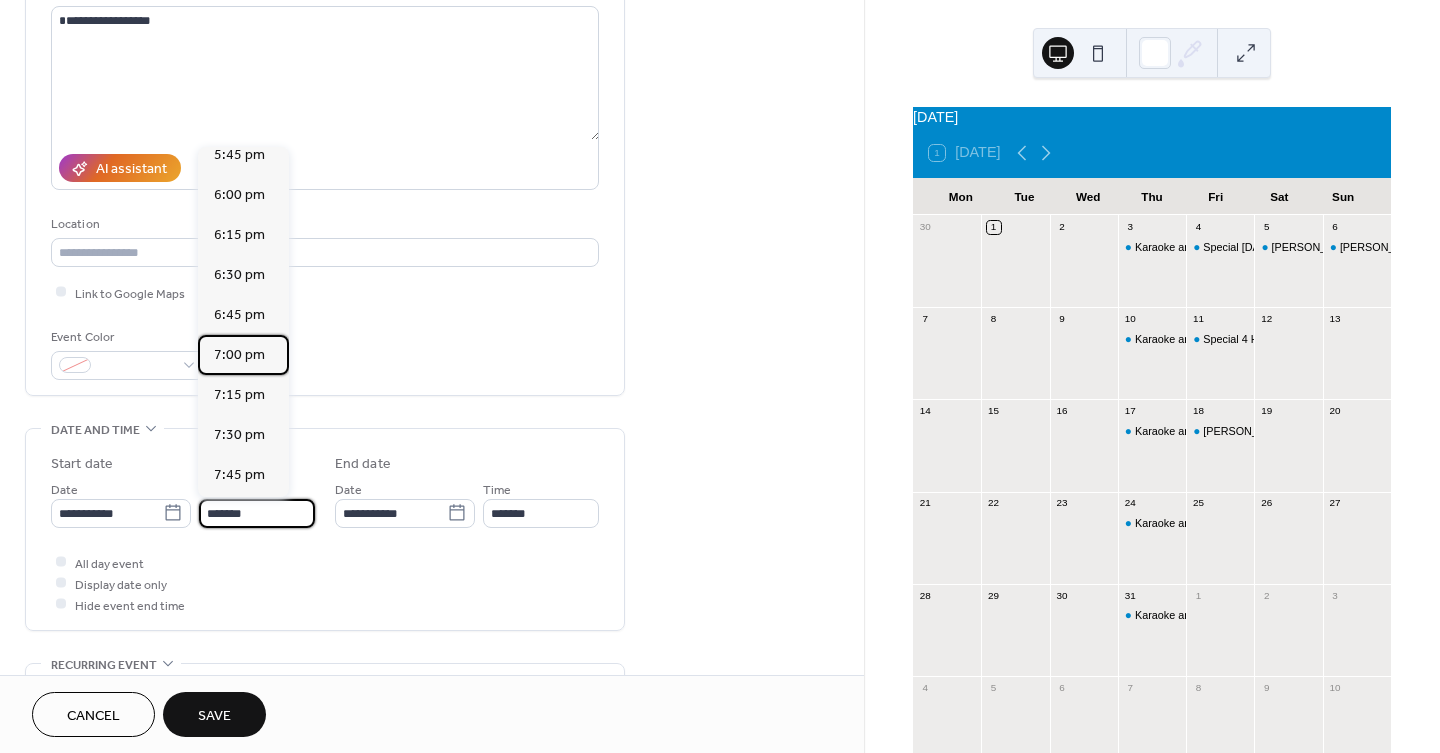 click on "7:00 pm" at bounding box center (239, 355) 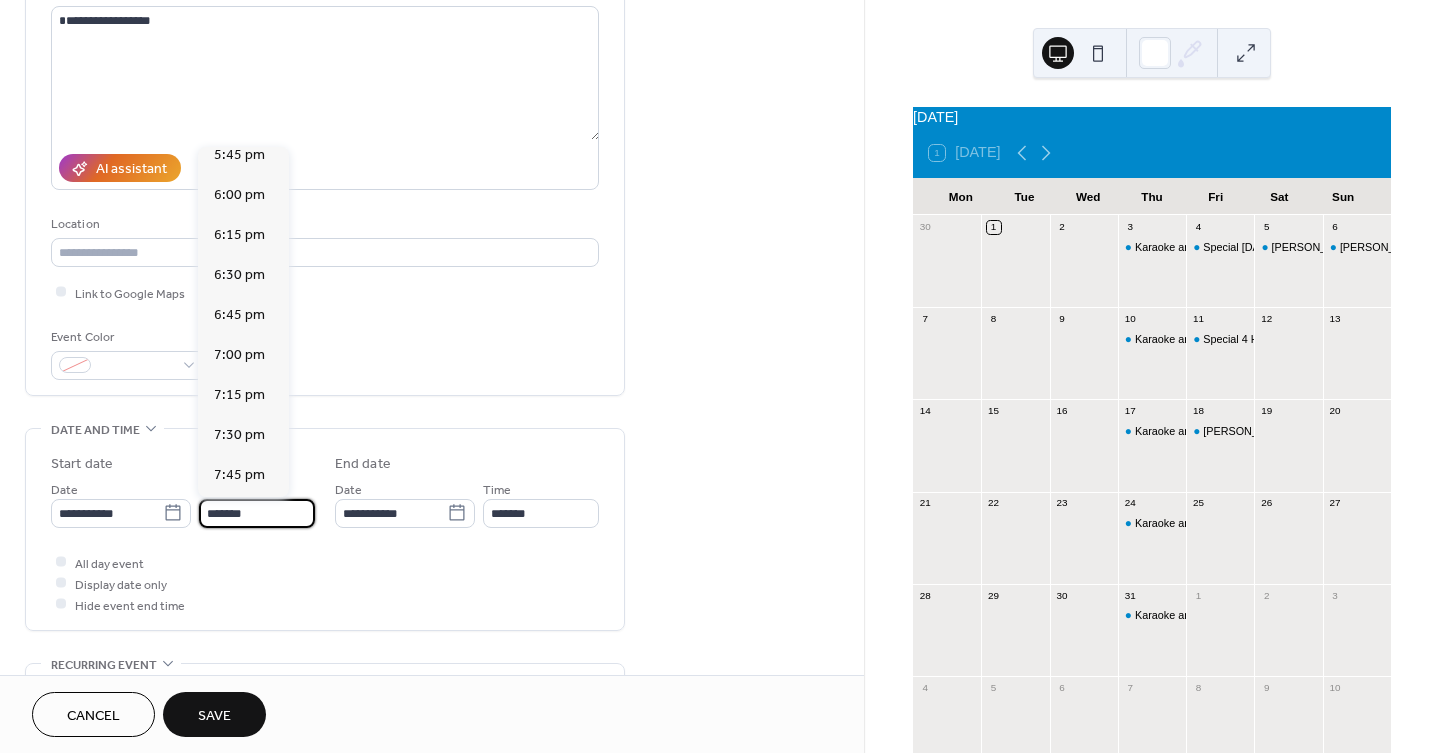 type on "*******" 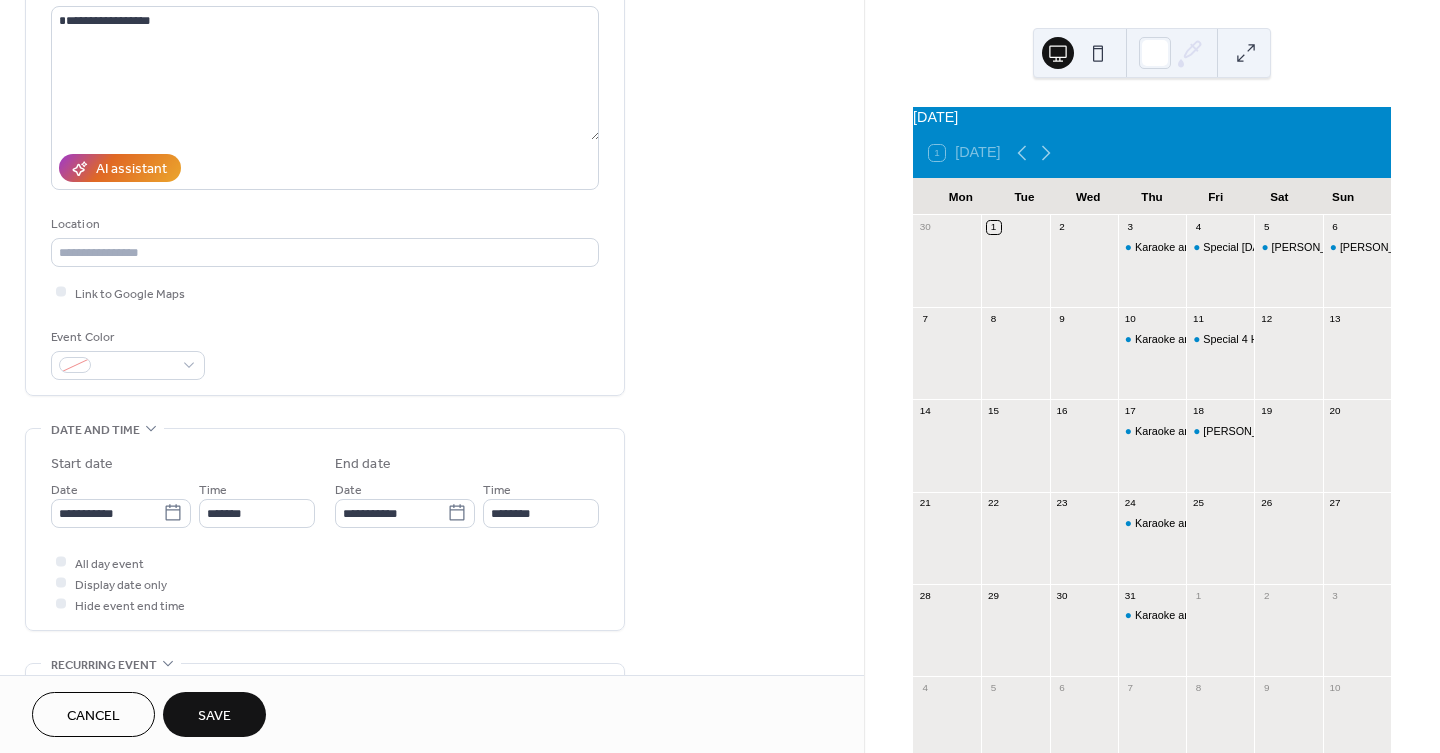 click on "Save" at bounding box center (214, 716) 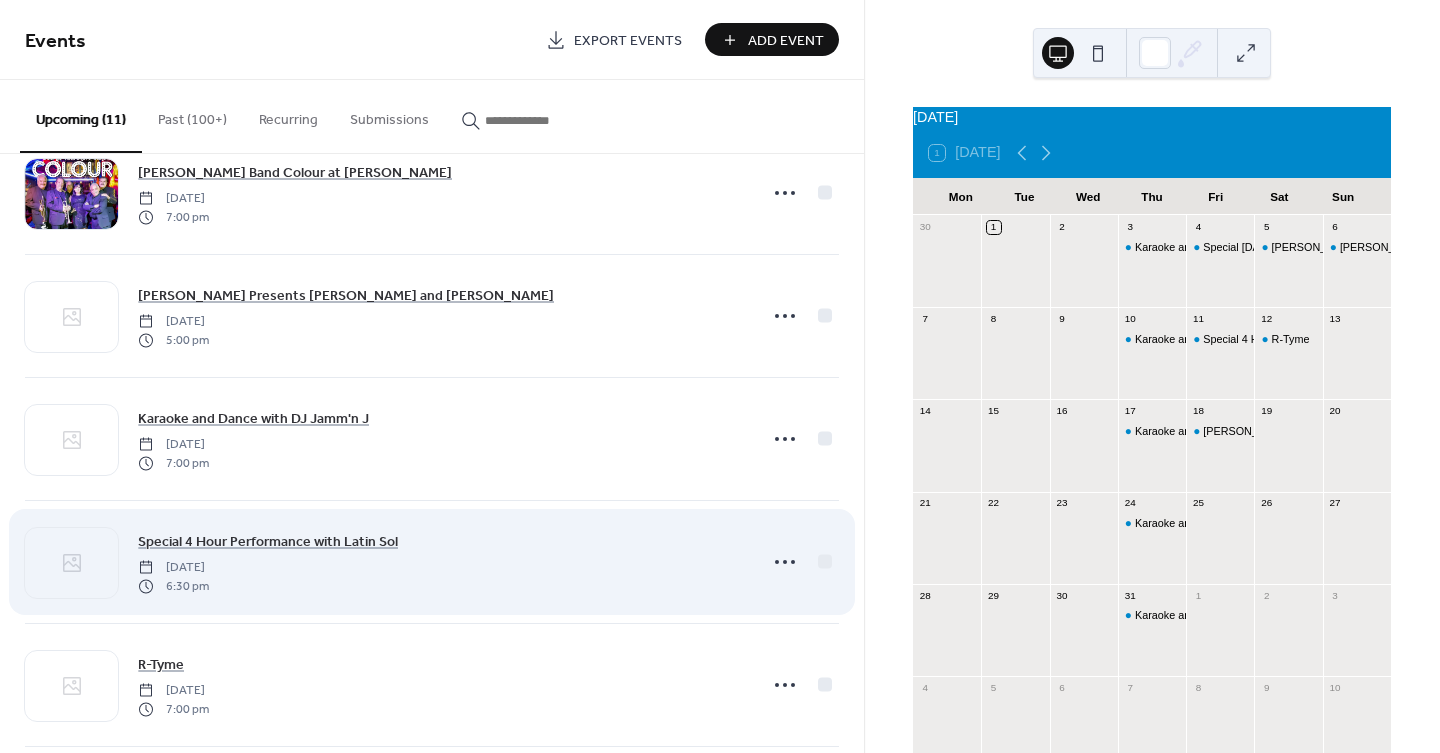 scroll, scrollTop: 444, scrollLeft: 0, axis: vertical 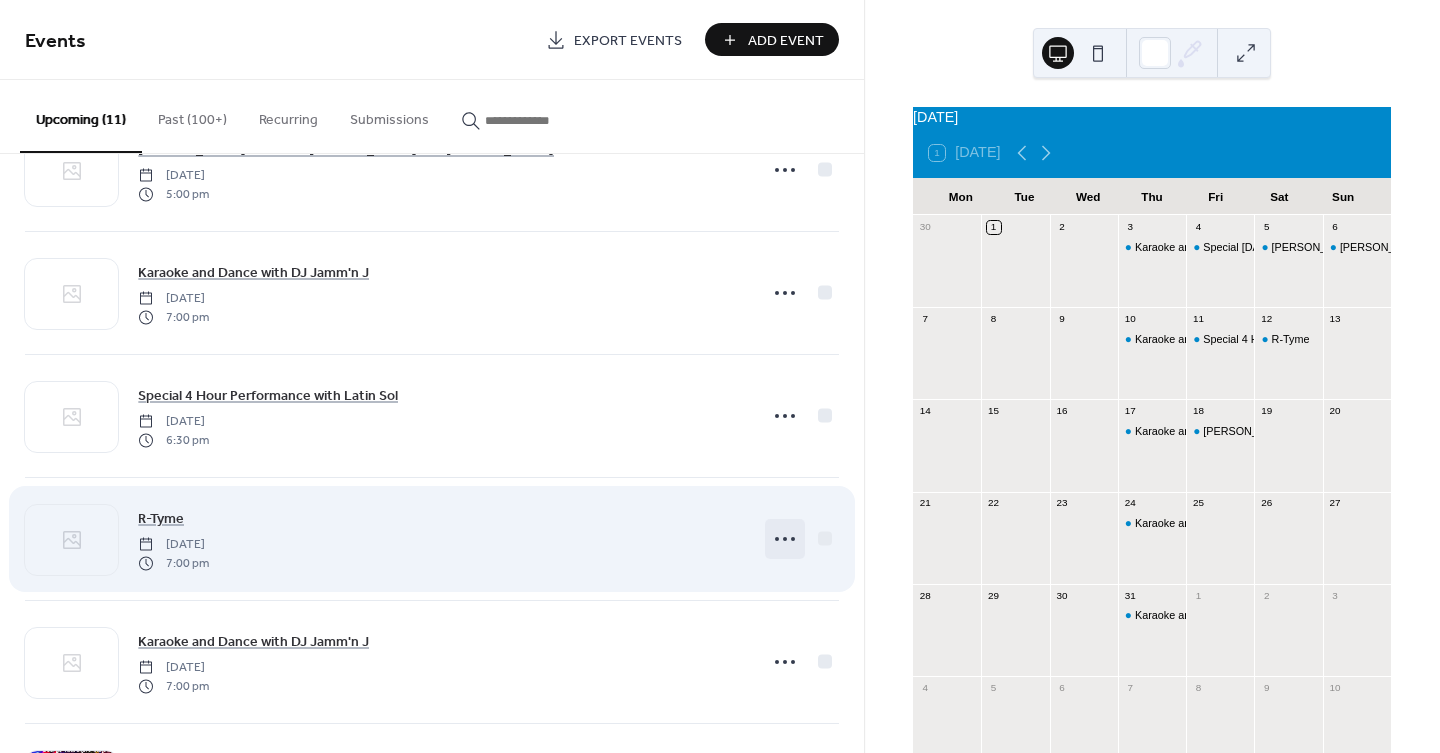 click 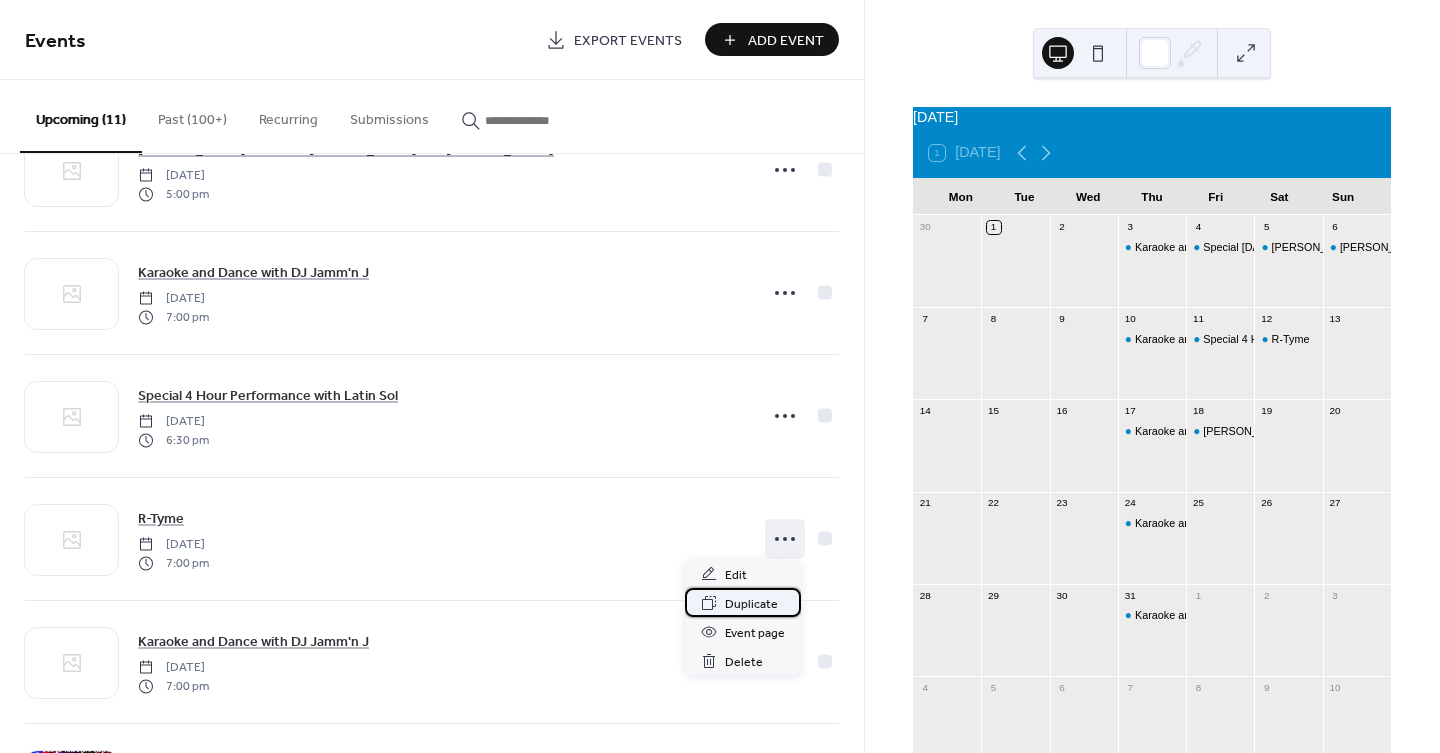 click on "Duplicate" at bounding box center (751, 604) 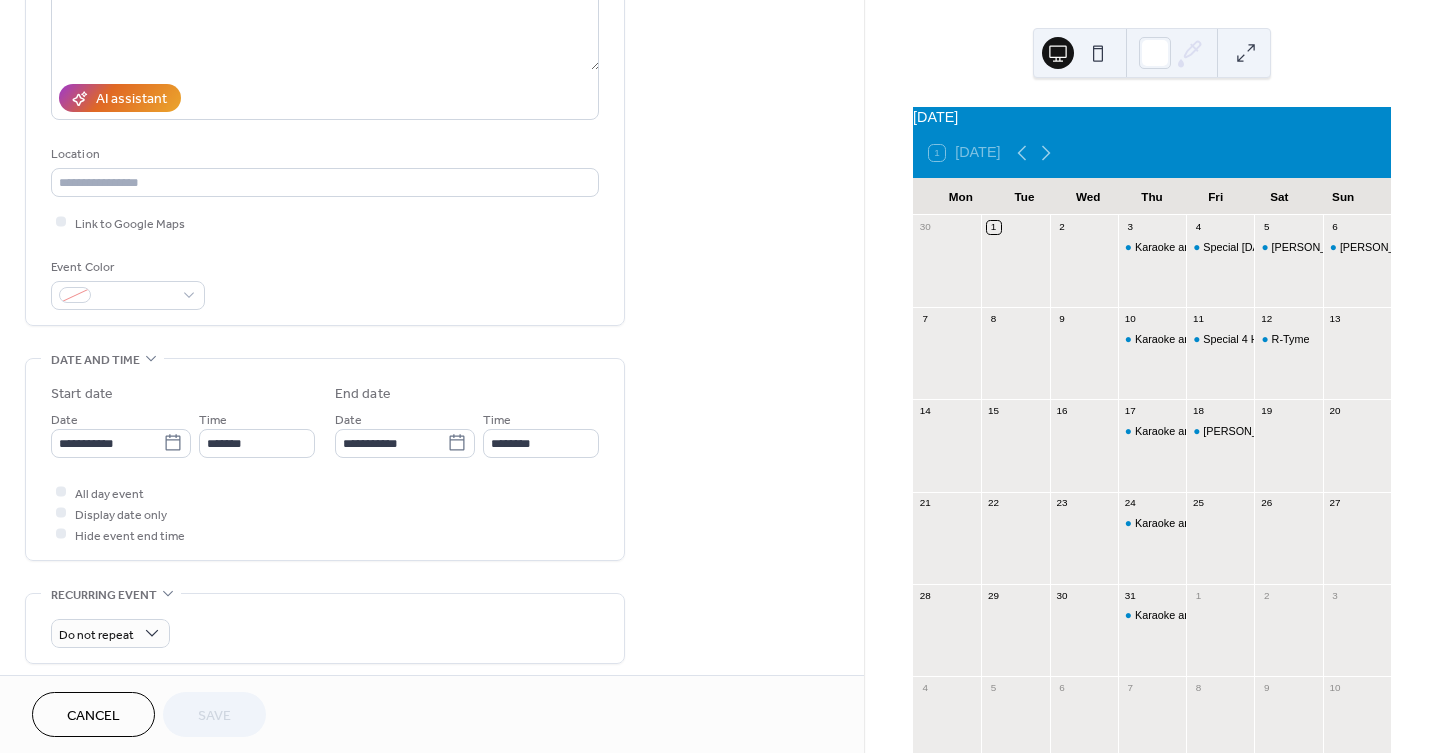 scroll, scrollTop: 333, scrollLeft: 0, axis: vertical 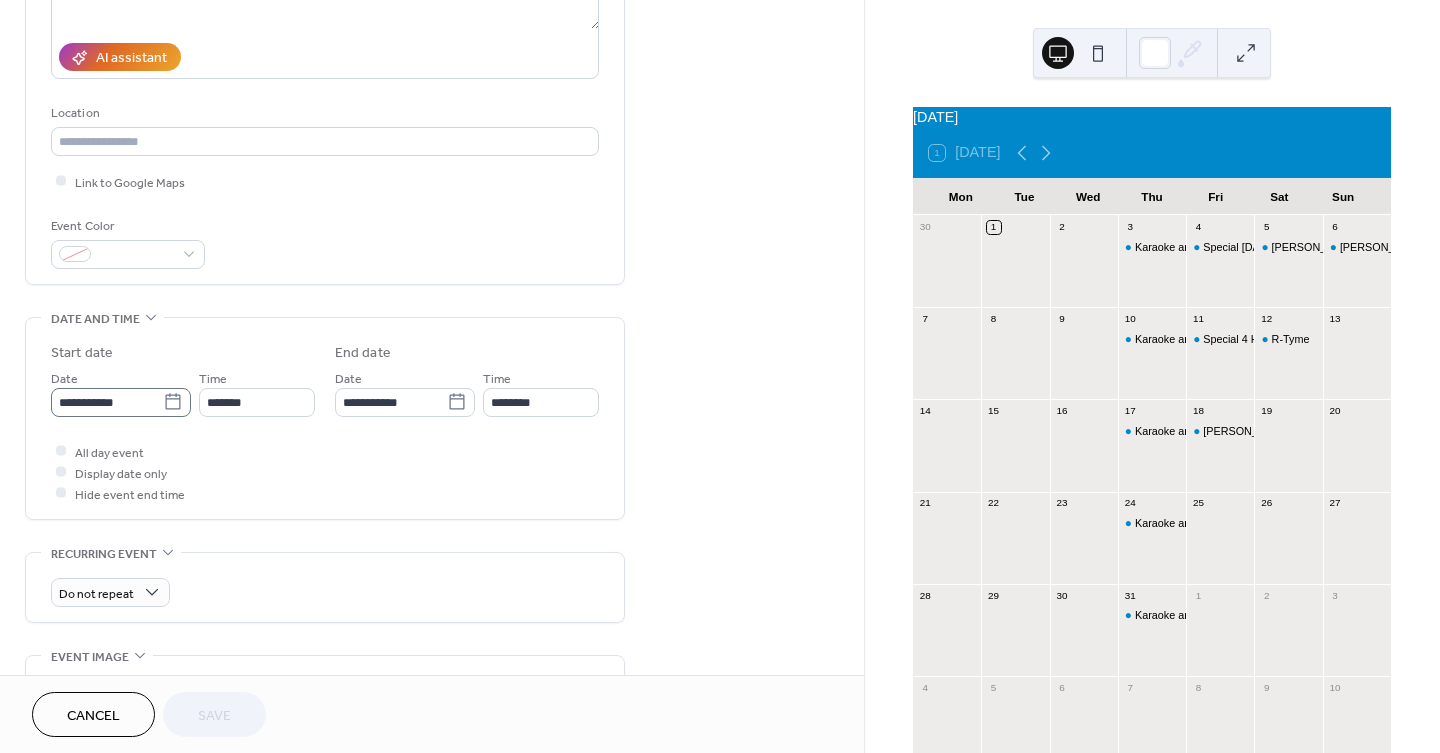 click 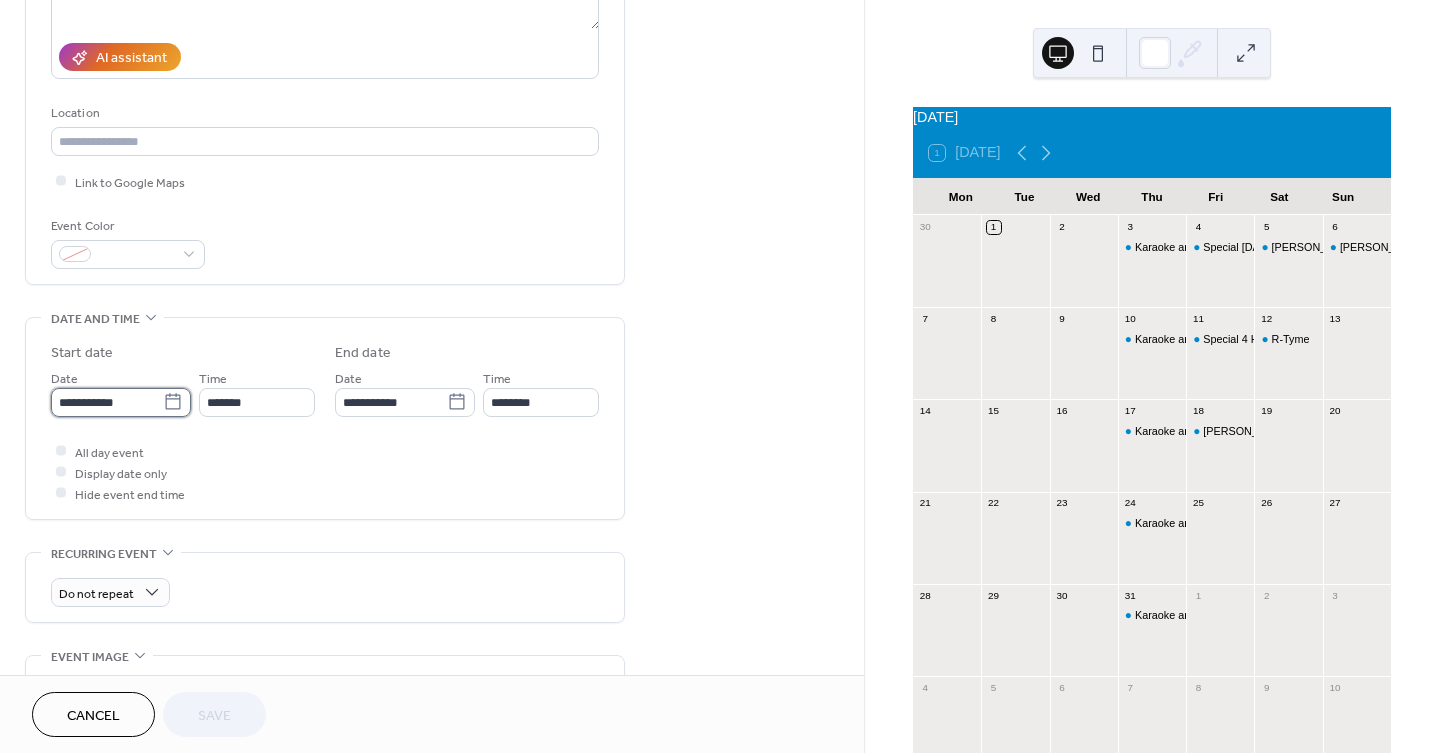 click on "**********" at bounding box center [107, 402] 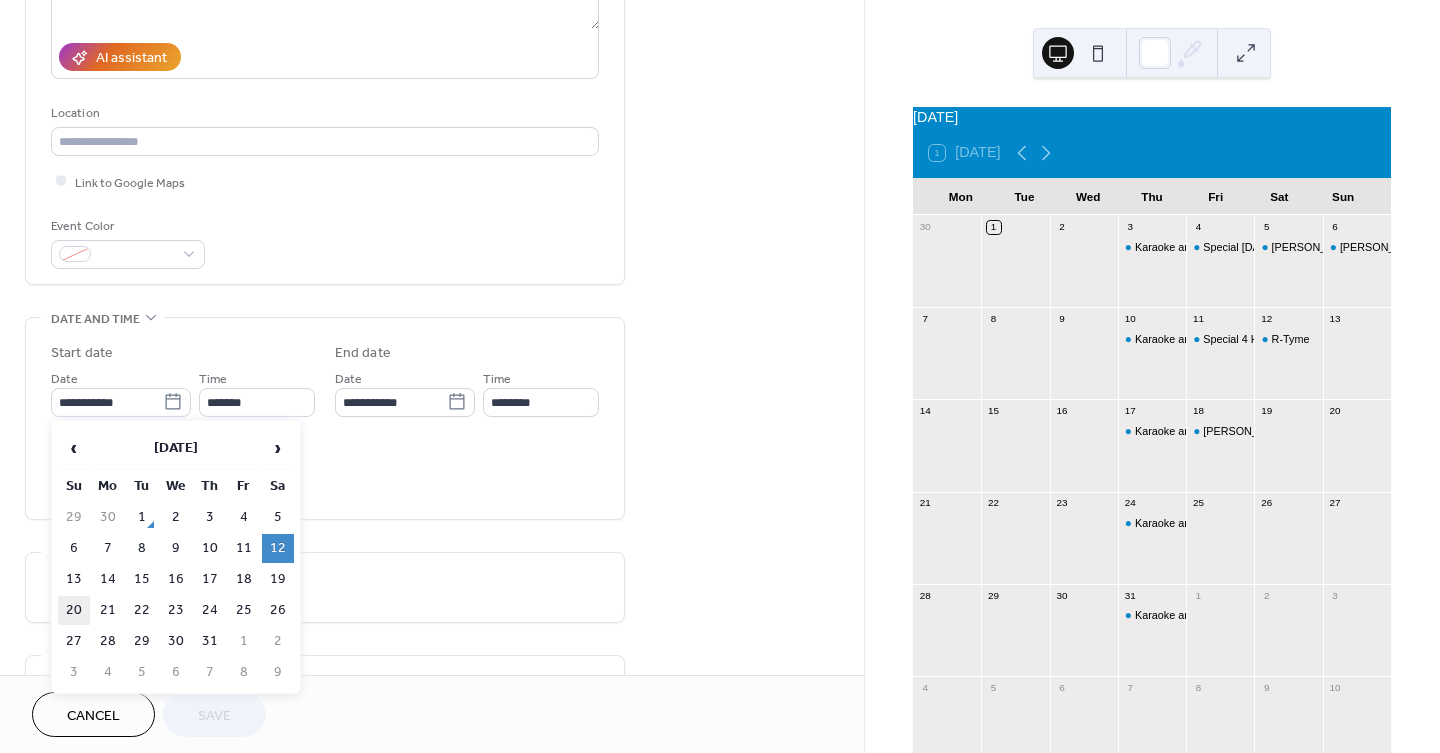 click on "20" at bounding box center [74, 610] 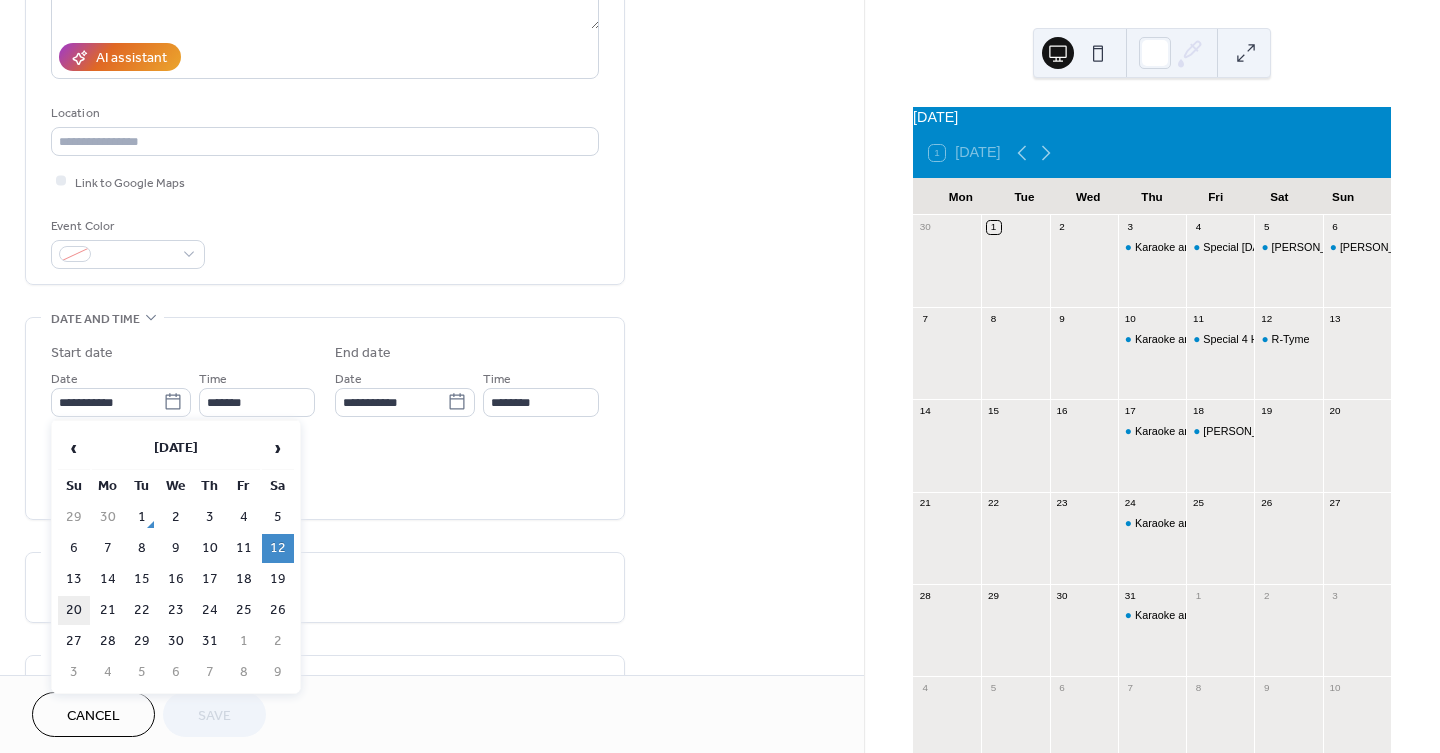 type on "**********" 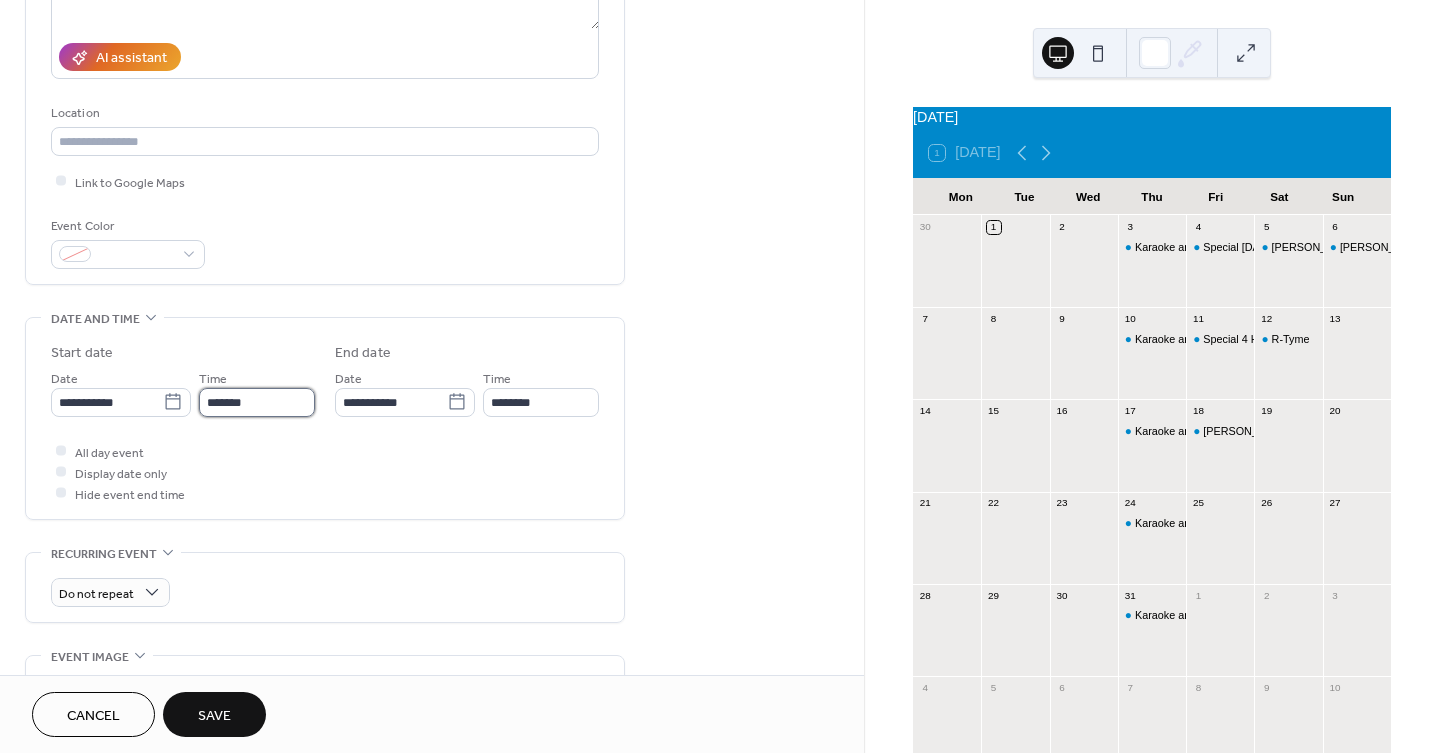 click on "*******" at bounding box center (257, 402) 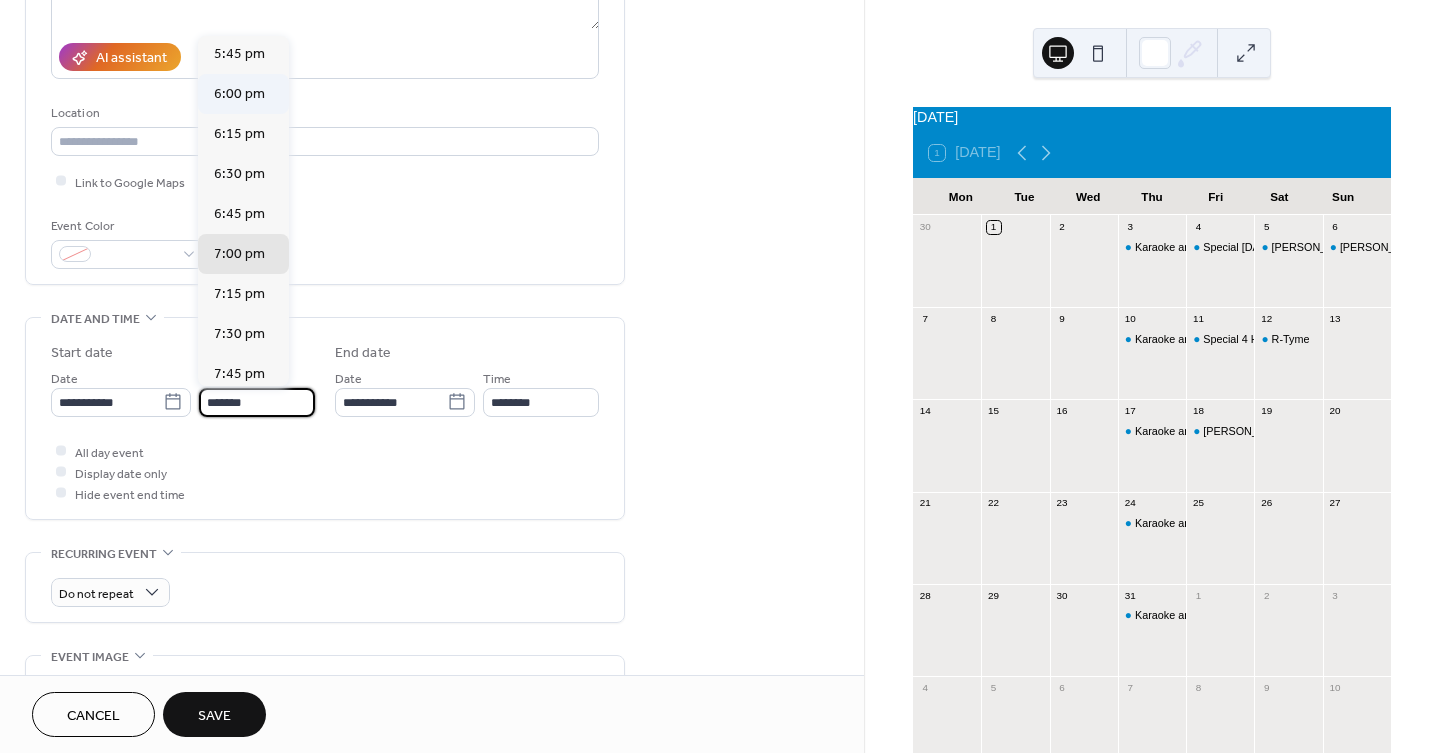 scroll, scrollTop: 2731, scrollLeft: 0, axis: vertical 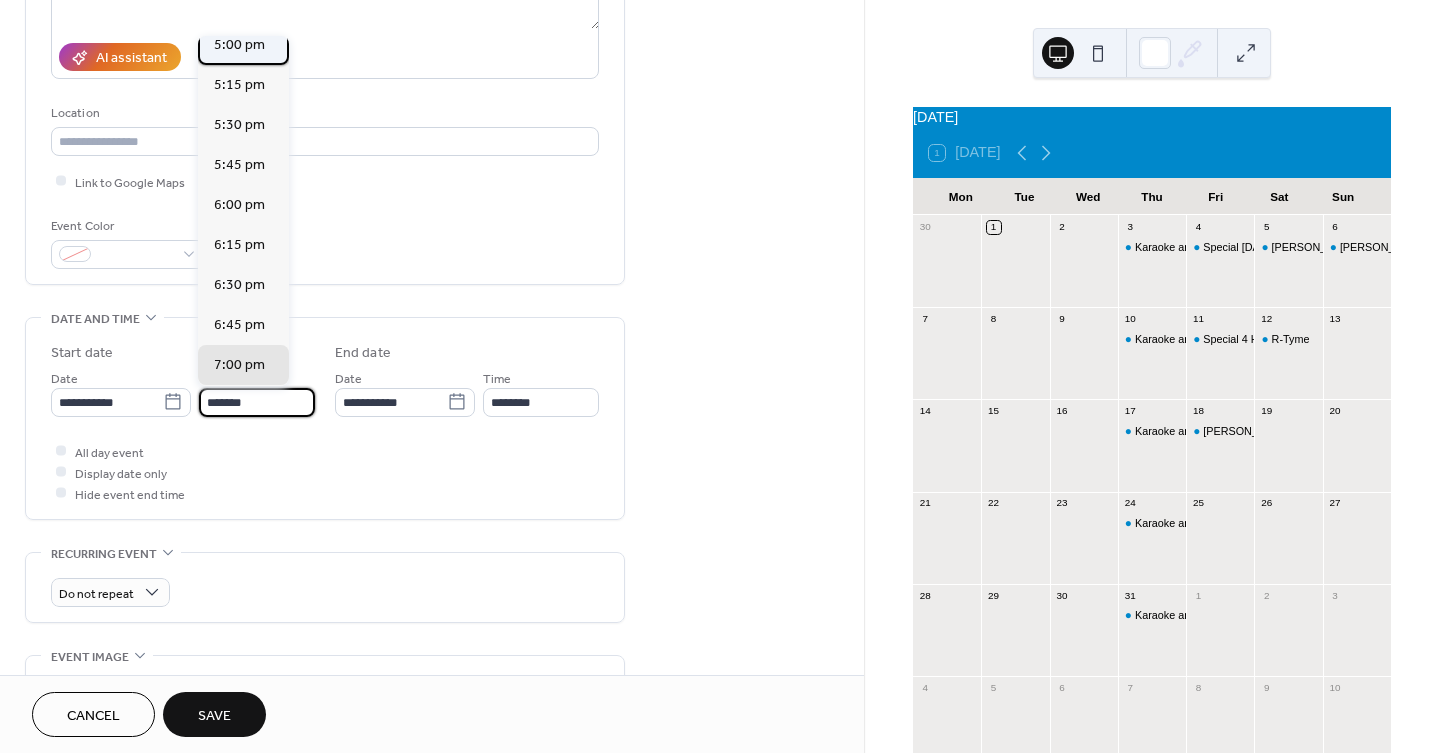 click on "5:00 pm" at bounding box center [239, 45] 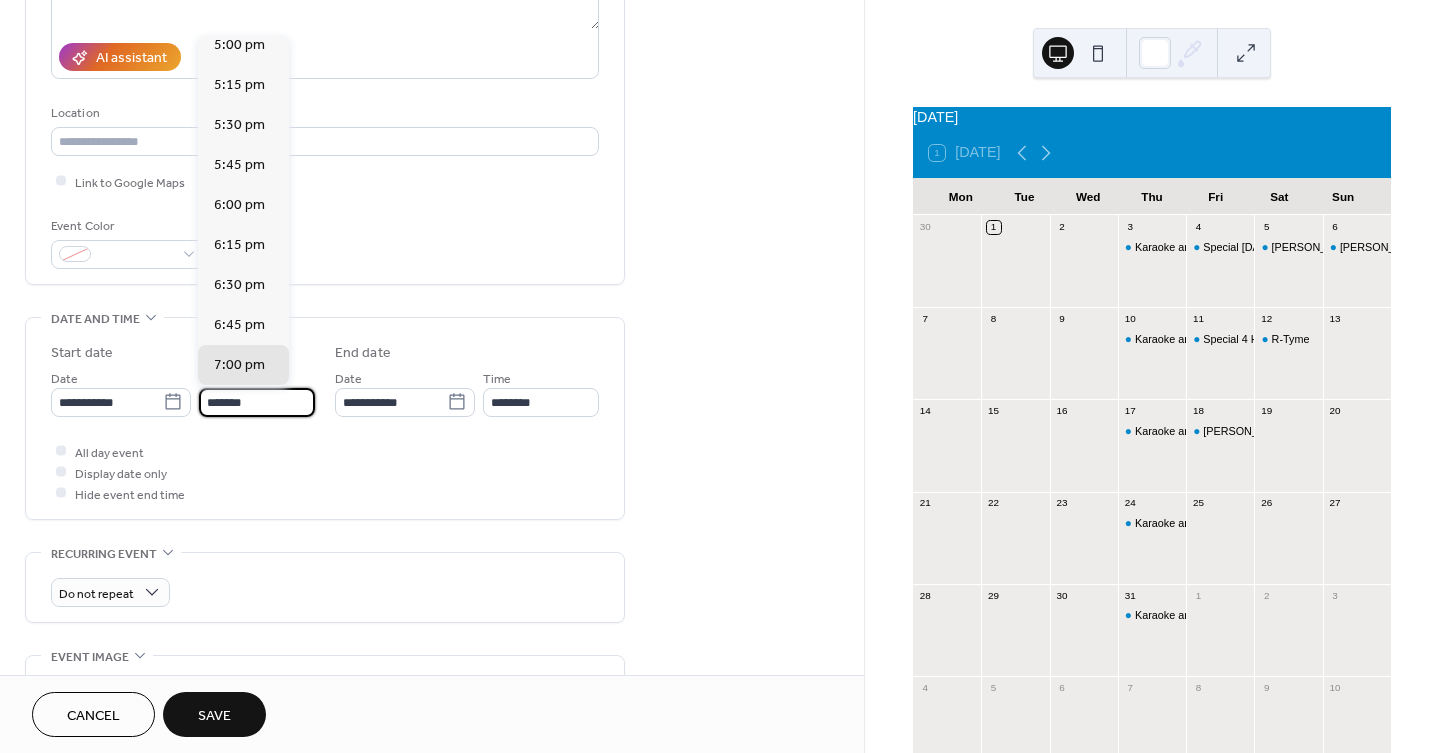 type on "*******" 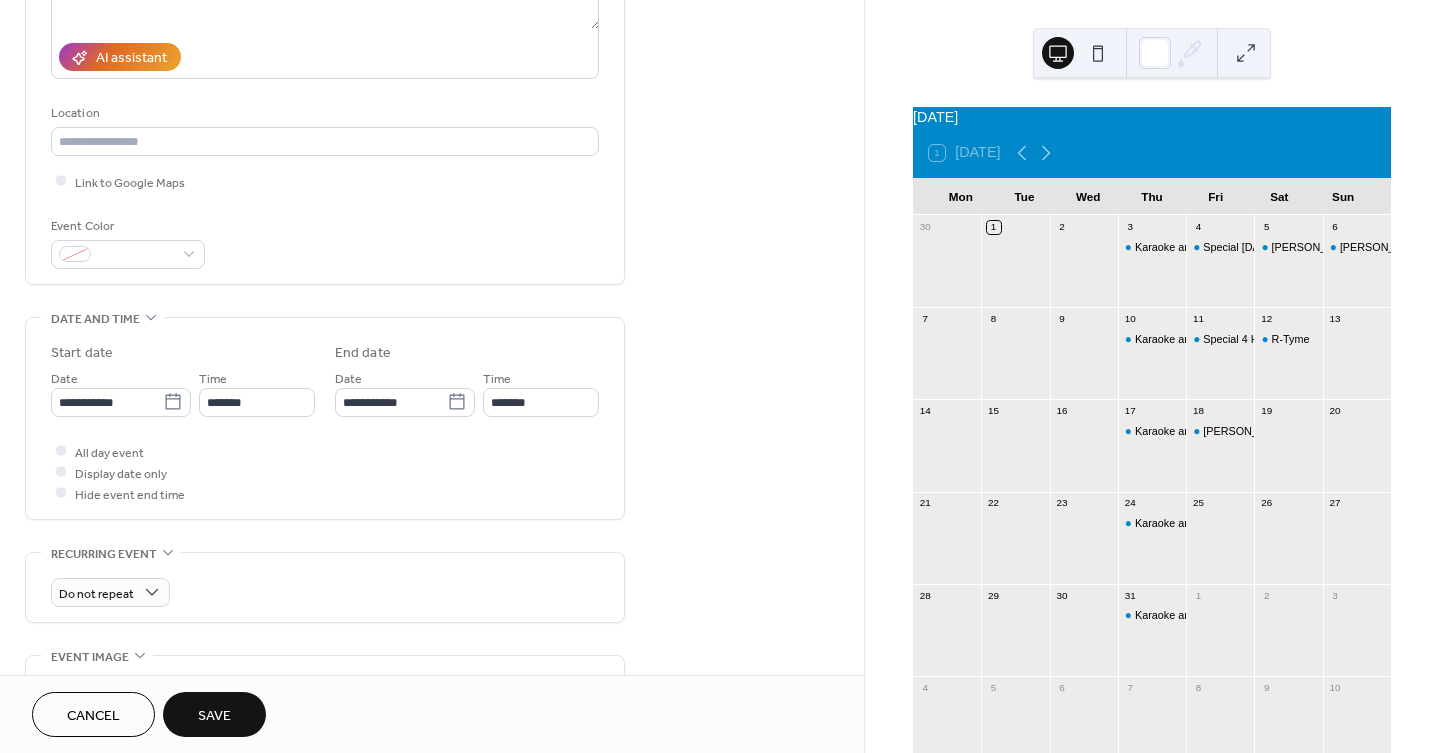 click on "Save" at bounding box center (214, 714) 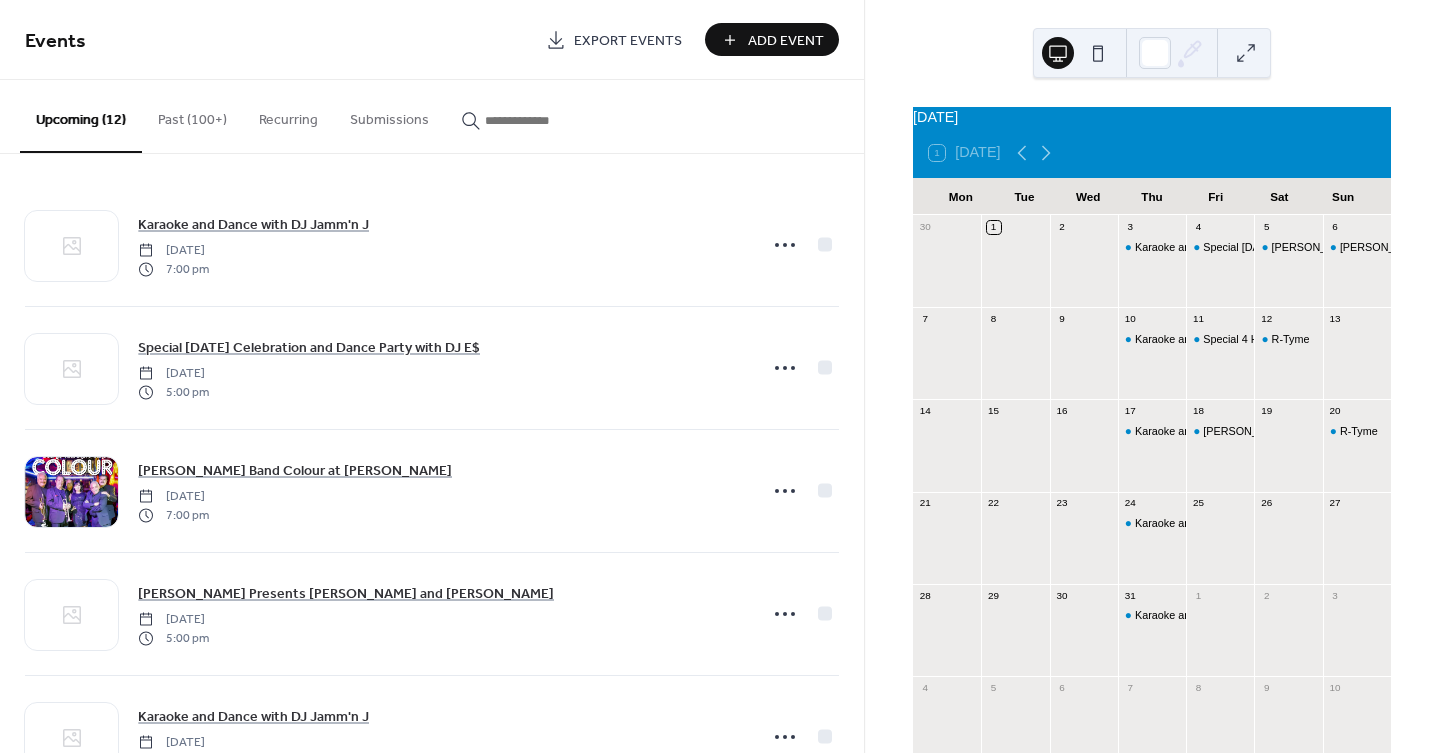 click on "Past  (100+)" at bounding box center (192, 115) 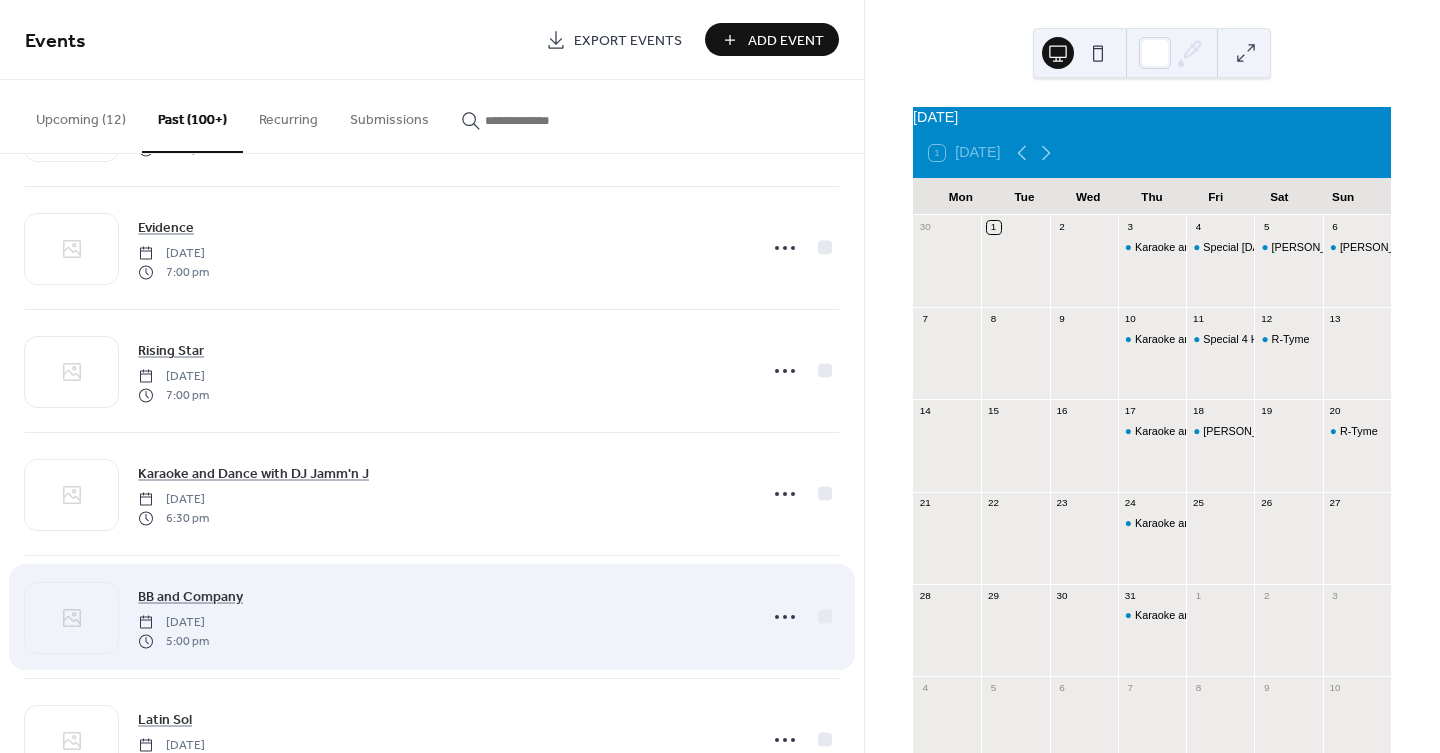 scroll, scrollTop: 5139, scrollLeft: 0, axis: vertical 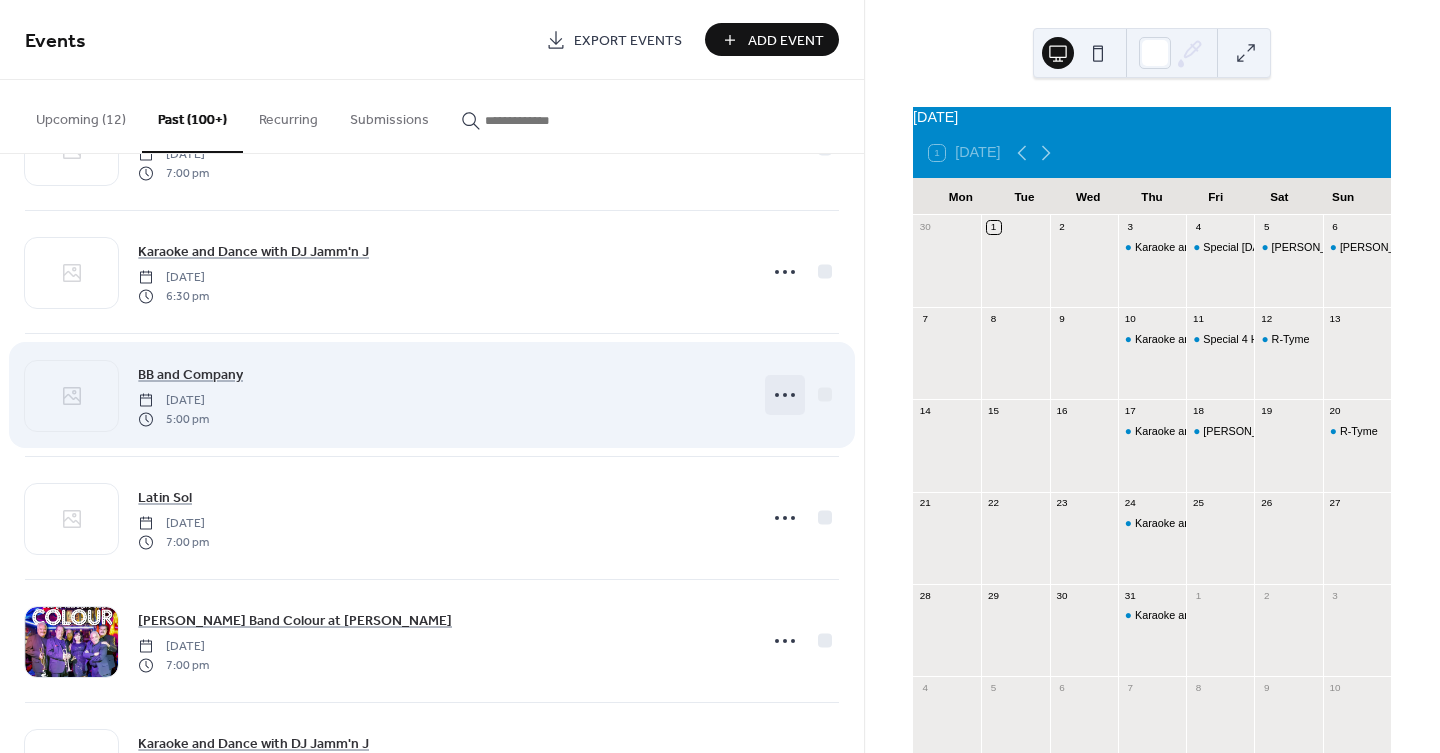 click 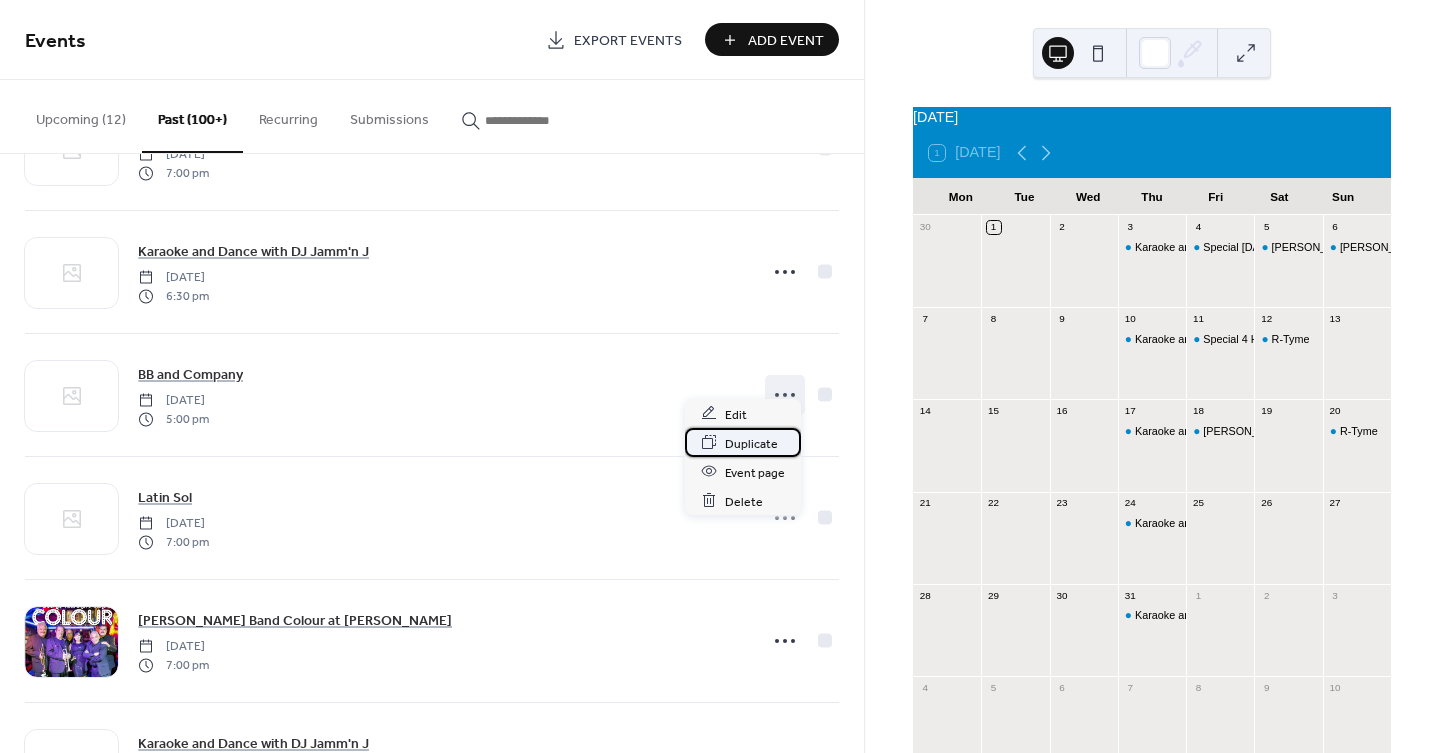 click on "Duplicate" at bounding box center (751, 443) 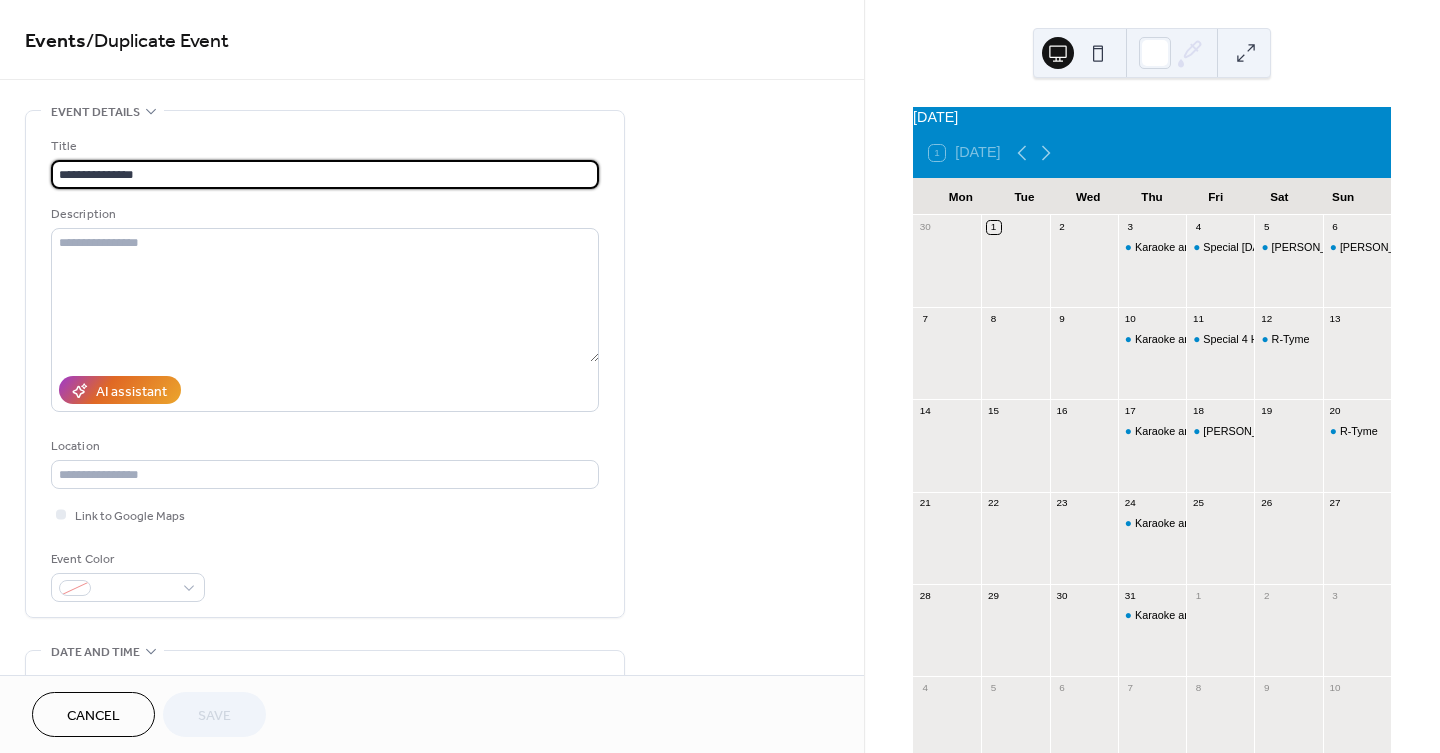 scroll, scrollTop: 333, scrollLeft: 0, axis: vertical 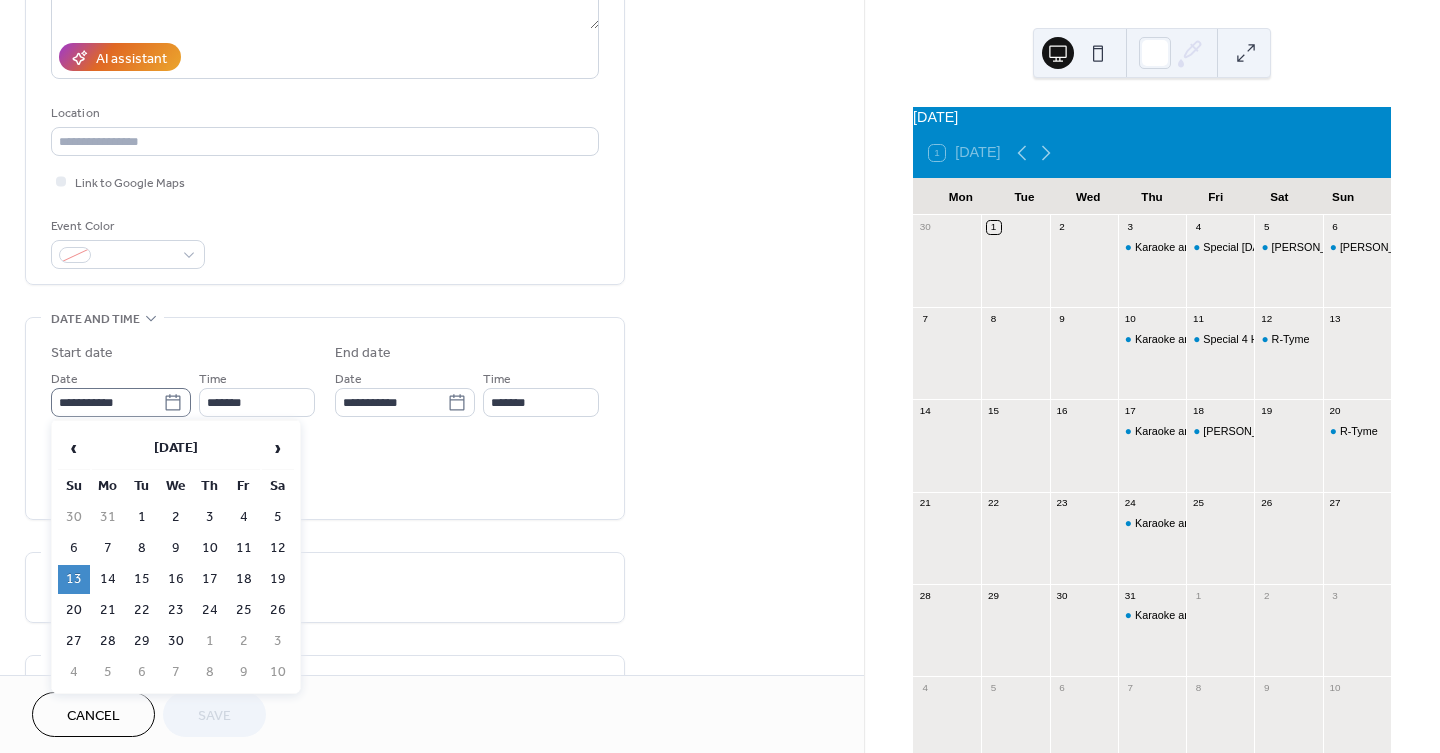 click 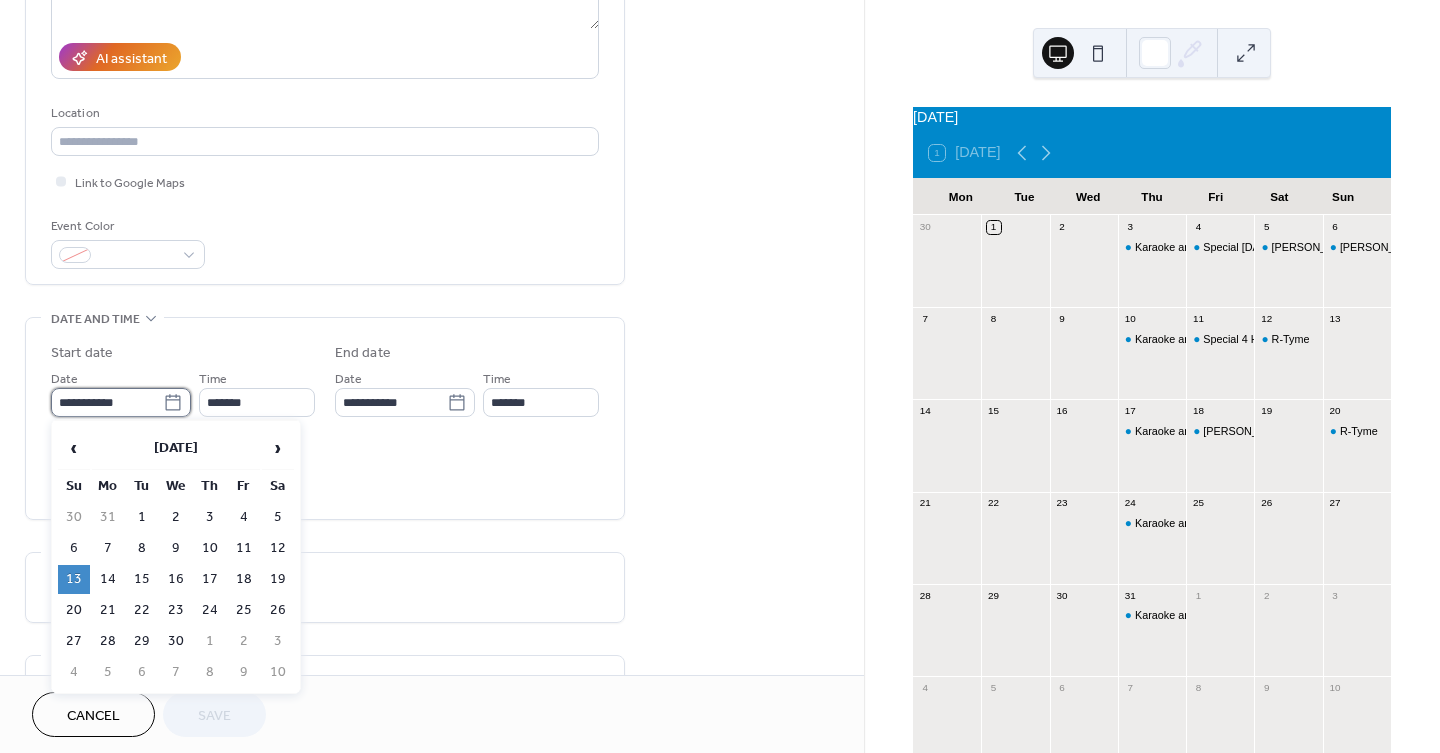 click on "**********" at bounding box center [107, 402] 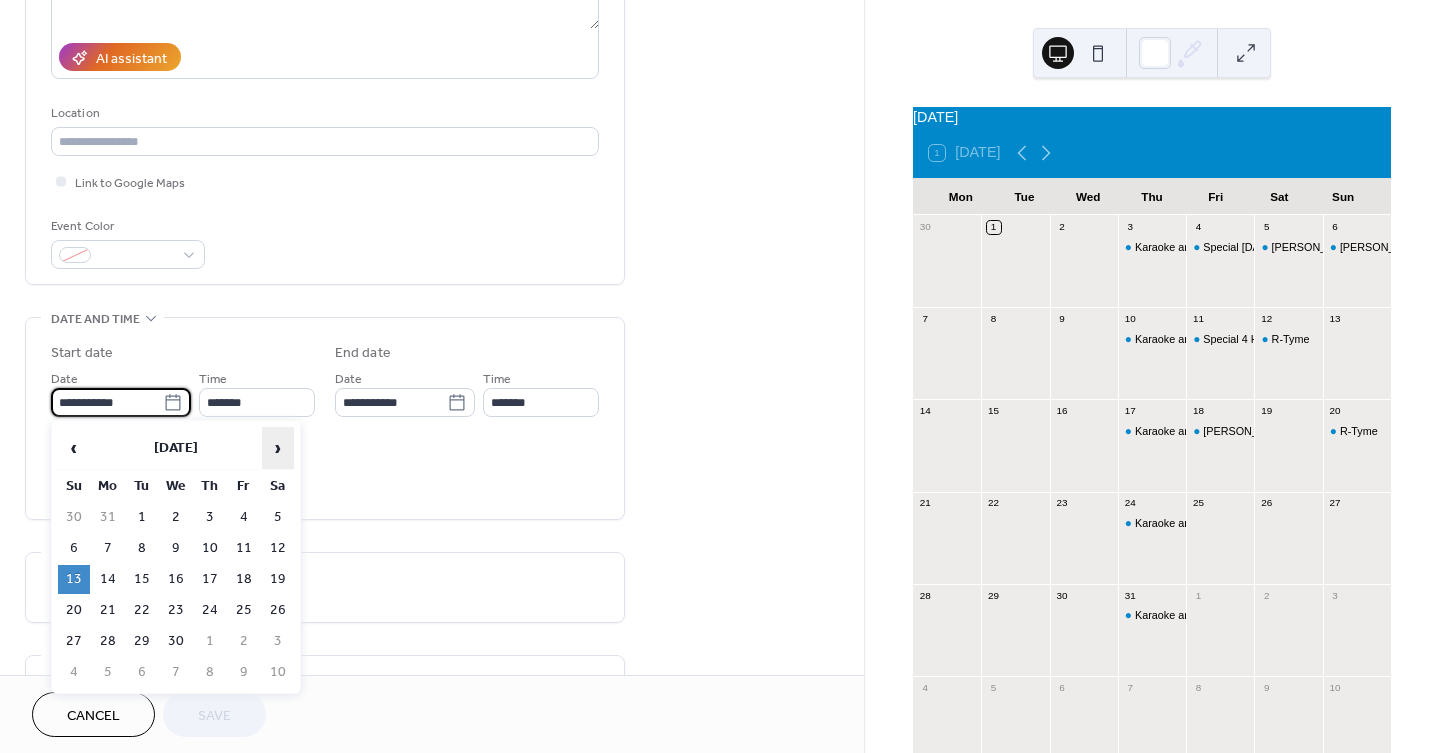 click on "›" at bounding box center [278, 448] 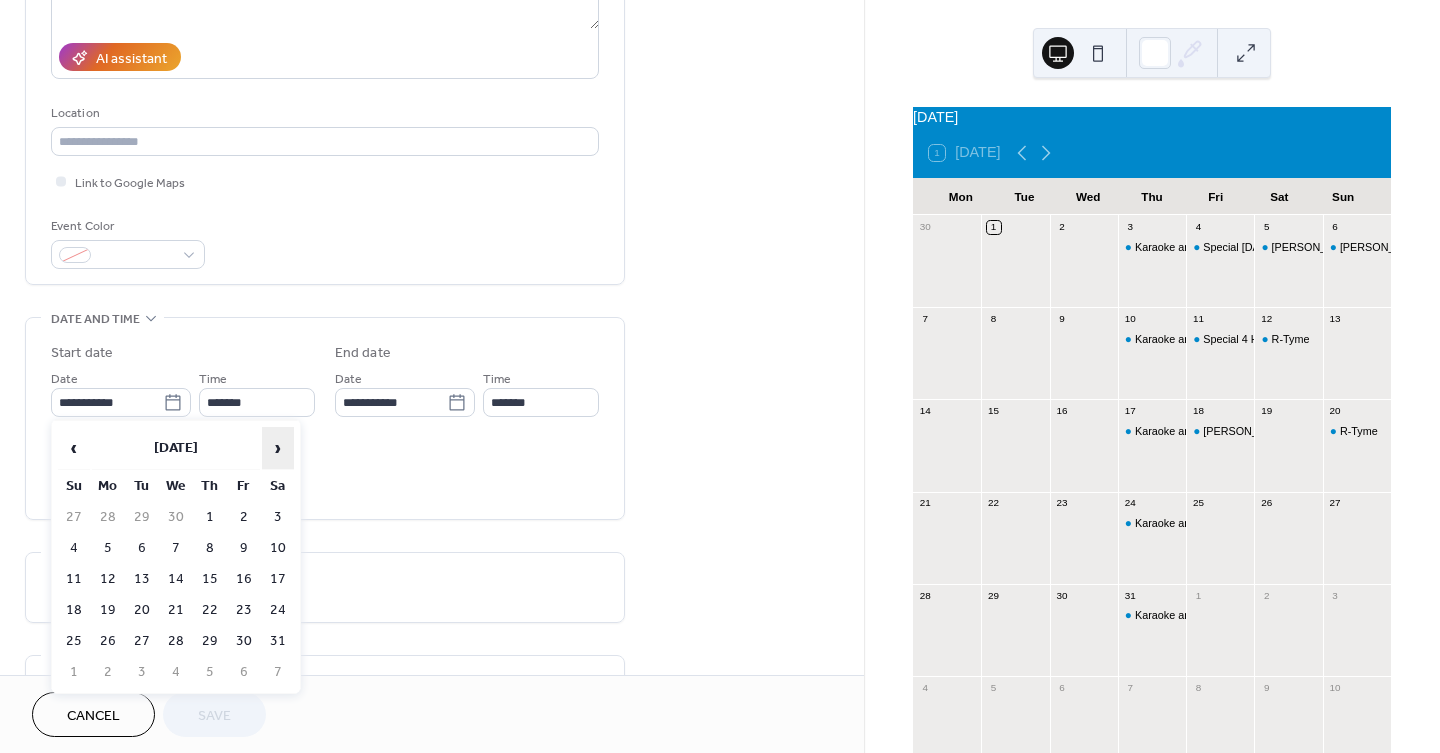 click on "›" at bounding box center [278, 448] 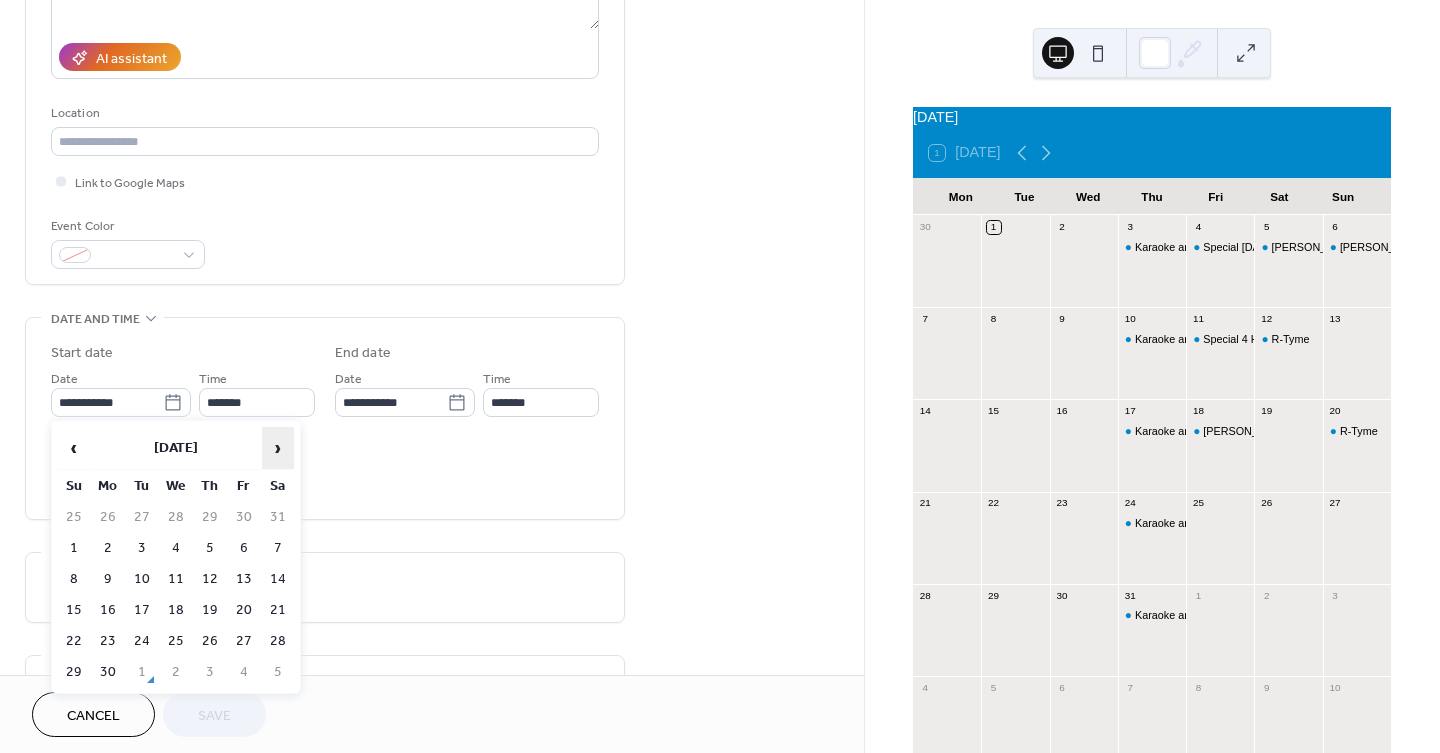 click on "›" at bounding box center (278, 448) 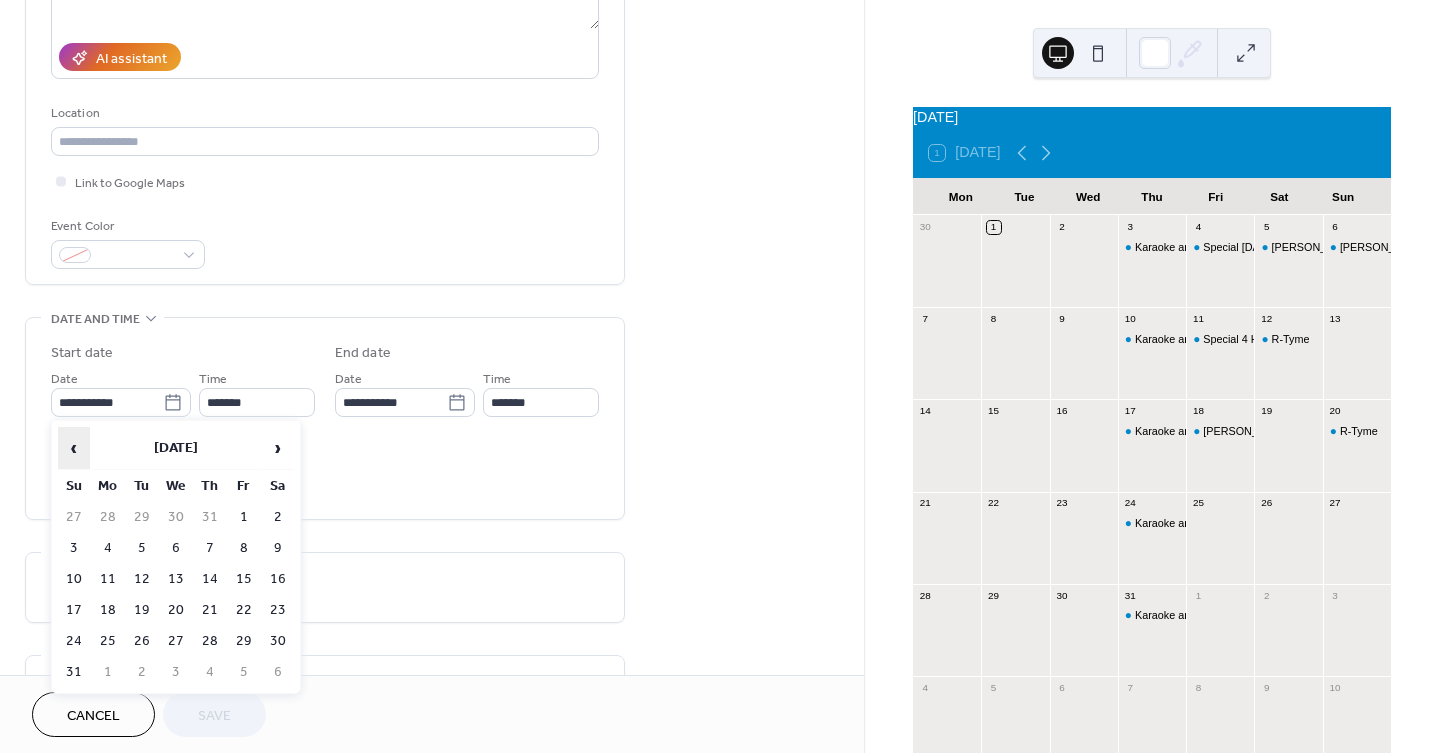 click on "‹" at bounding box center (74, 448) 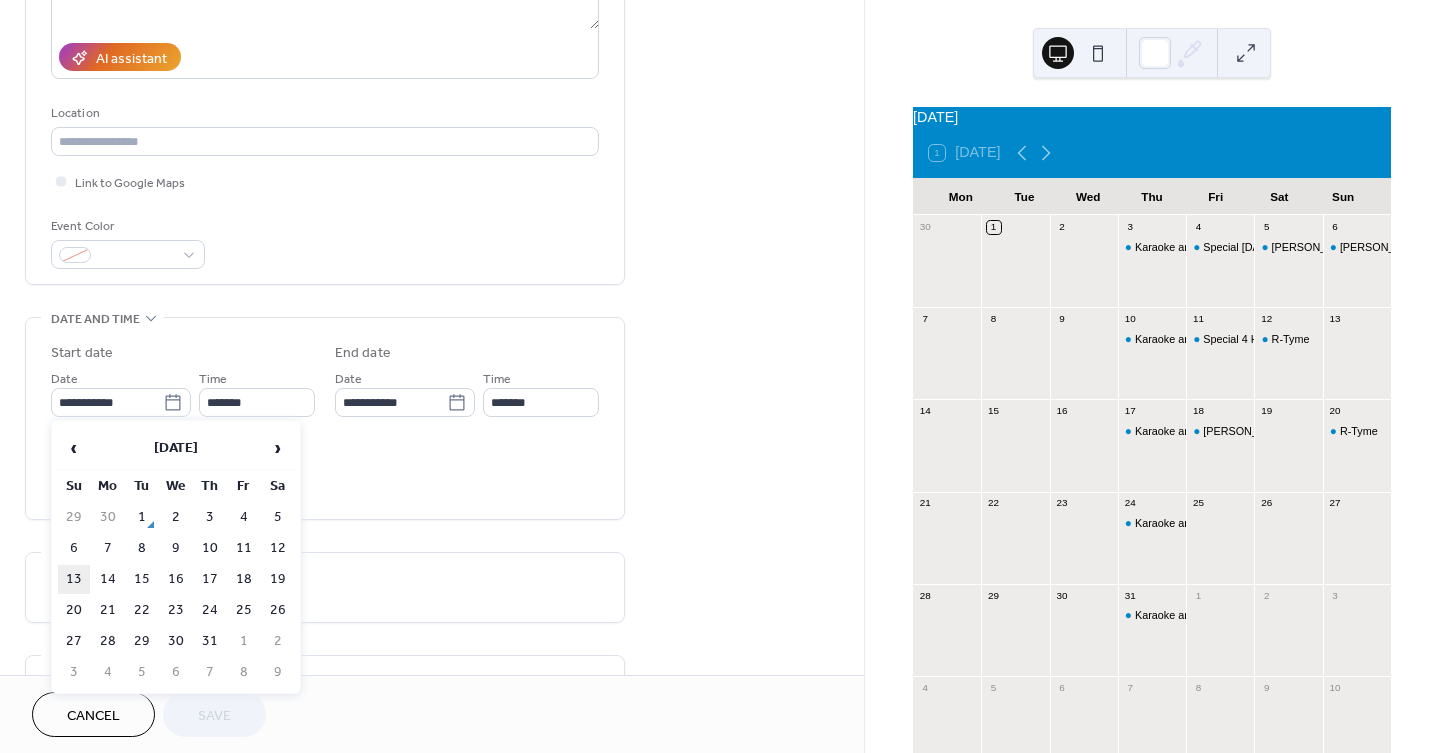 click on "13" at bounding box center [74, 579] 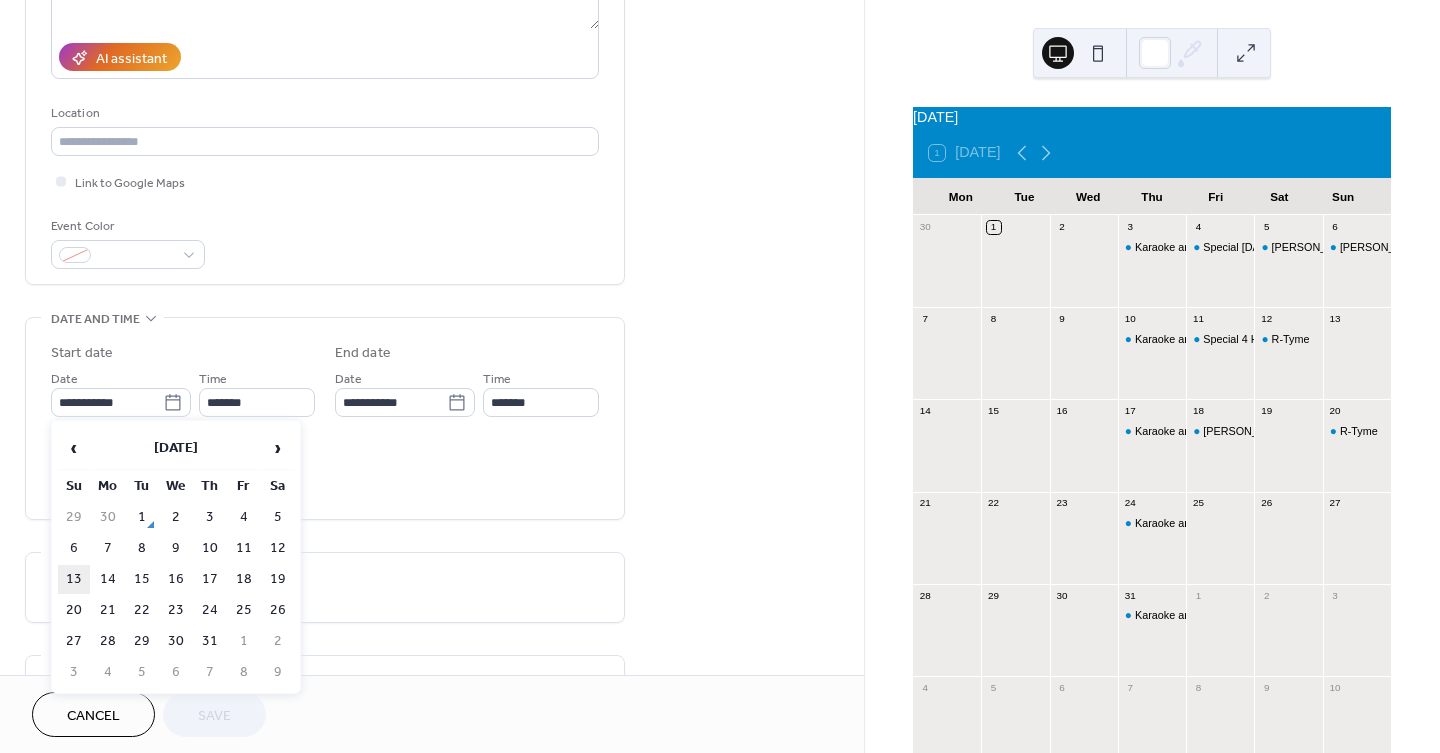 type on "**********" 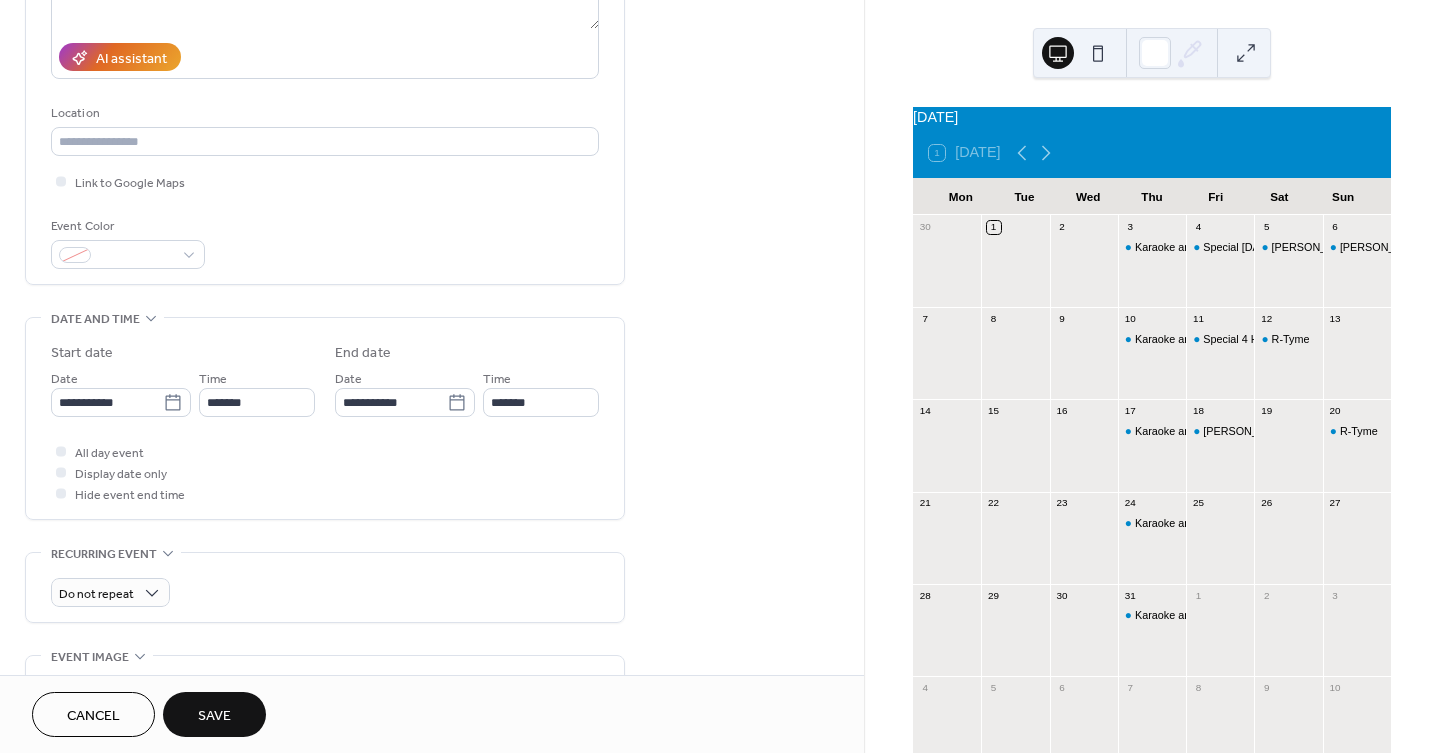 click on "Save" at bounding box center [214, 716] 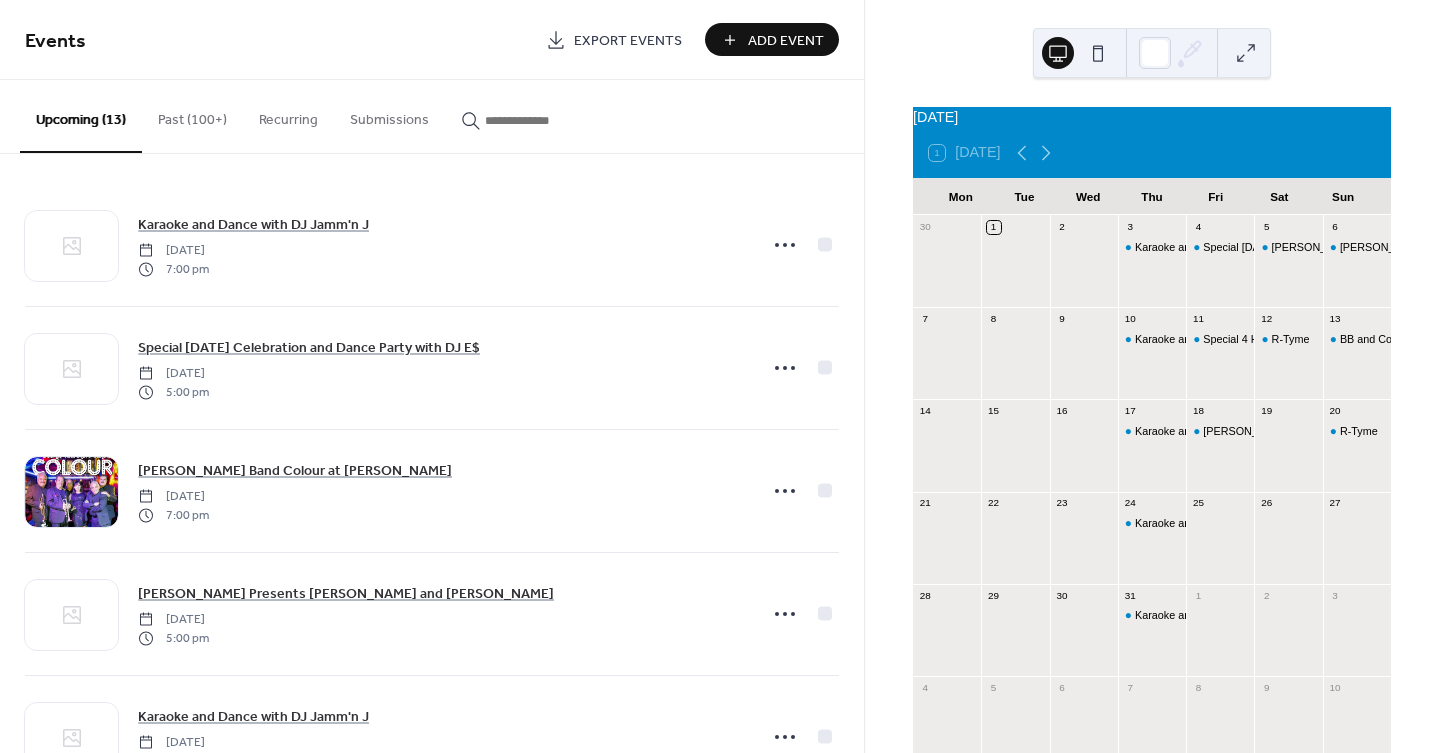 click on "Past  (100+)" at bounding box center [192, 115] 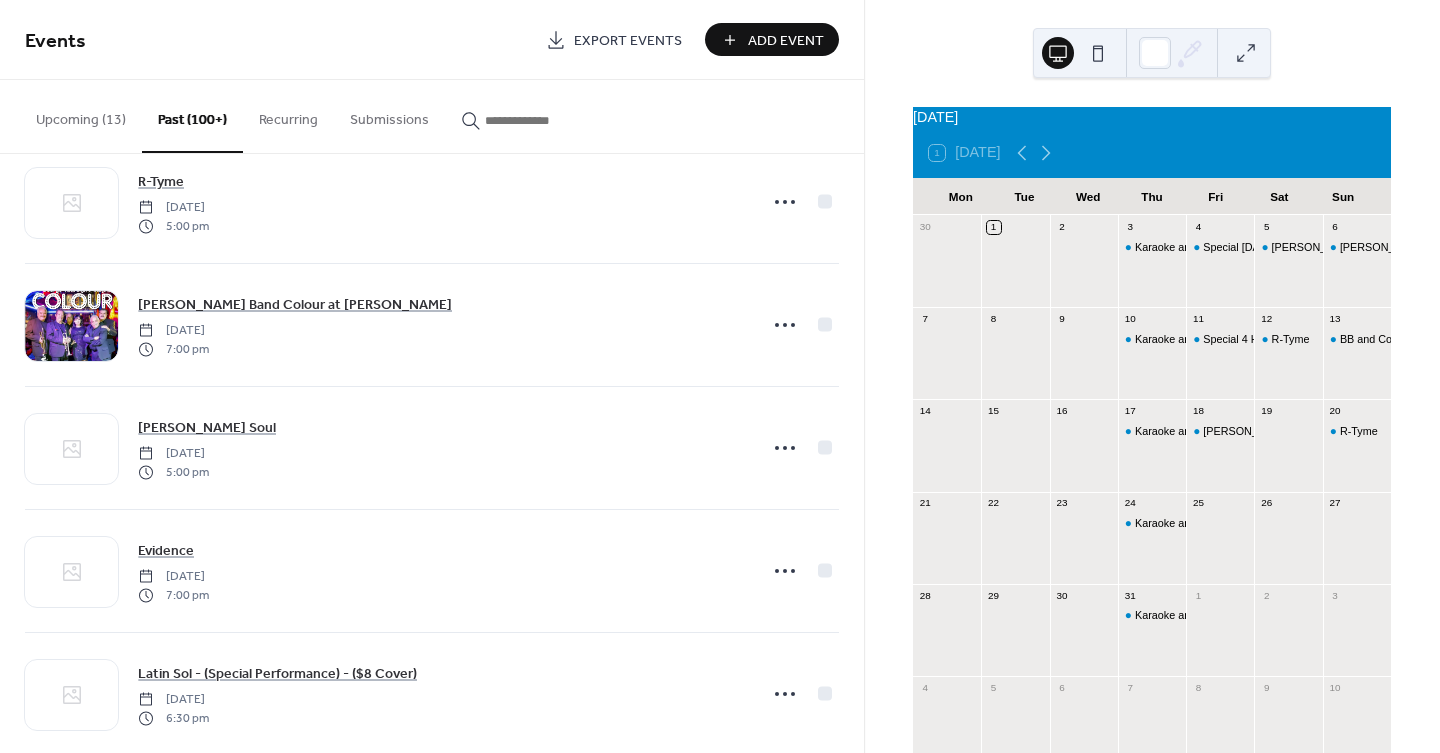 scroll, scrollTop: 2111, scrollLeft: 0, axis: vertical 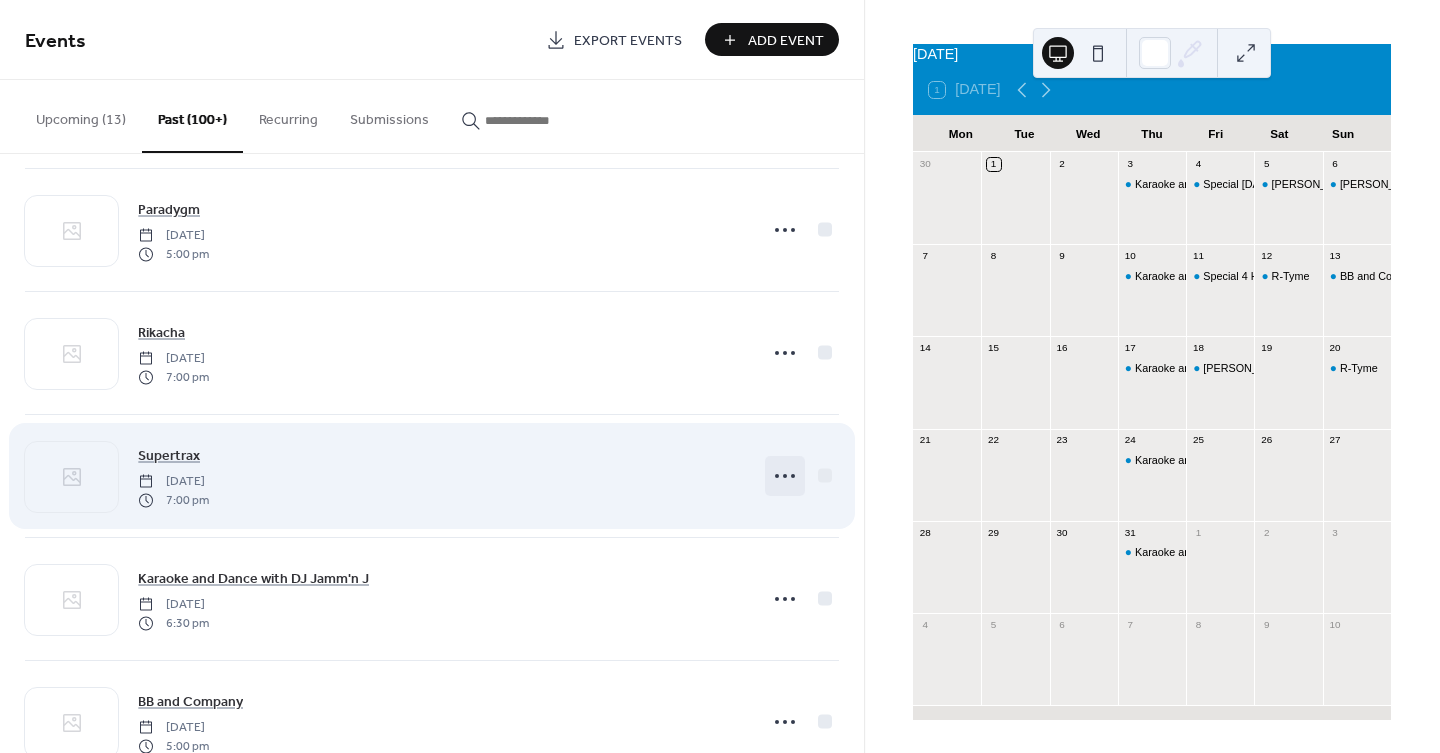 click 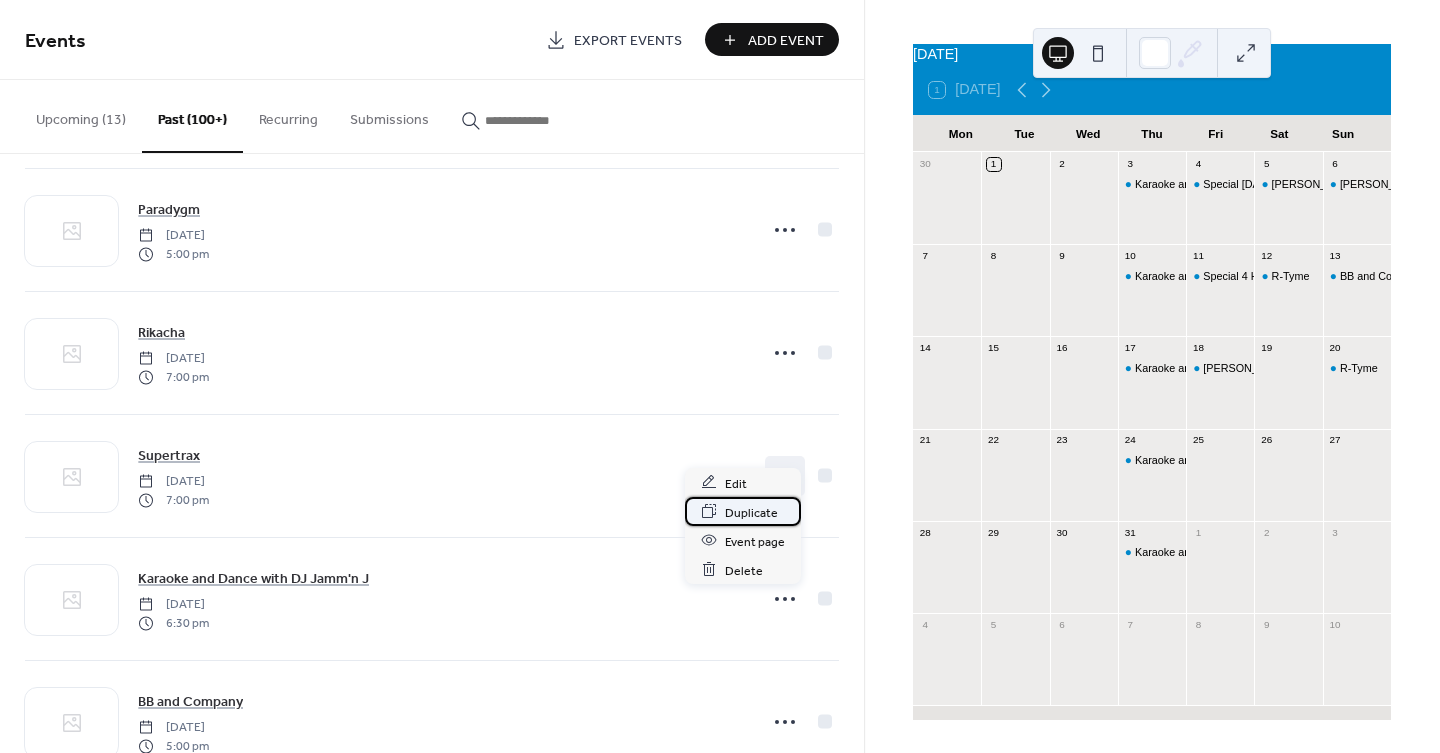 click on "Duplicate" at bounding box center [751, 512] 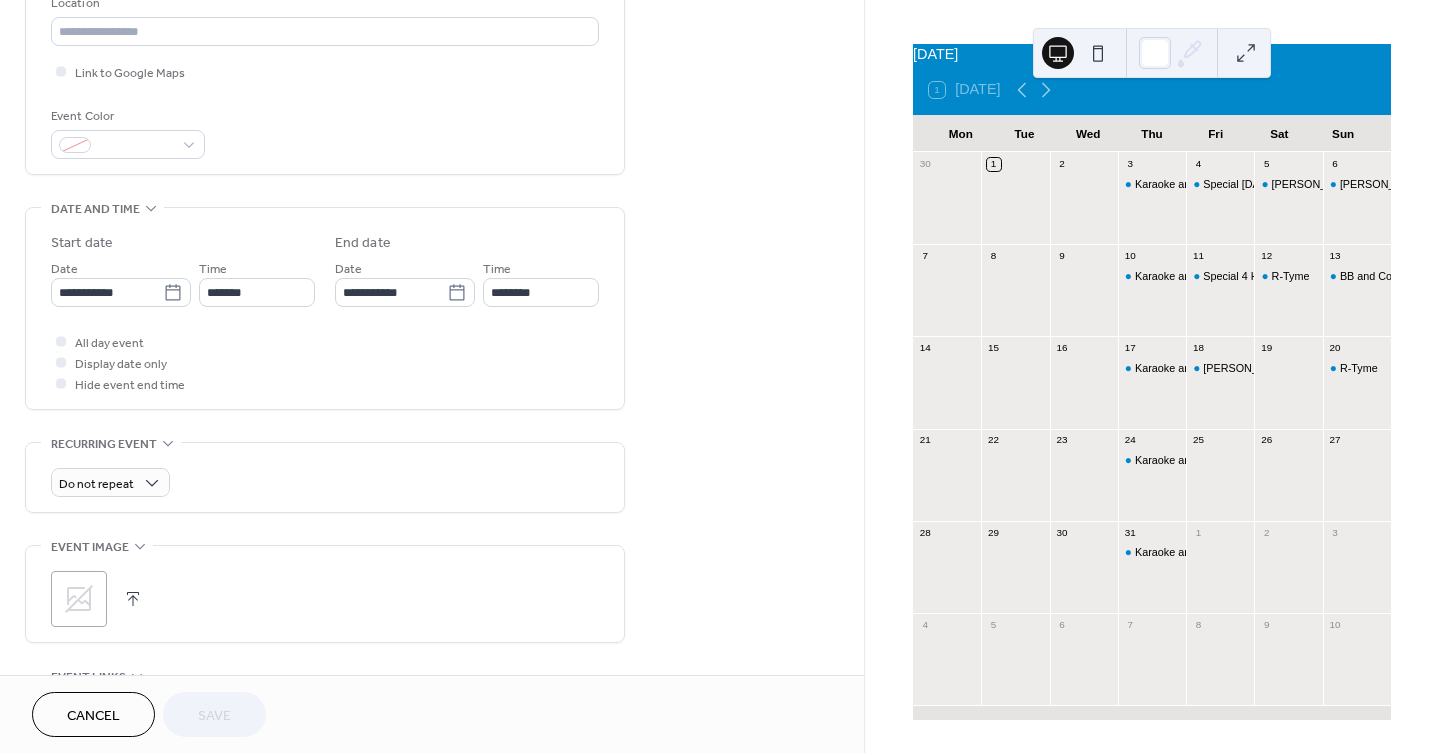 scroll, scrollTop: 444, scrollLeft: 0, axis: vertical 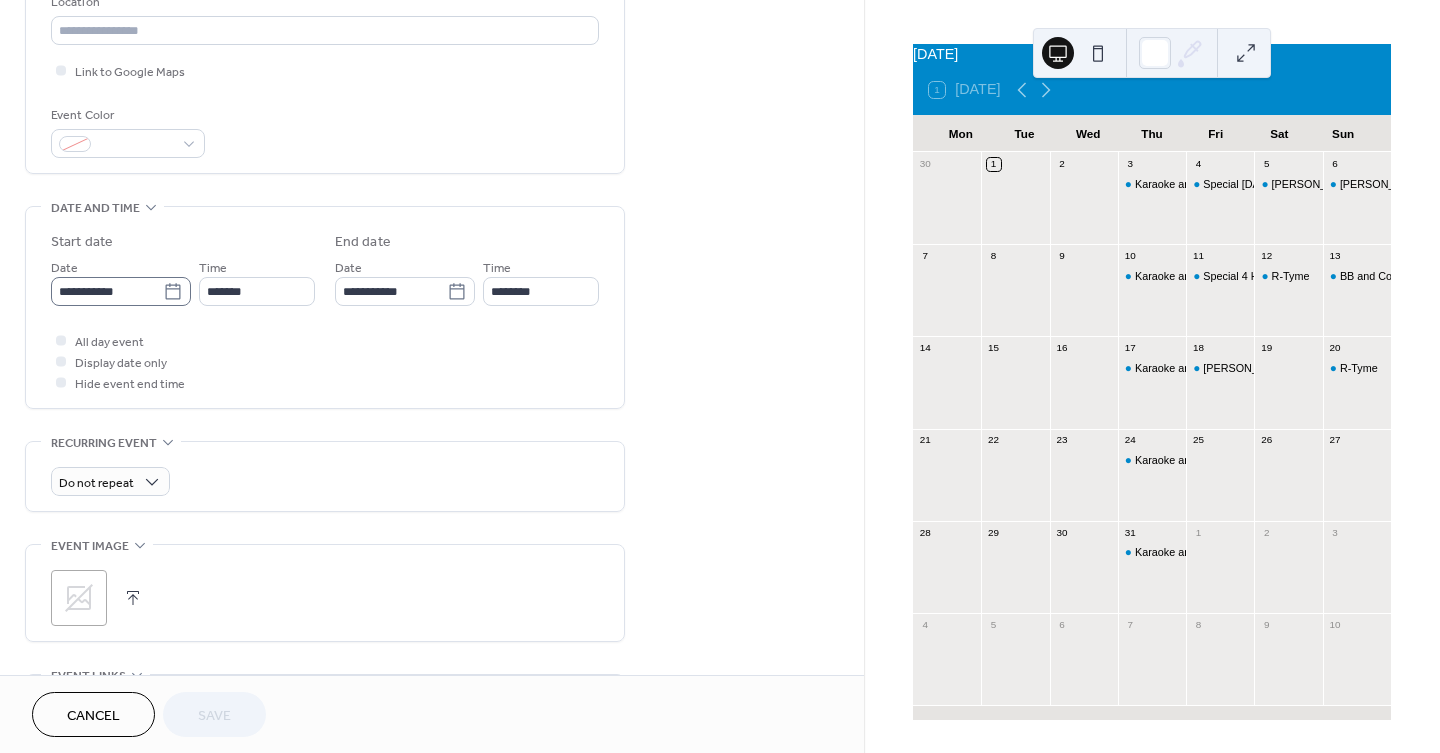 click on "**********" at bounding box center (121, 291) 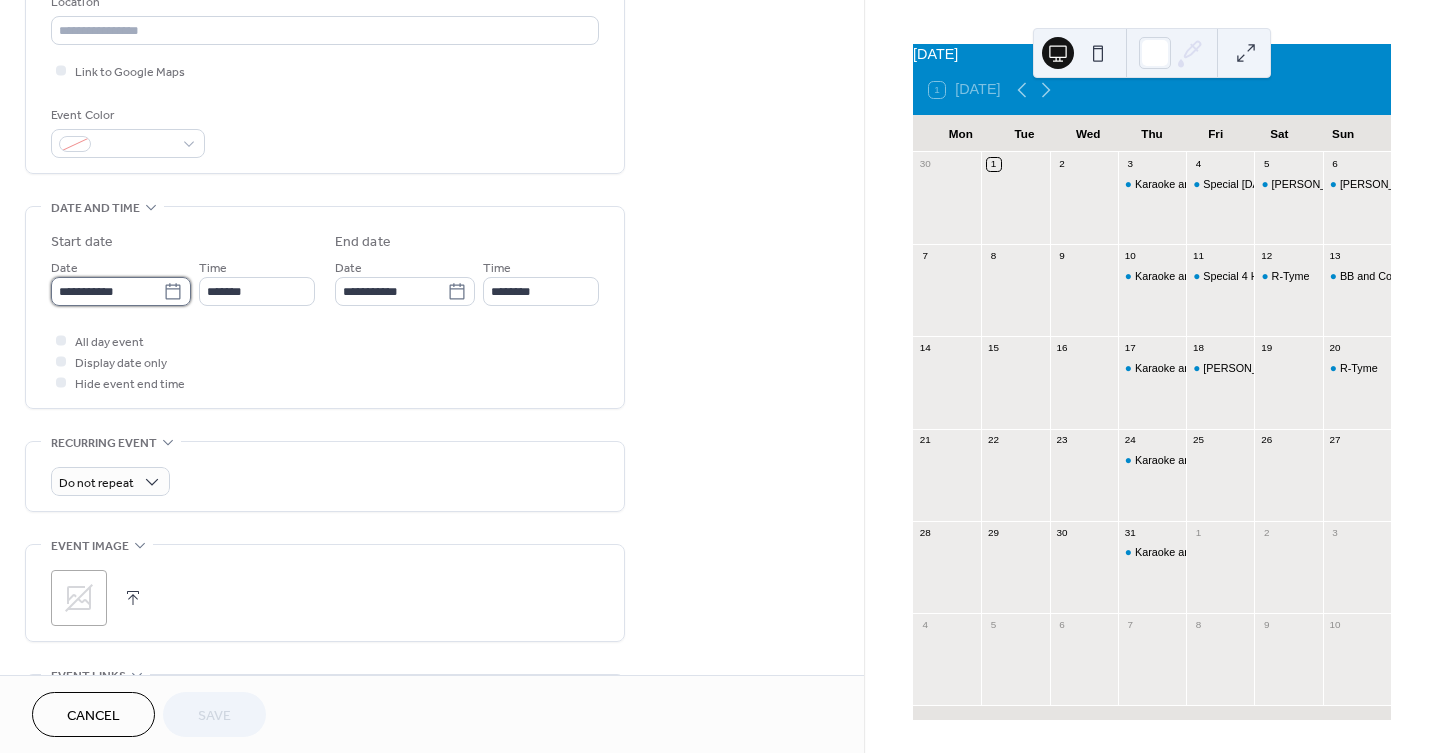 click on "**********" at bounding box center (107, 291) 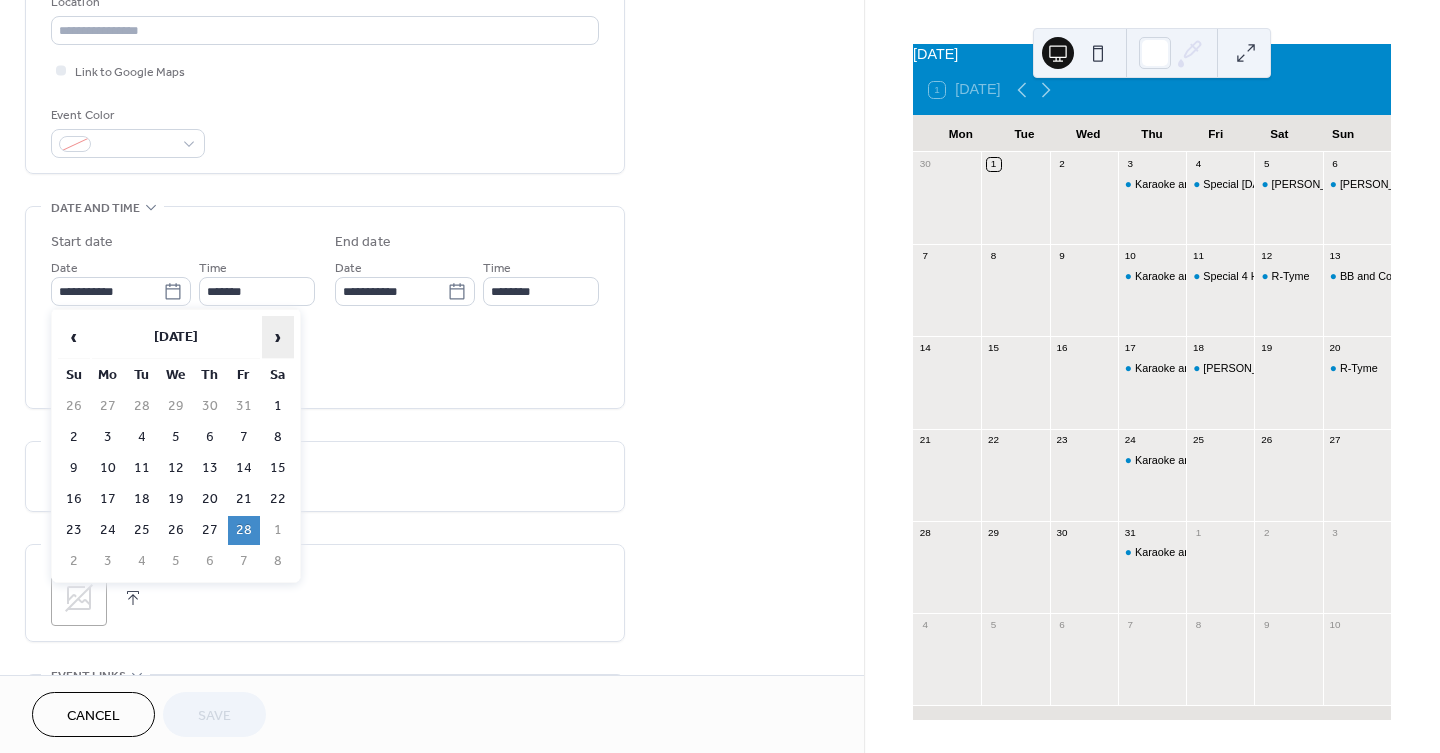 click on "›" at bounding box center [278, 337] 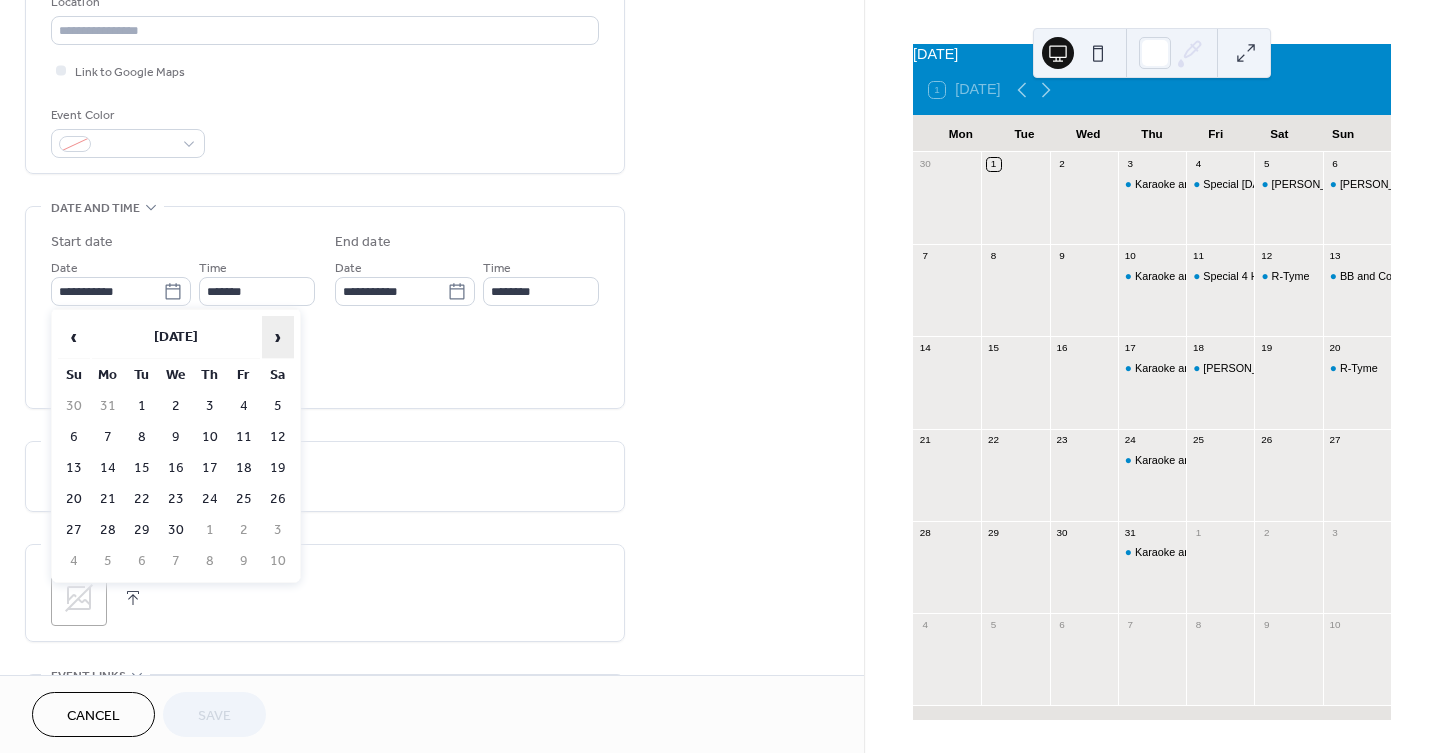 click on "›" at bounding box center (278, 337) 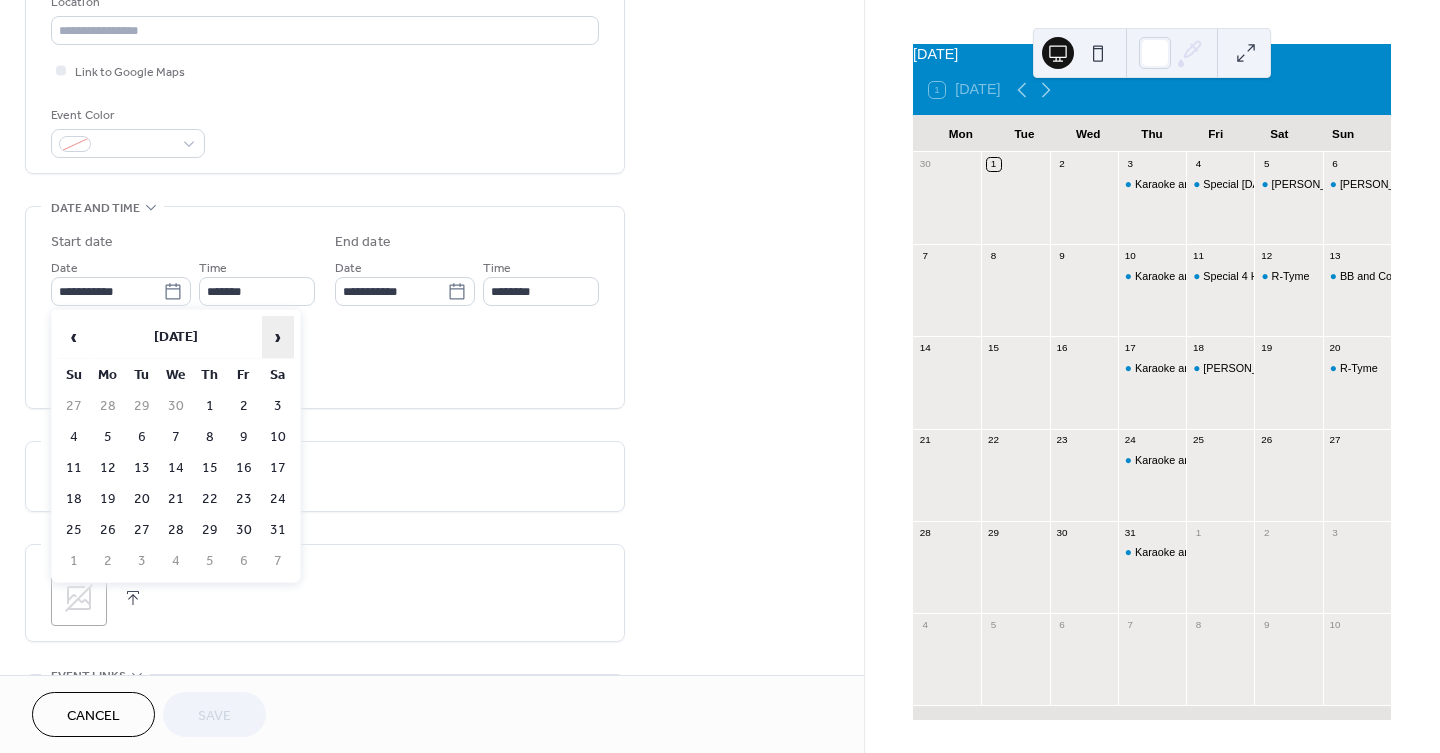 click on "›" at bounding box center [278, 337] 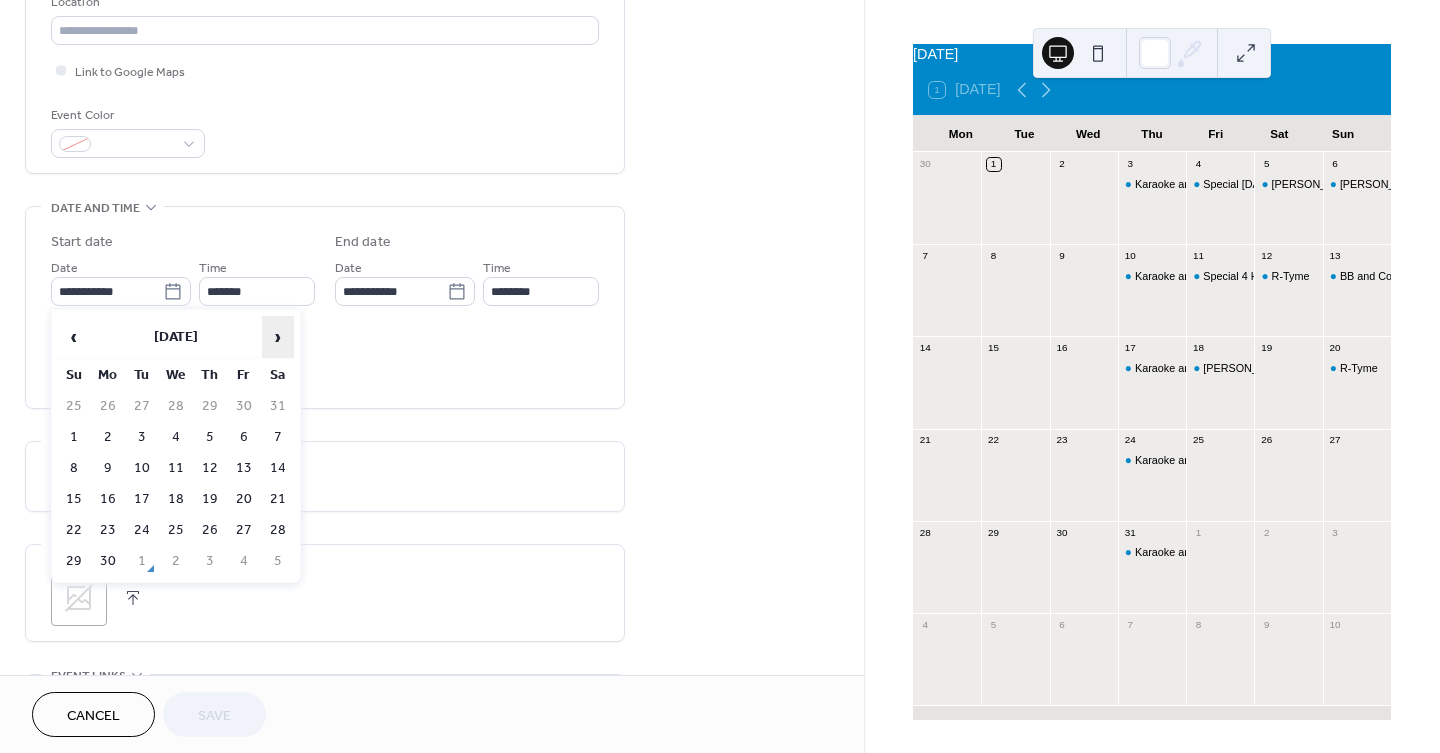click on "›" at bounding box center [278, 337] 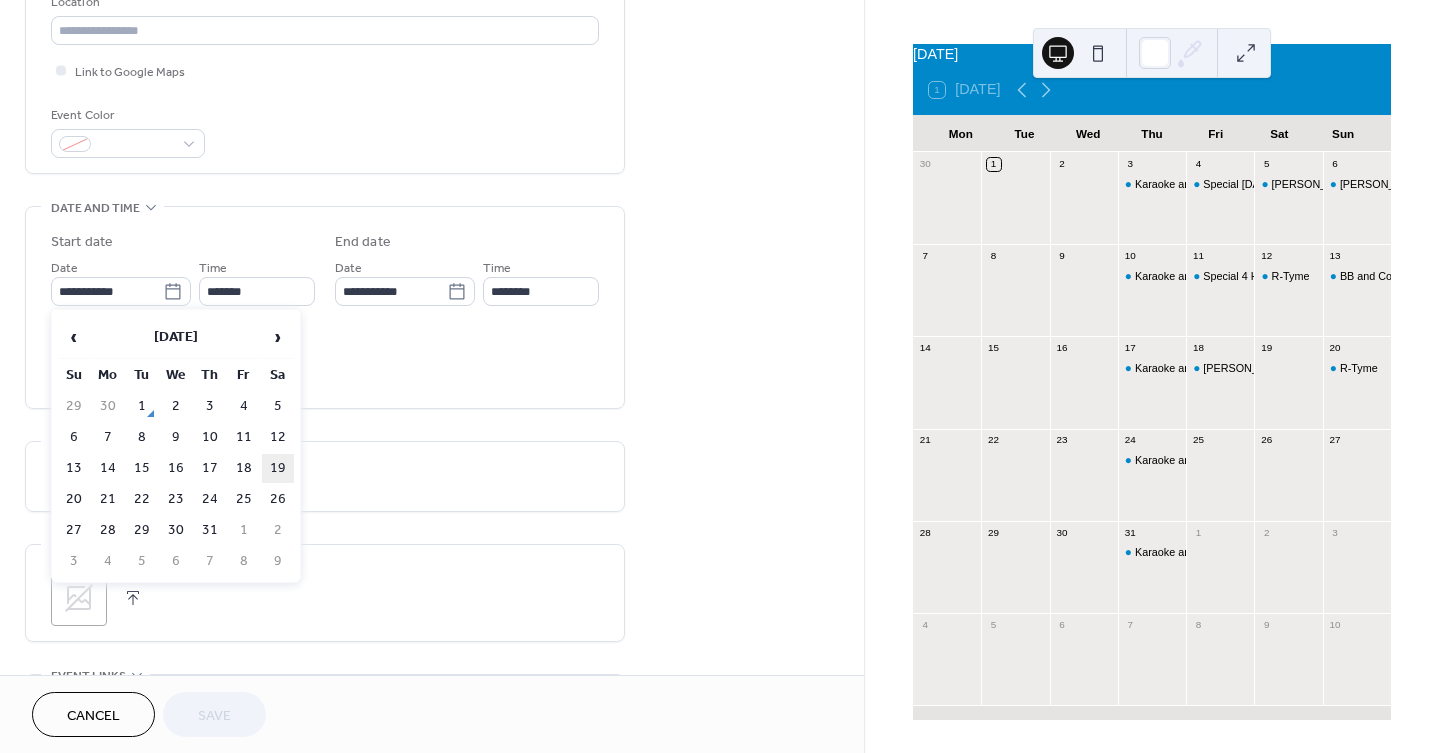 click on "19" at bounding box center [278, 468] 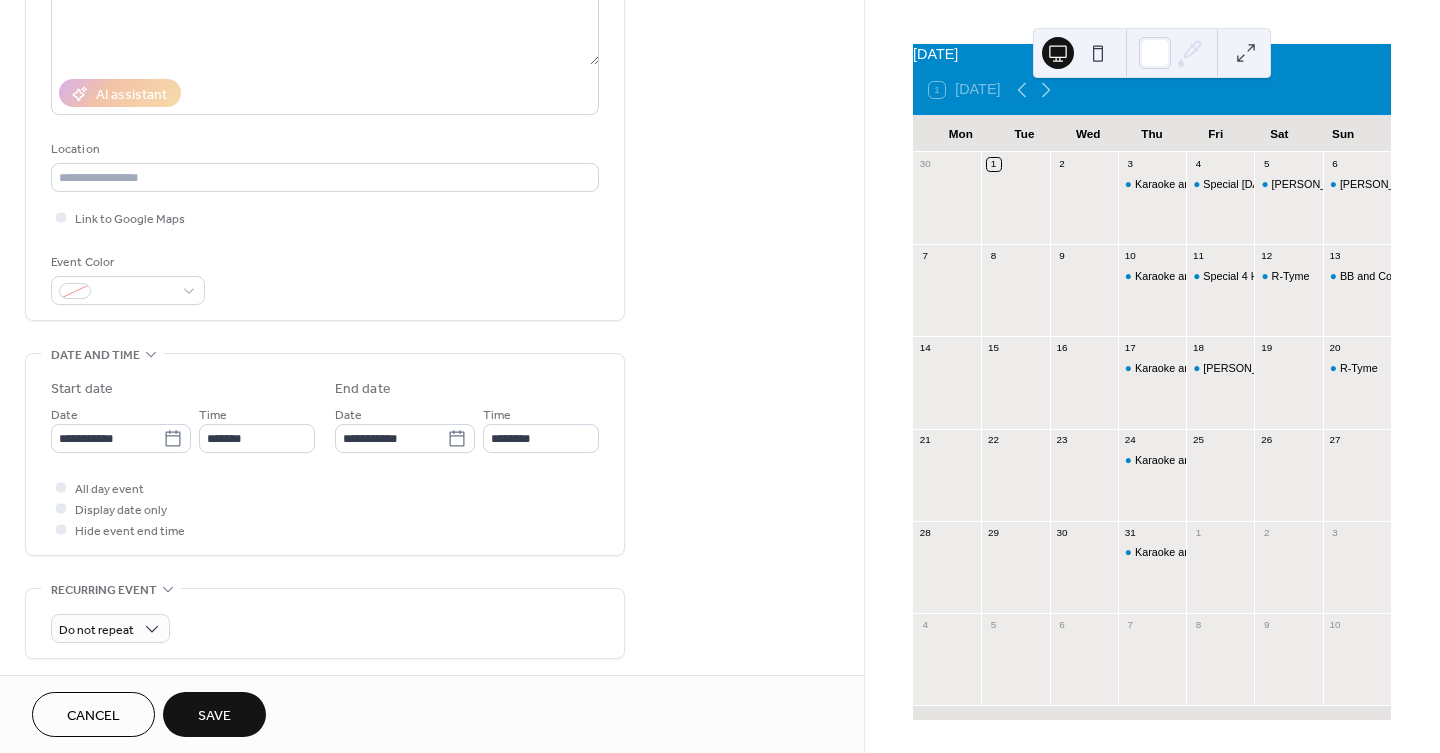 scroll, scrollTop: 111, scrollLeft: 0, axis: vertical 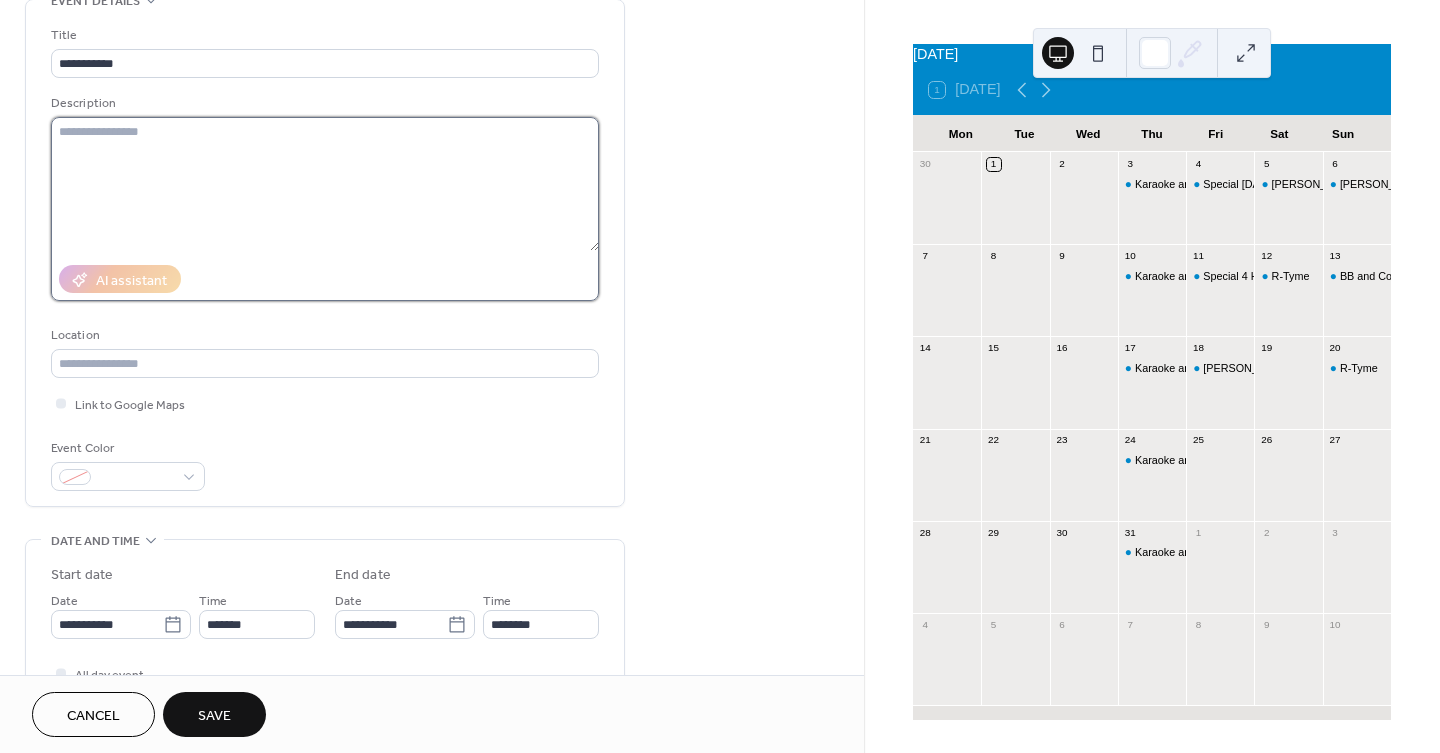 drag, startPoint x: 116, startPoint y: 134, endPoint x: 126, endPoint y: 137, distance: 10.440307 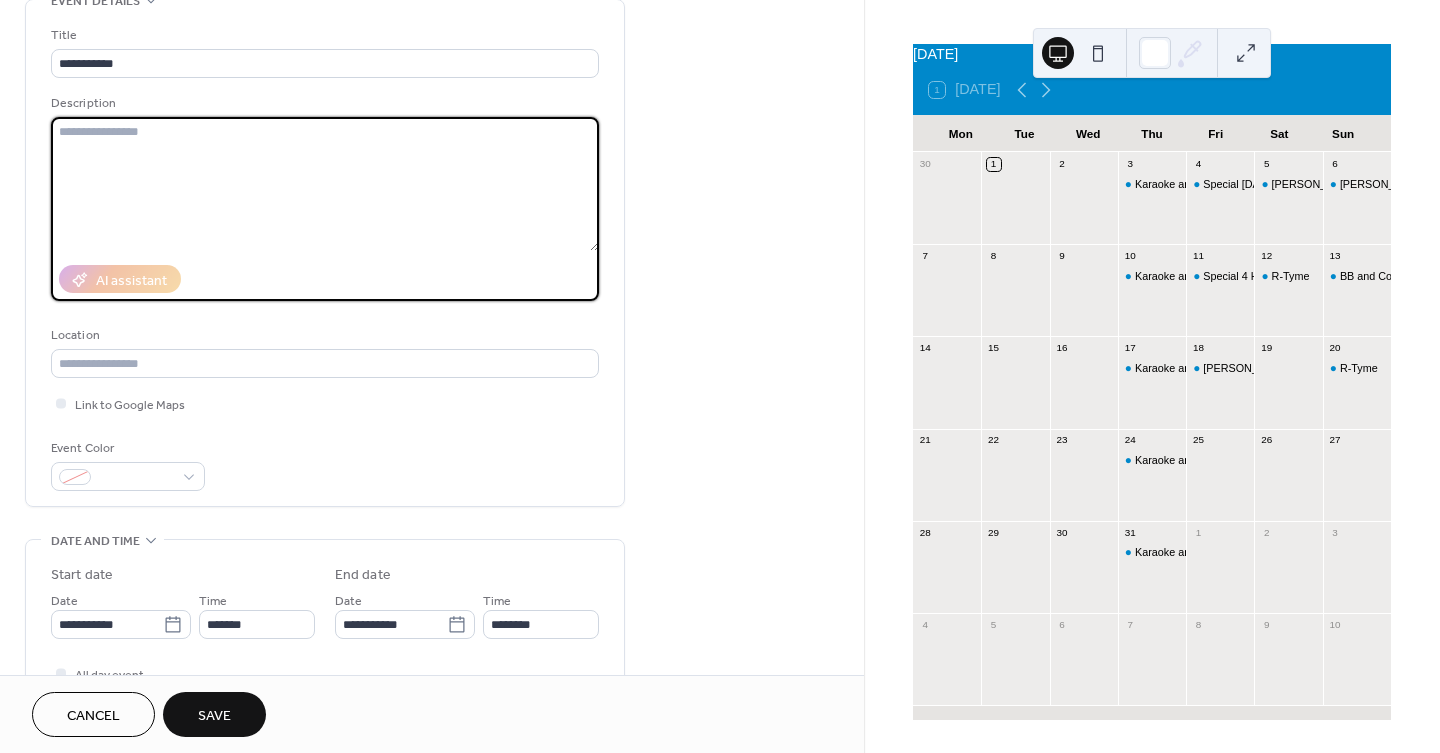 paste on "*******" 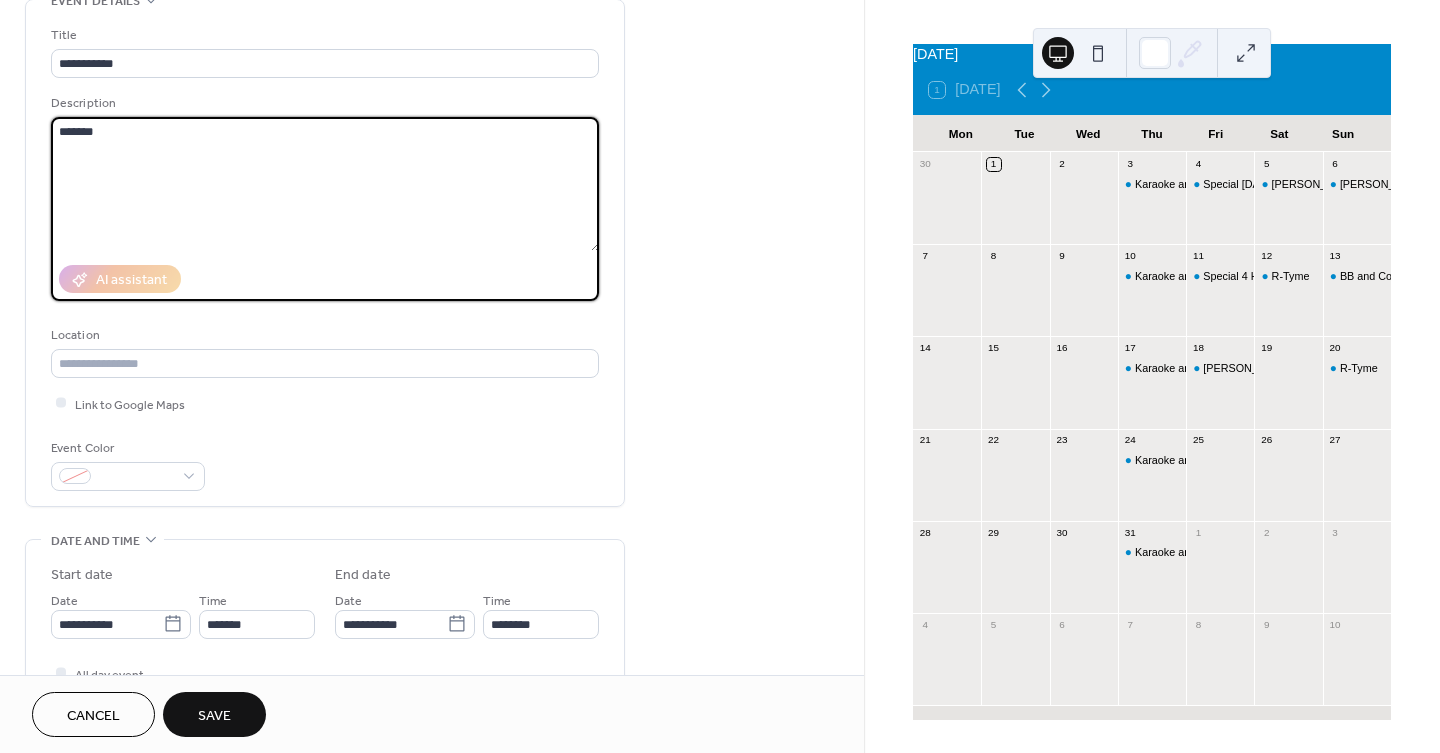 type on "*******" 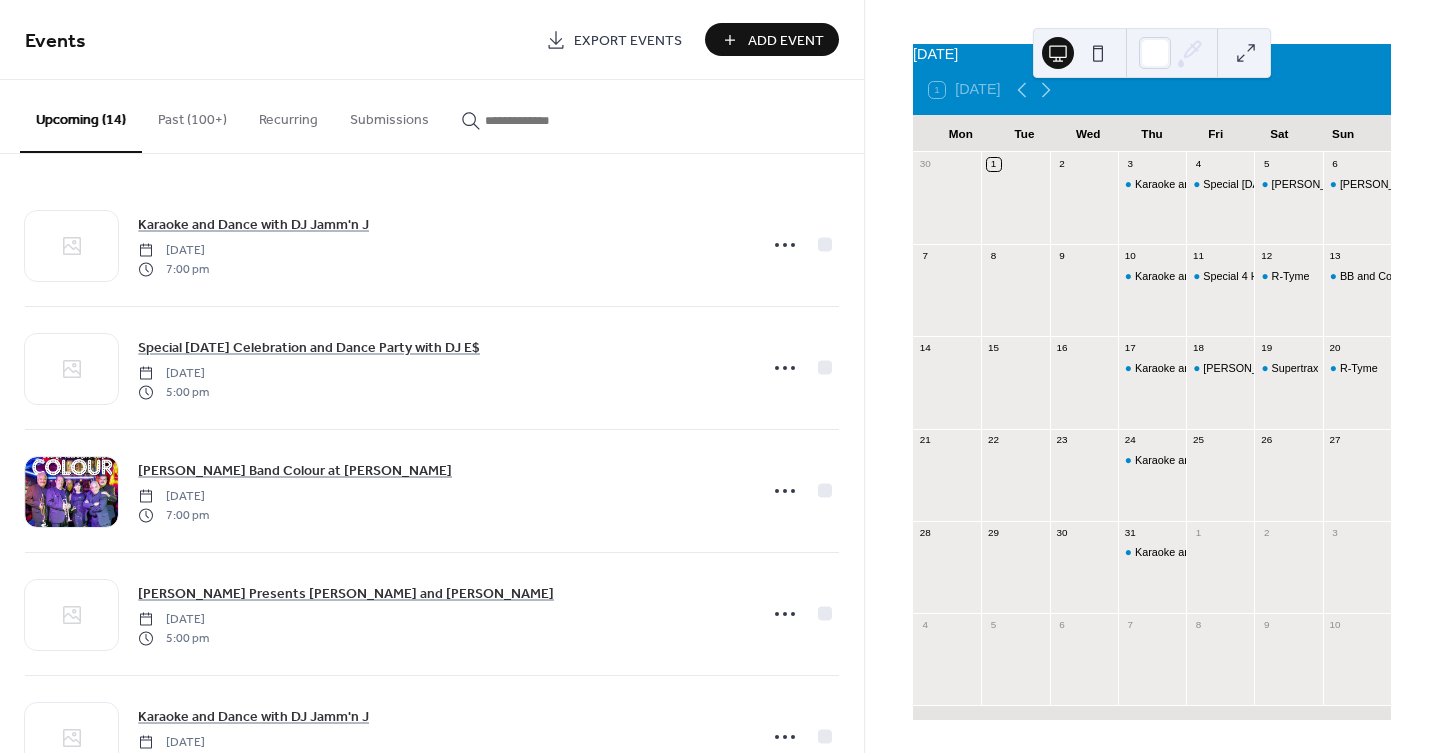 click on "Past  (100+)" at bounding box center [192, 115] 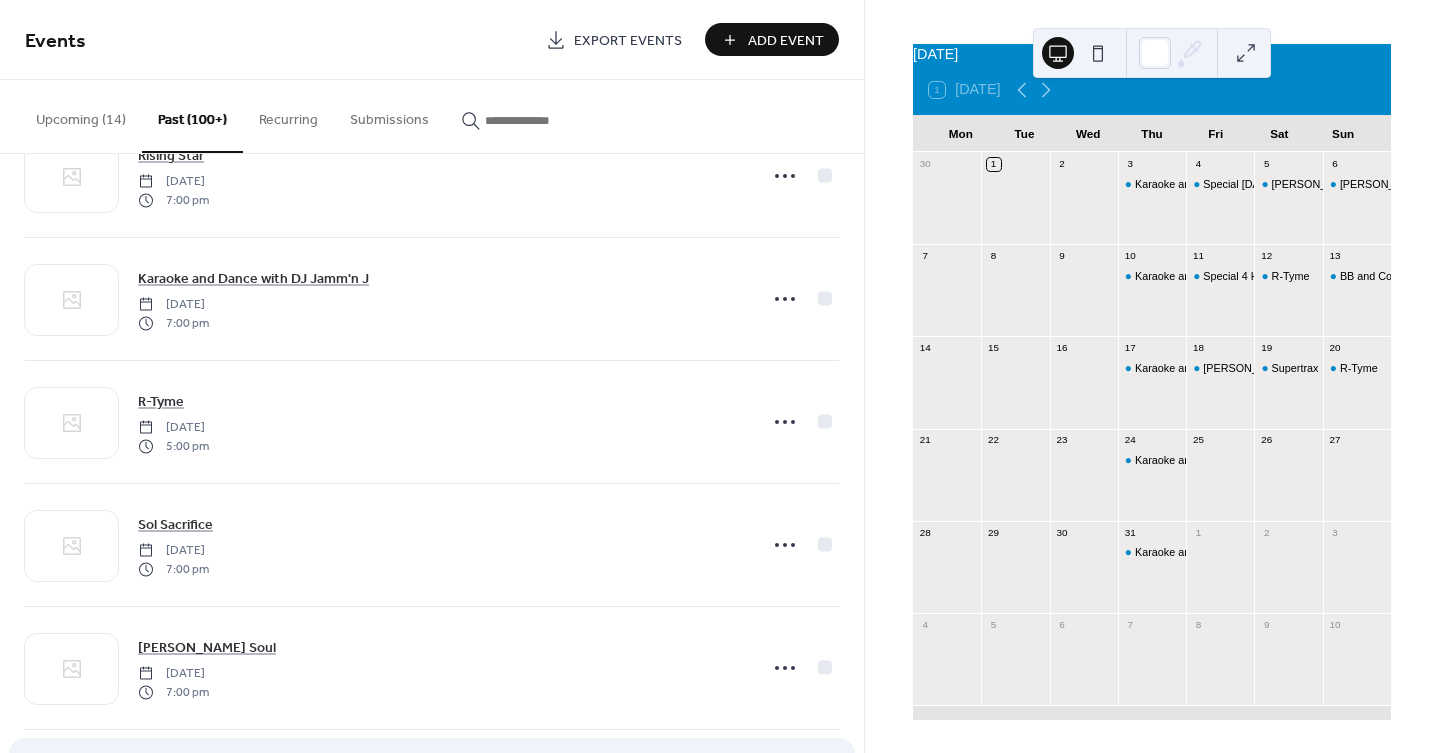 scroll, scrollTop: 0, scrollLeft: 0, axis: both 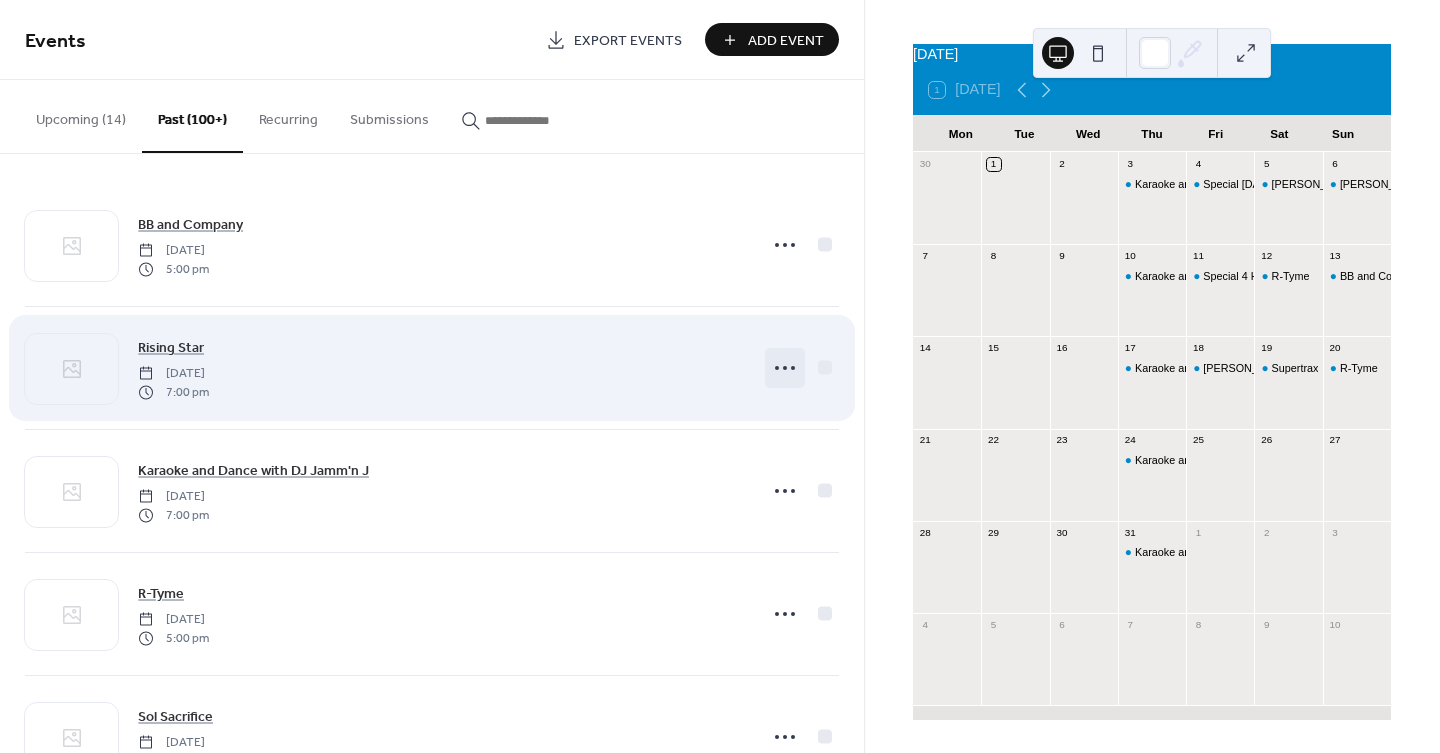click 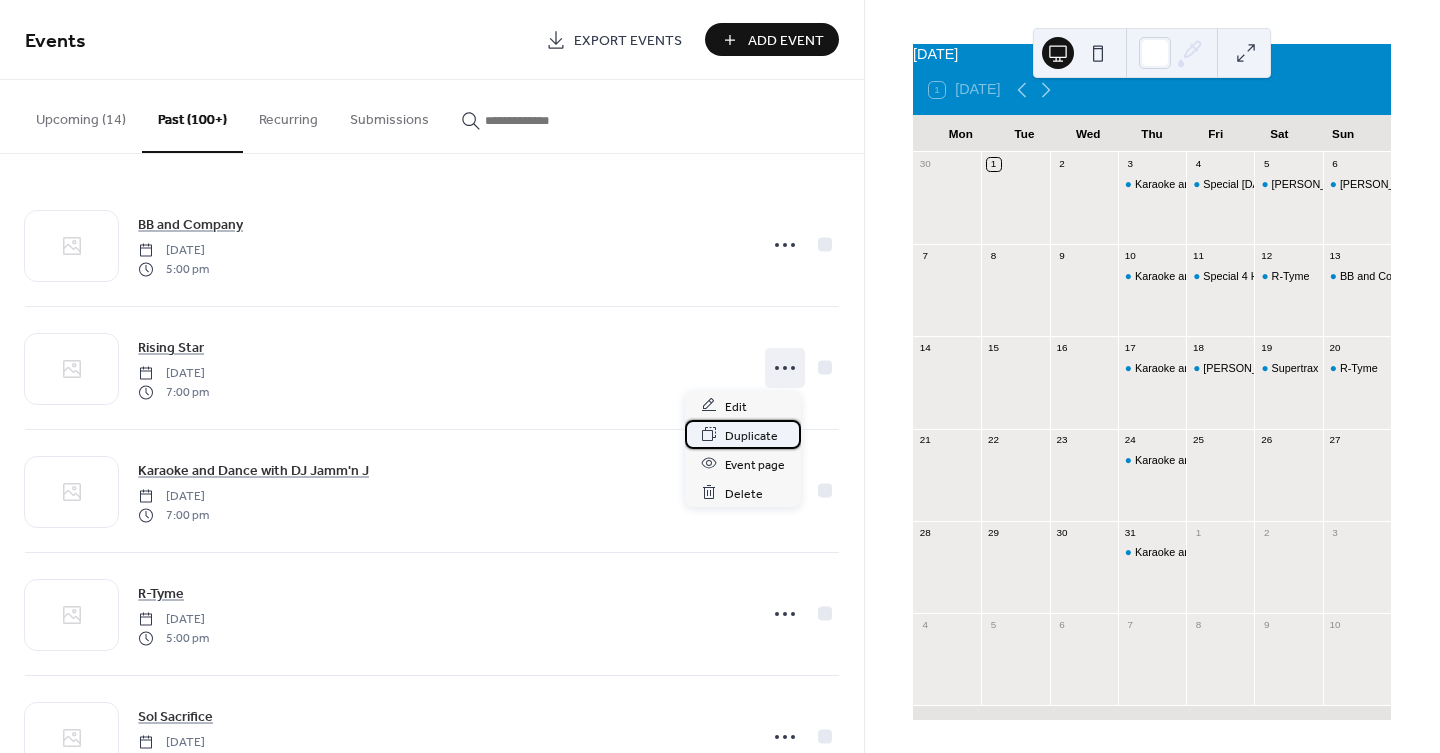 click on "Duplicate" at bounding box center (751, 435) 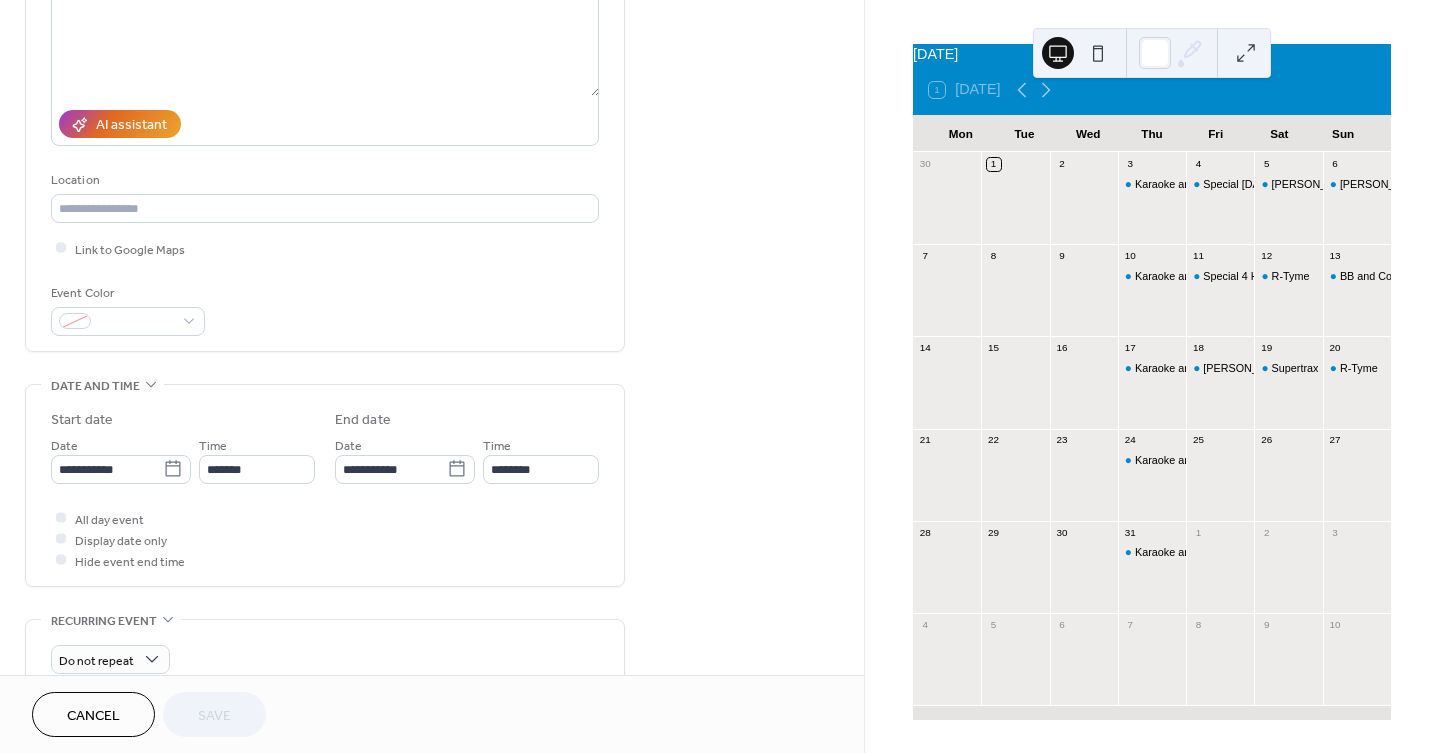 scroll, scrollTop: 333, scrollLeft: 0, axis: vertical 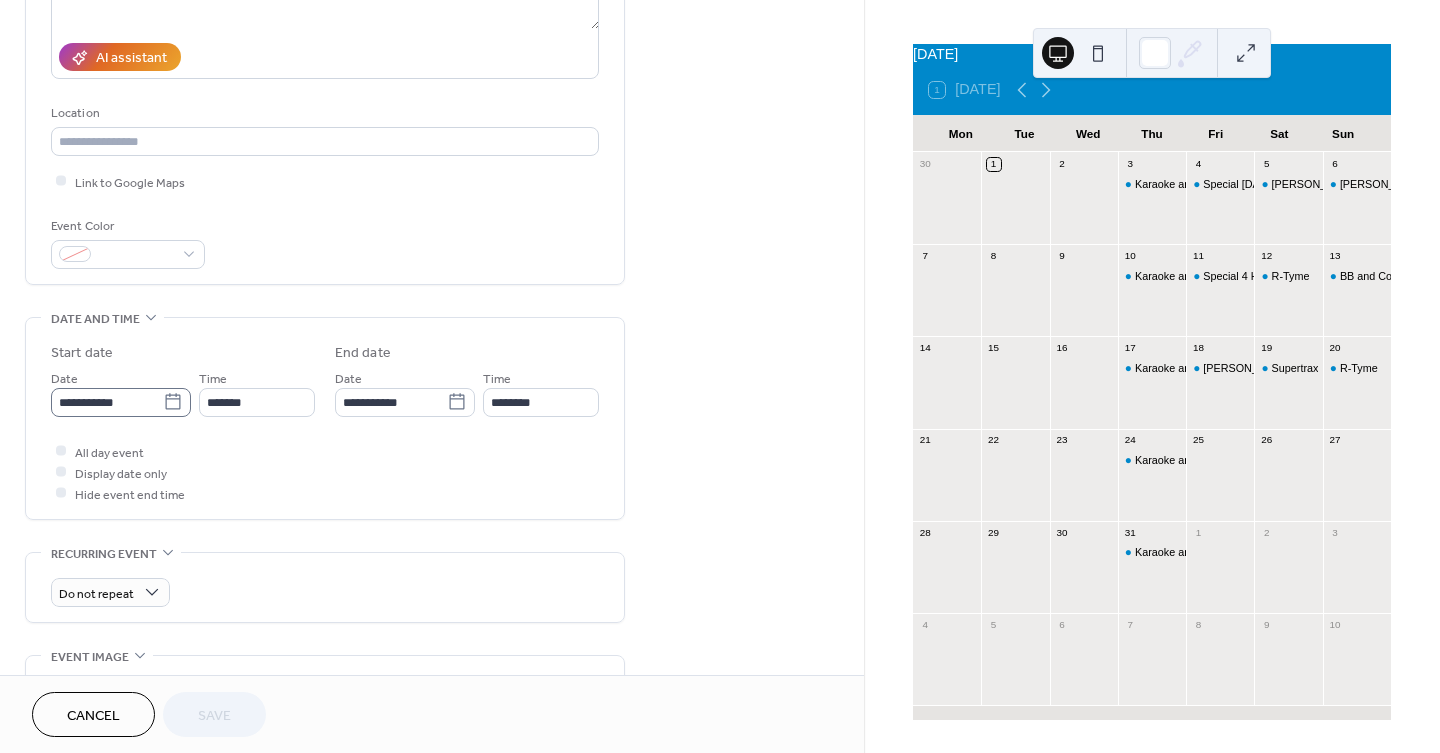 click 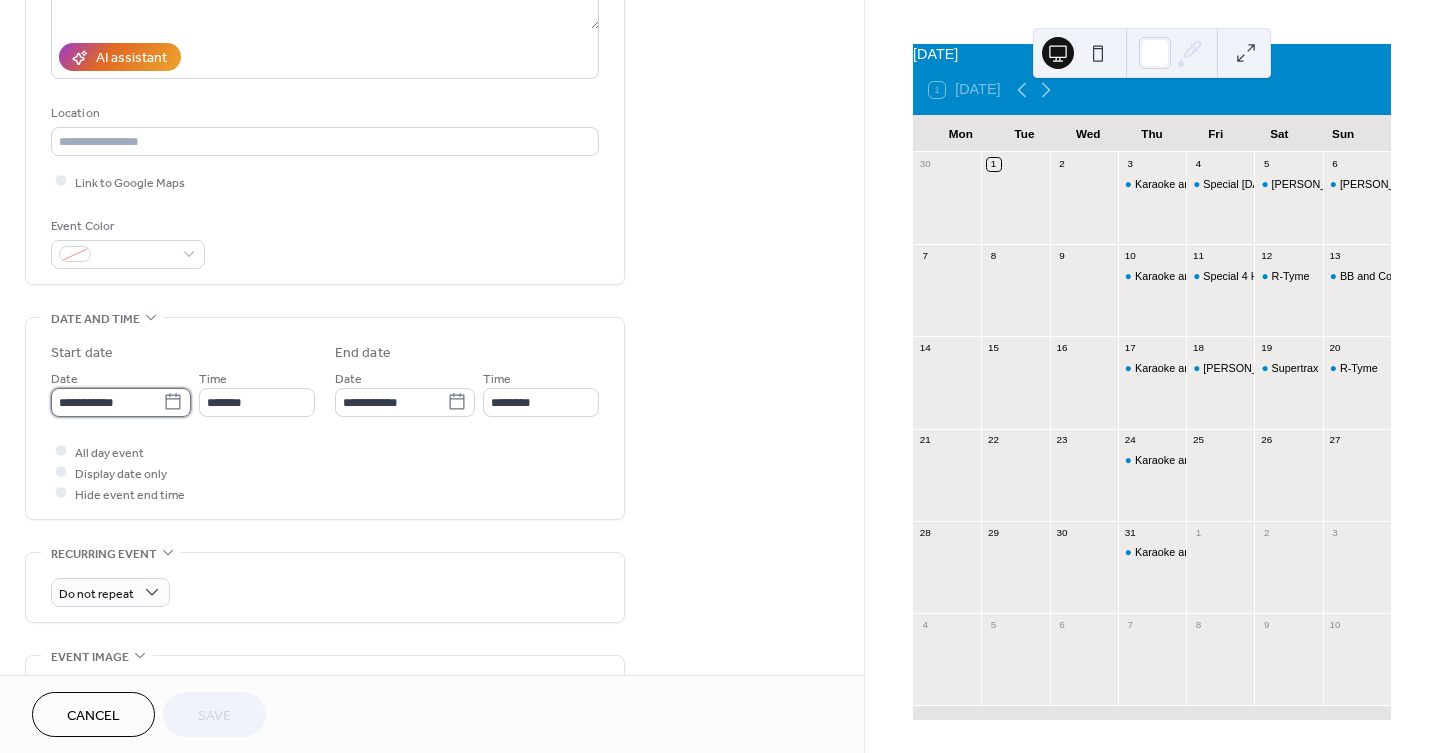 click on "**********" at bounding box center (107, 402) 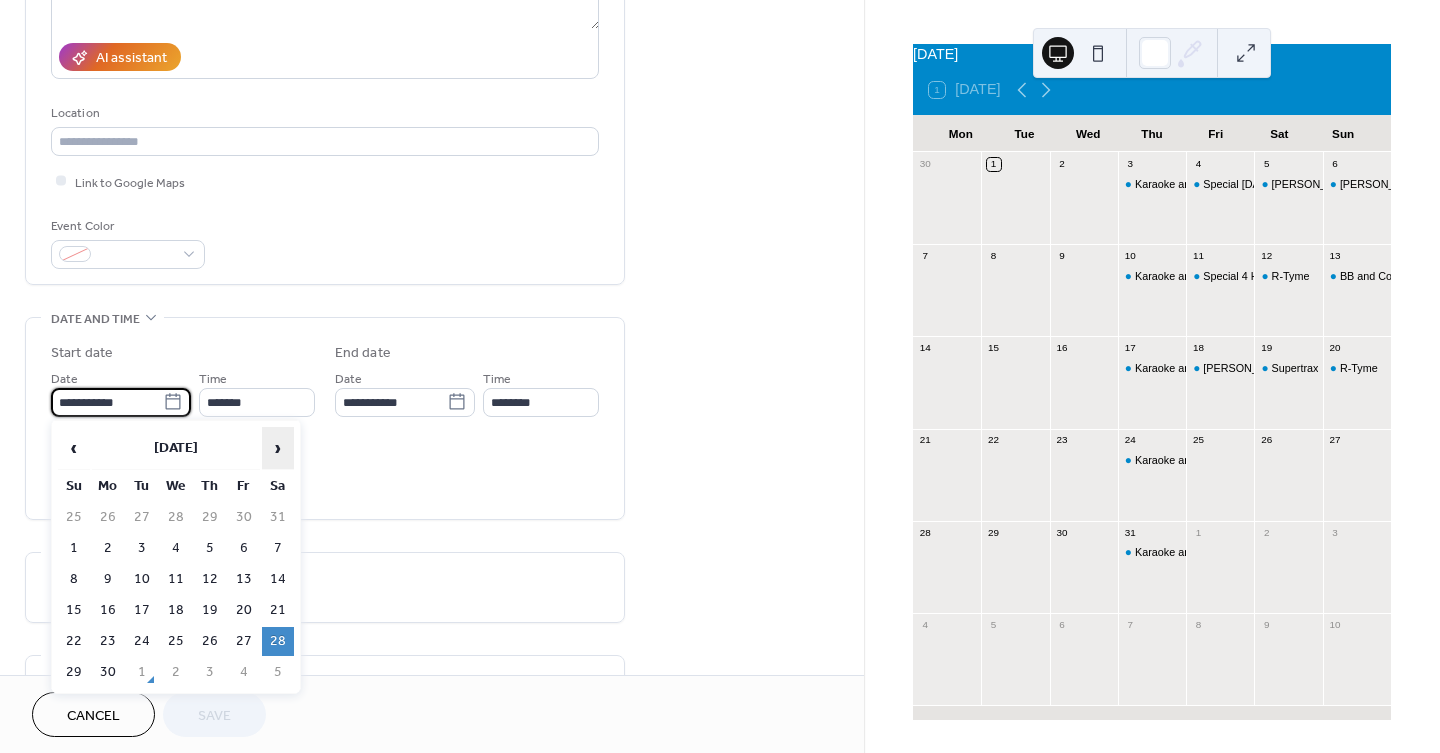 click on "›" at bounding box center (278, 448) 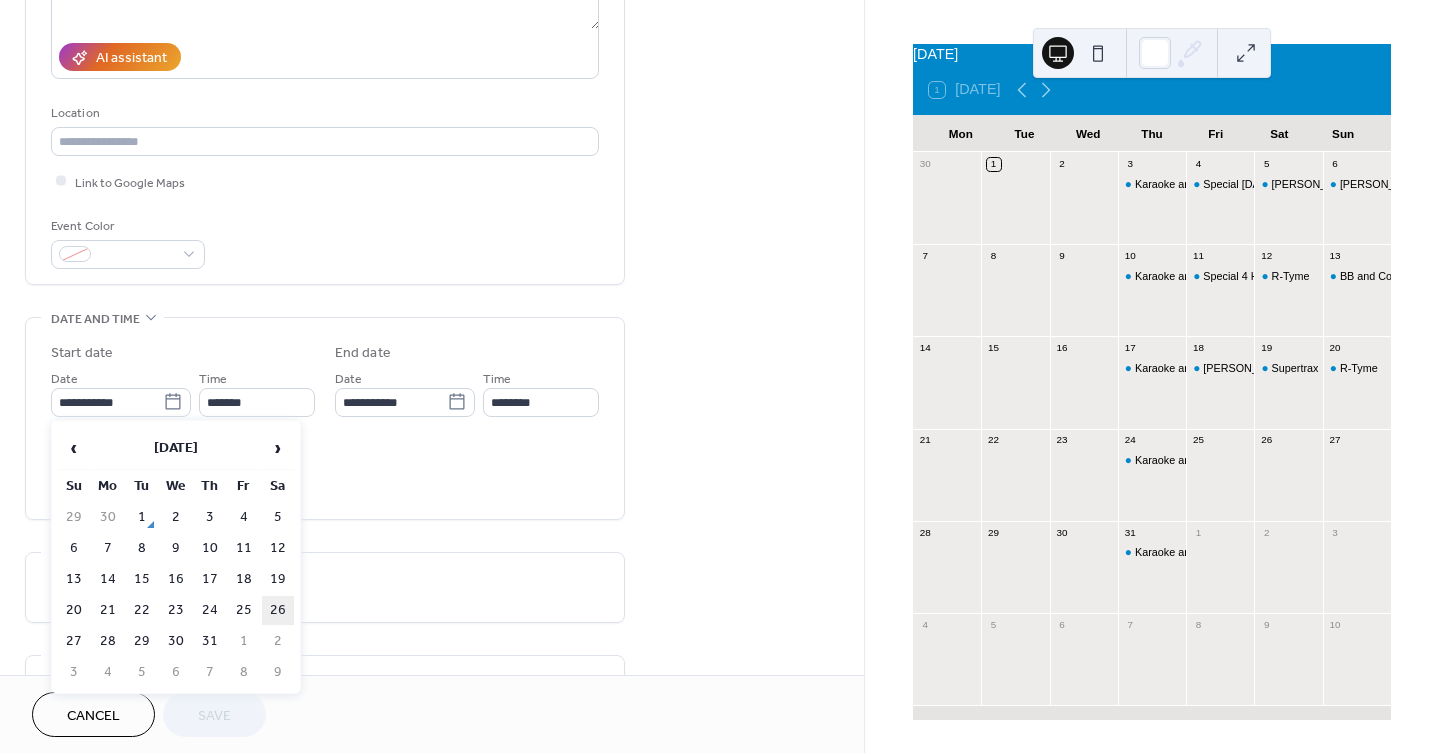 click on "26" at bounding box center [278, 610] 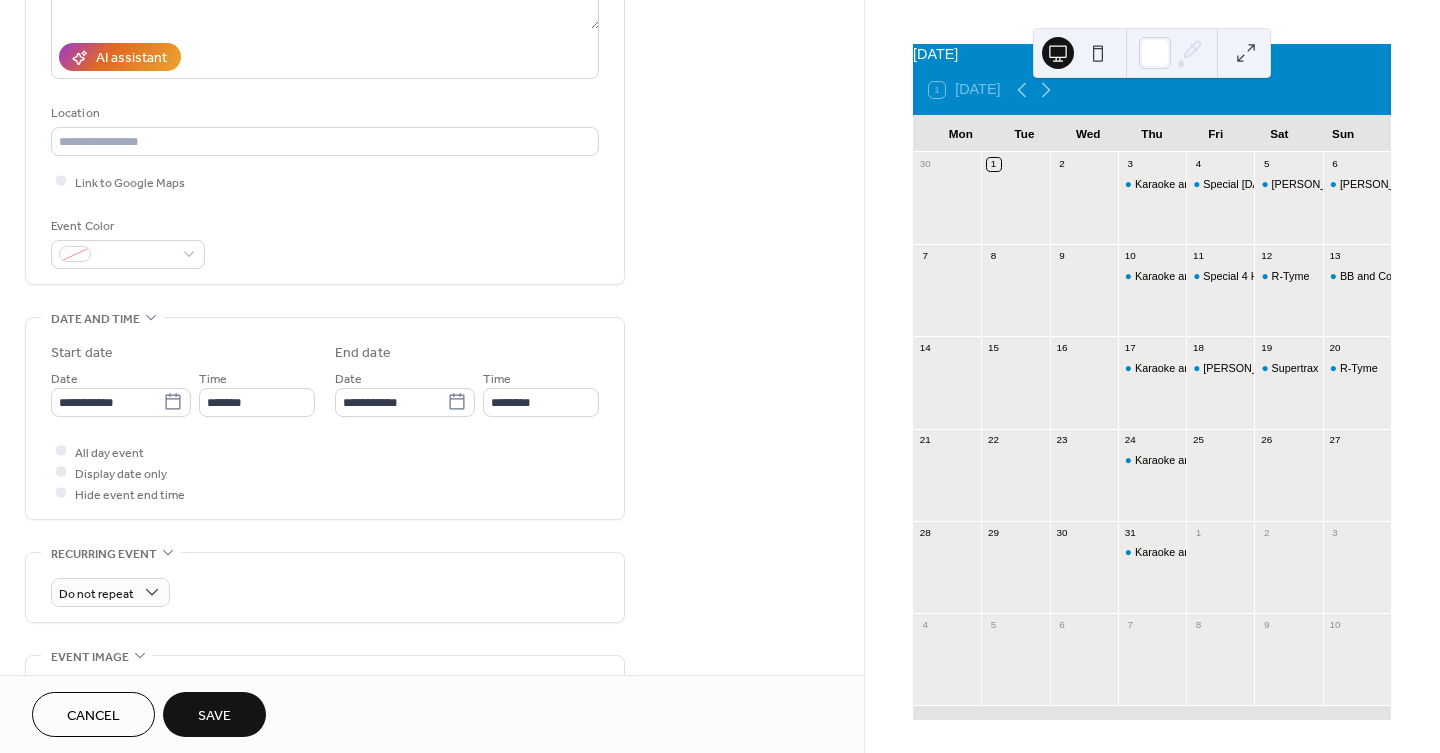 click on "Save" at bounding box center [214, 716] 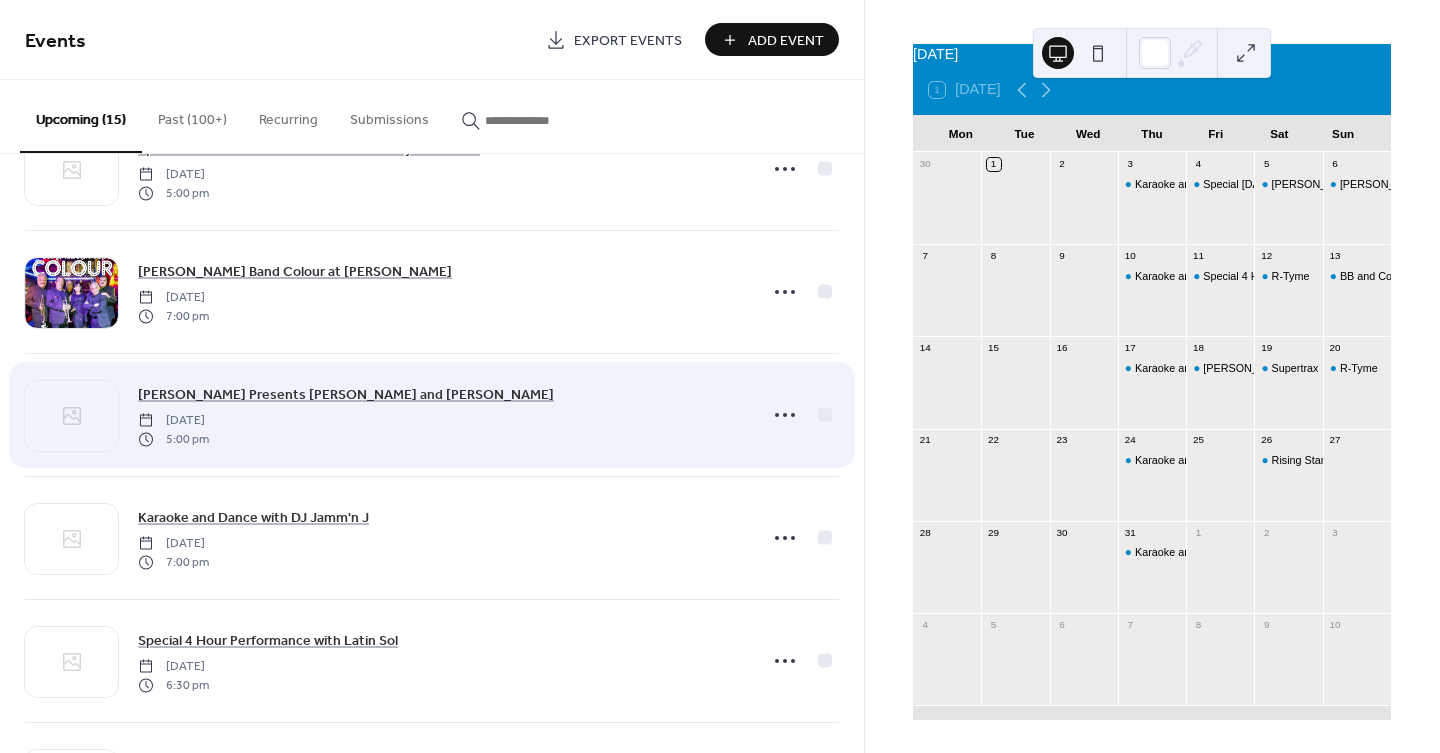 scroll, scrollTop: 222, scrollLeft: 0, axis: vertical 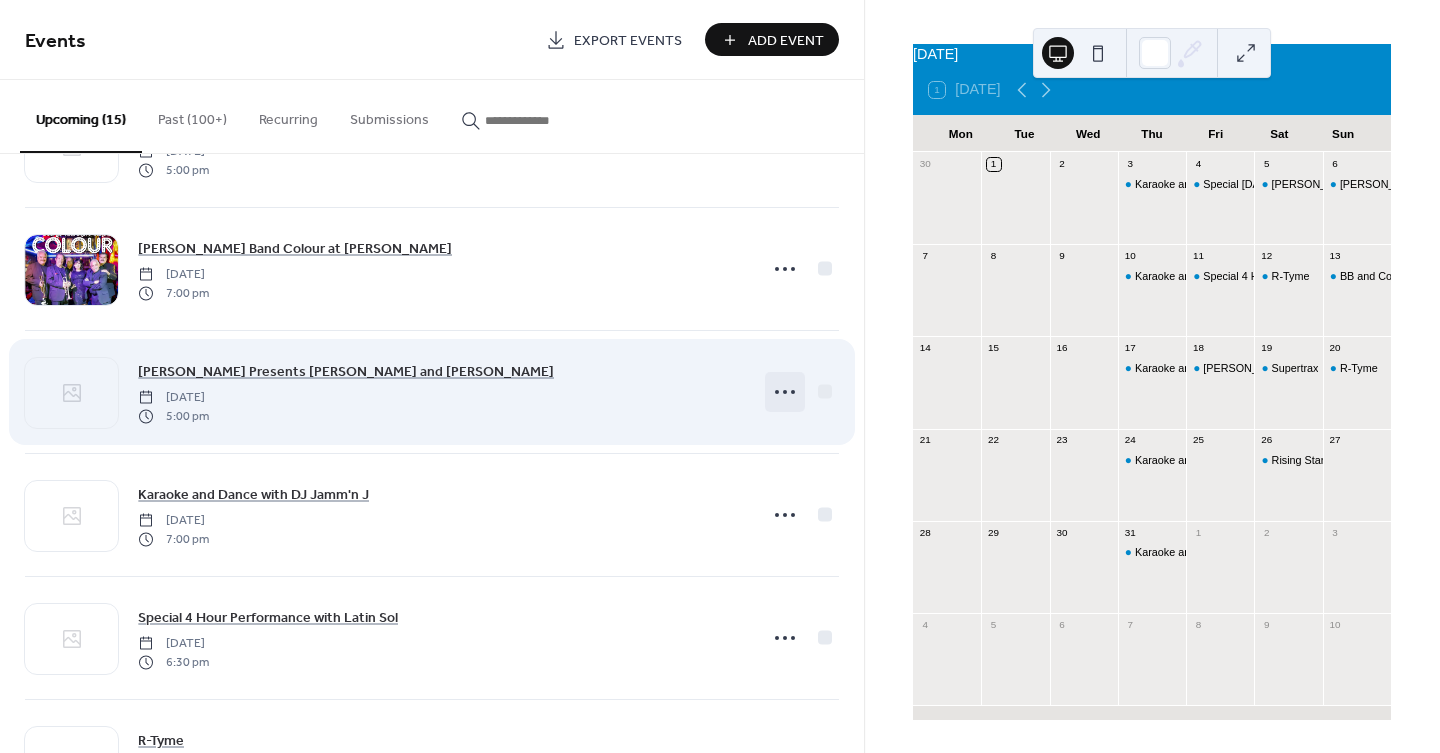 click 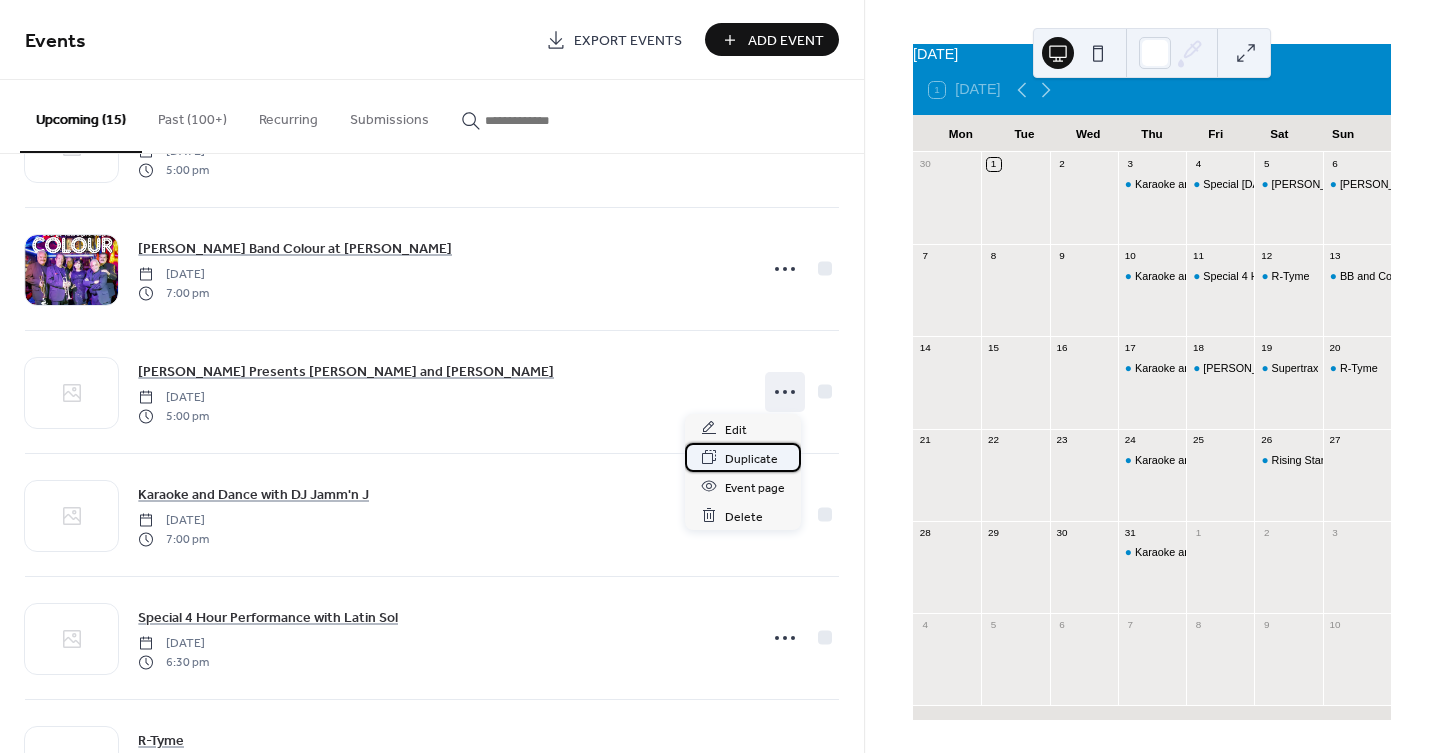 click on "Duplicate" at bounding box center (751, 458) 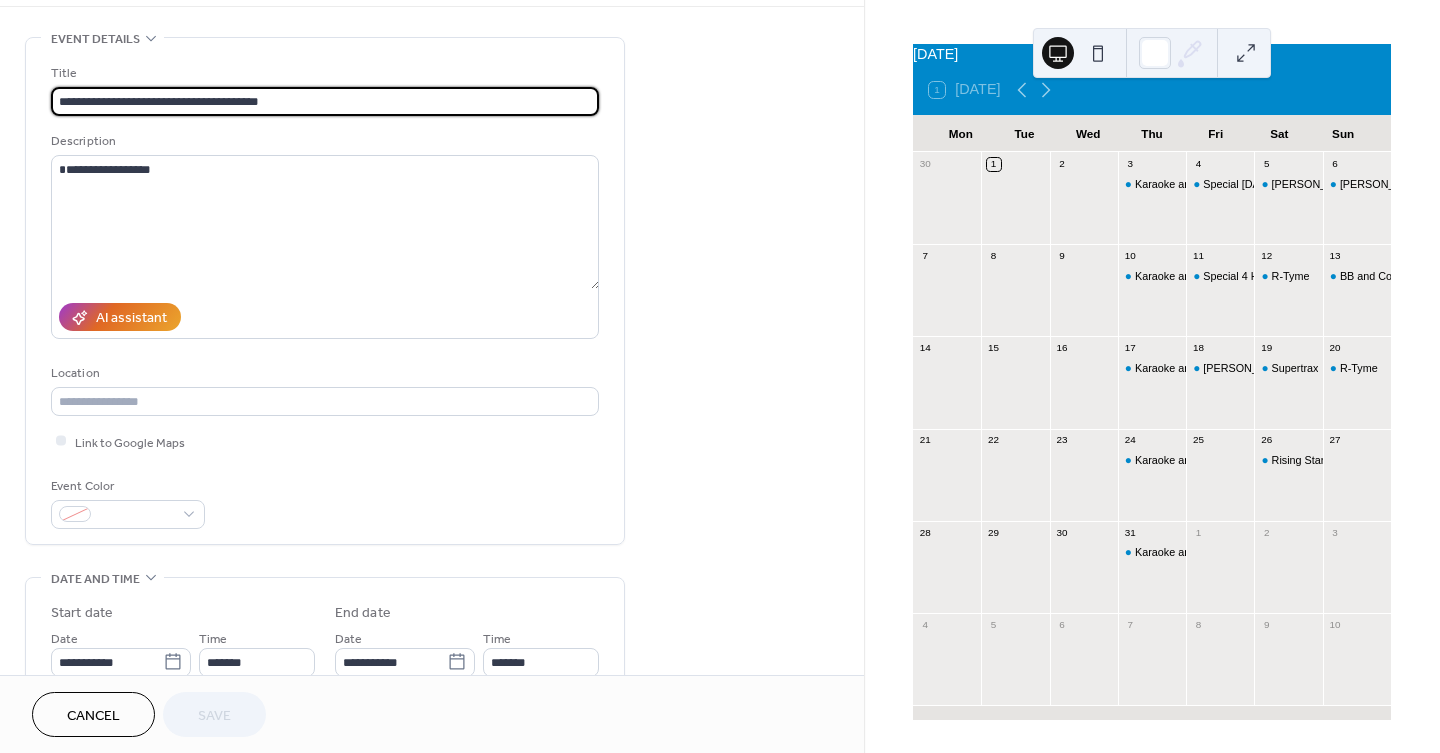 scroll, scrollTop: 222, scrollLeft: 0, axis: vertical 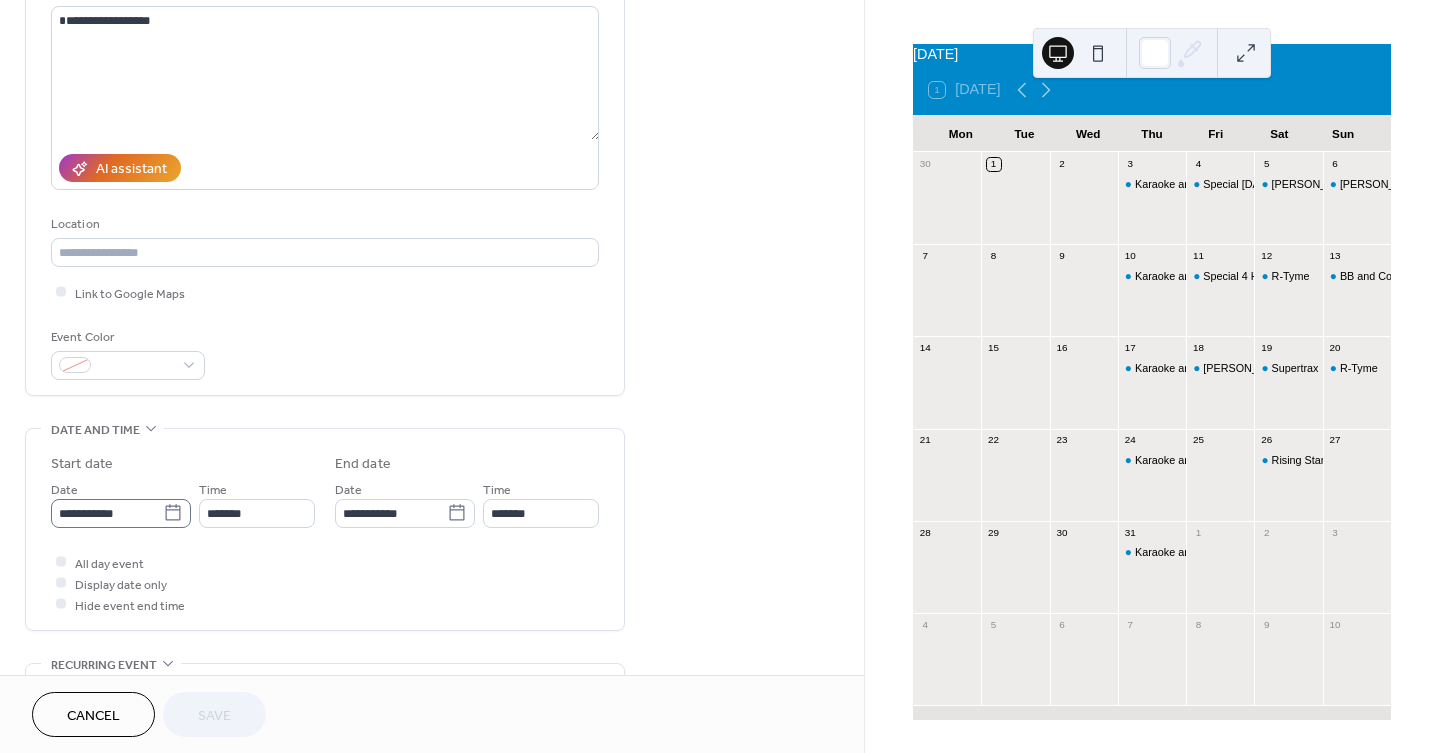 click on "**********" at bounding box center [121, 513] 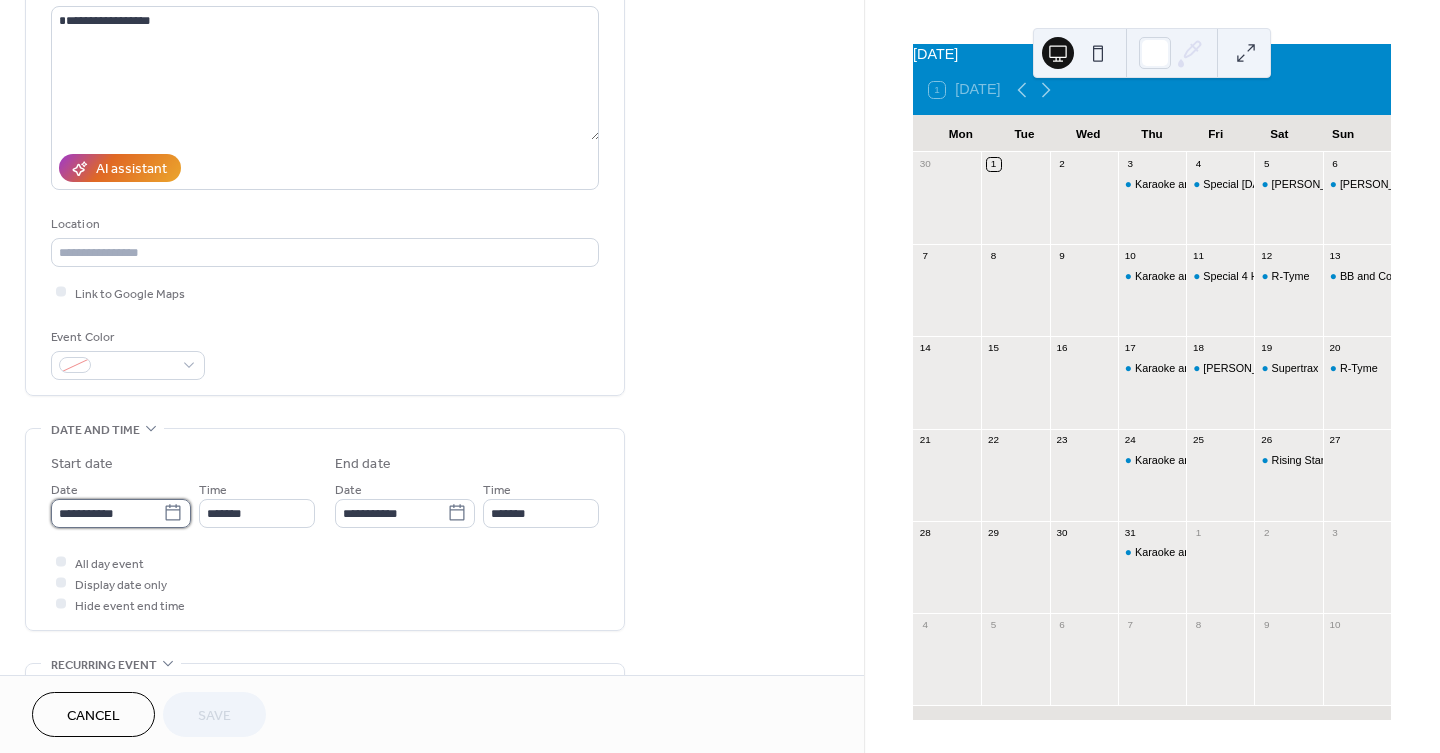click on "**********" at bounding box center (107, 513) 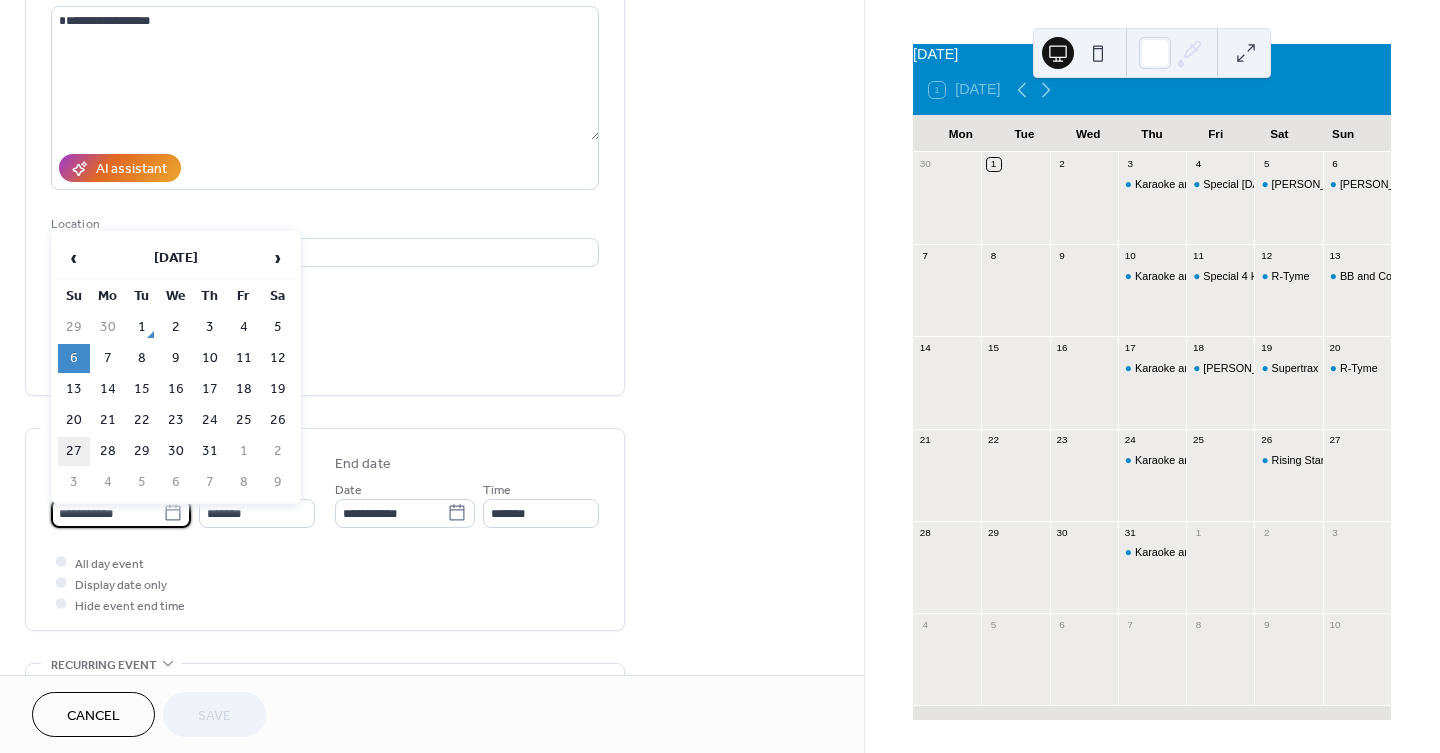 click on "27" at bounding box center [74, 451] 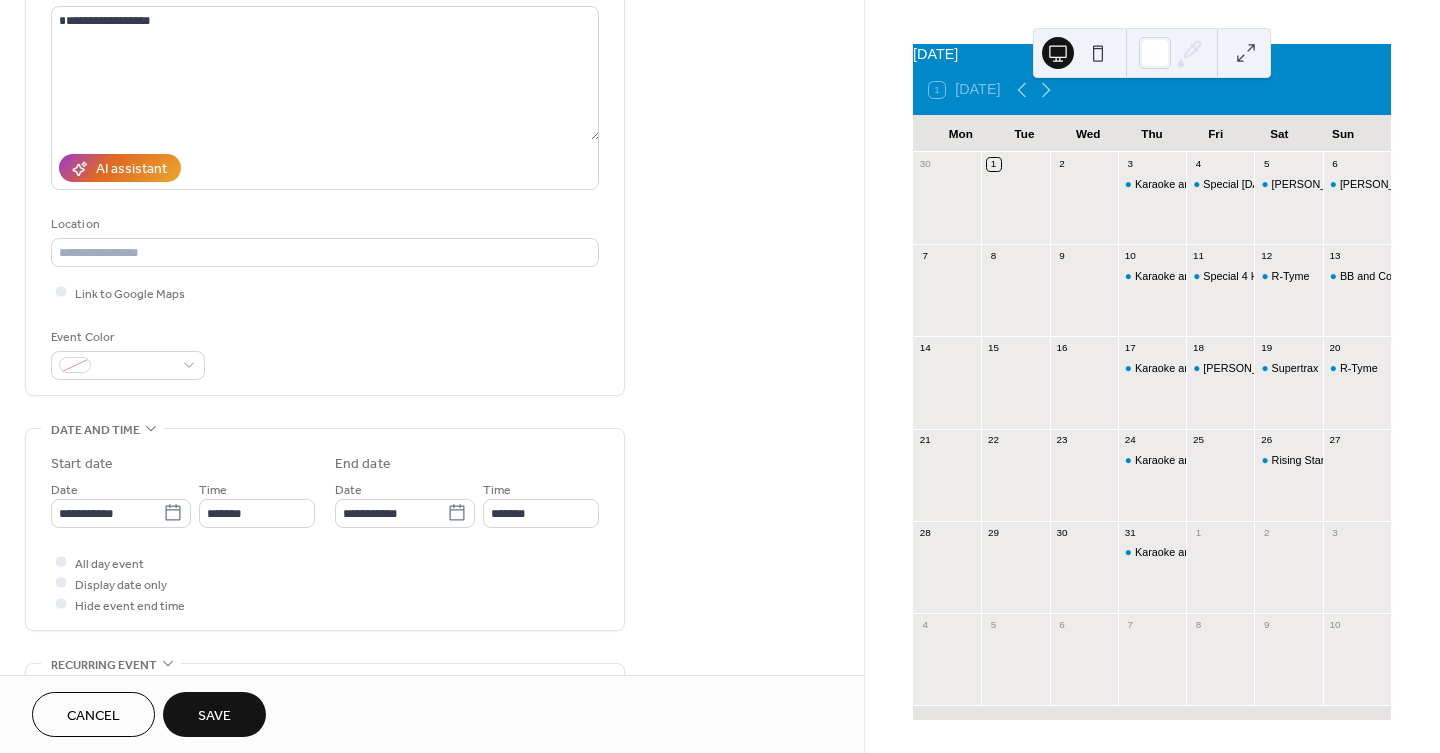 click on "Save" at bounding box center (214, 714) 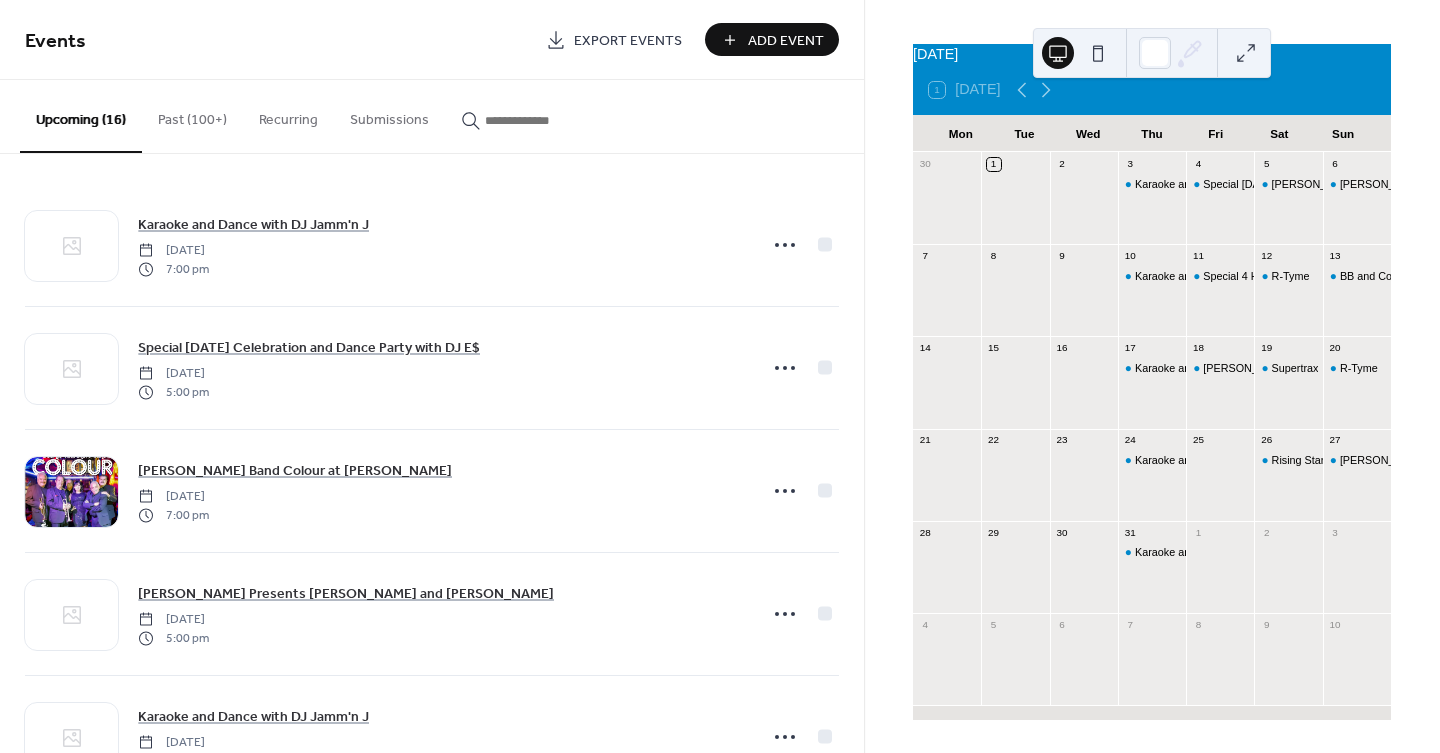 click on "Past  (100+)" at bounding box center [192, 115] 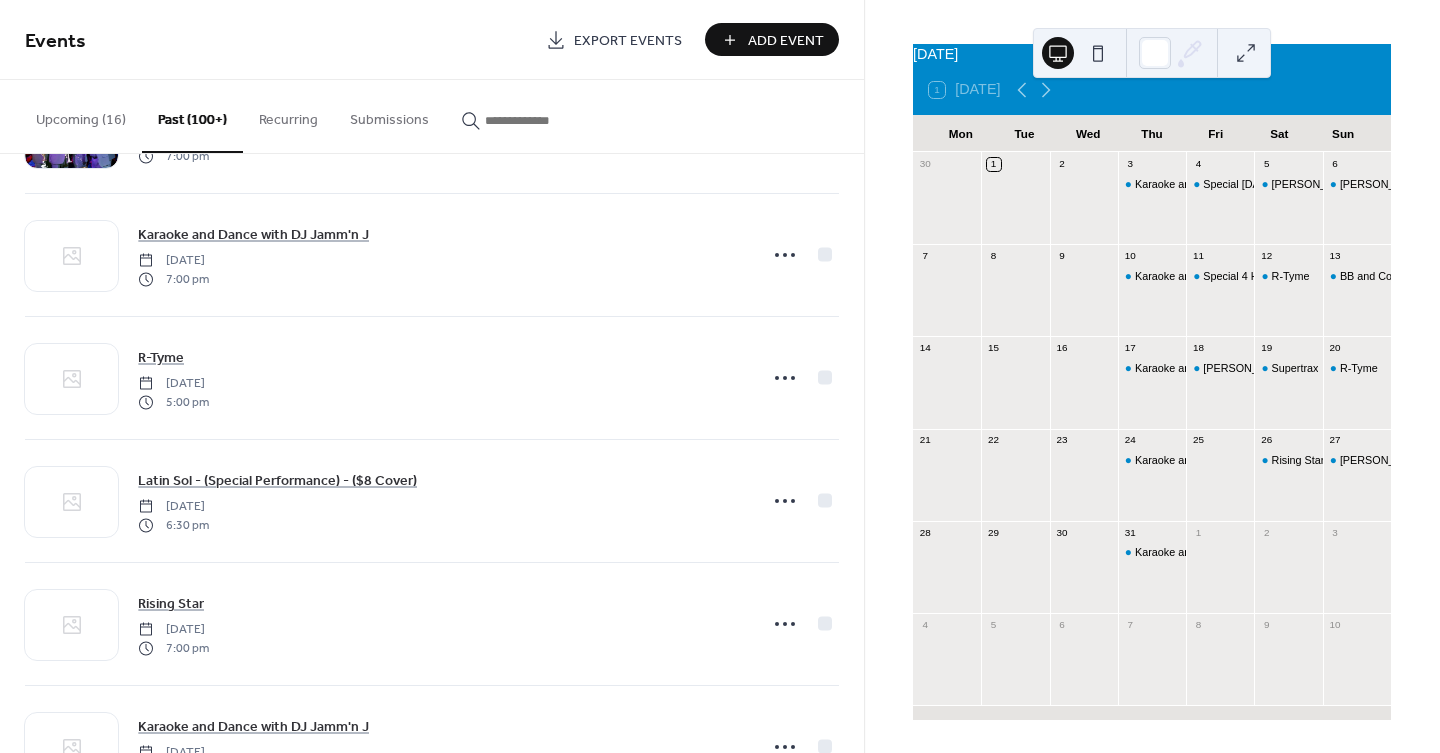 scroll, scrollTop: 1222, scrollLeft: 0, axis: vertical 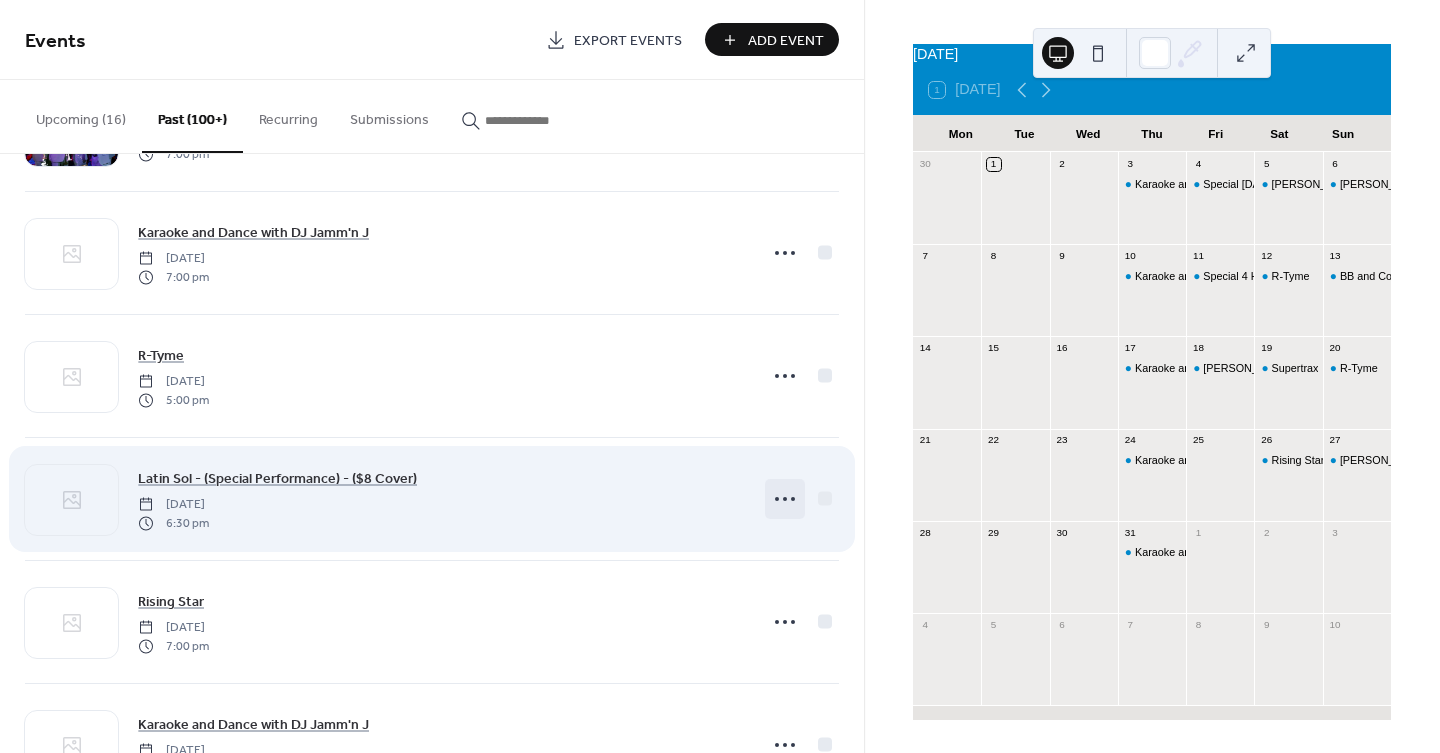 click 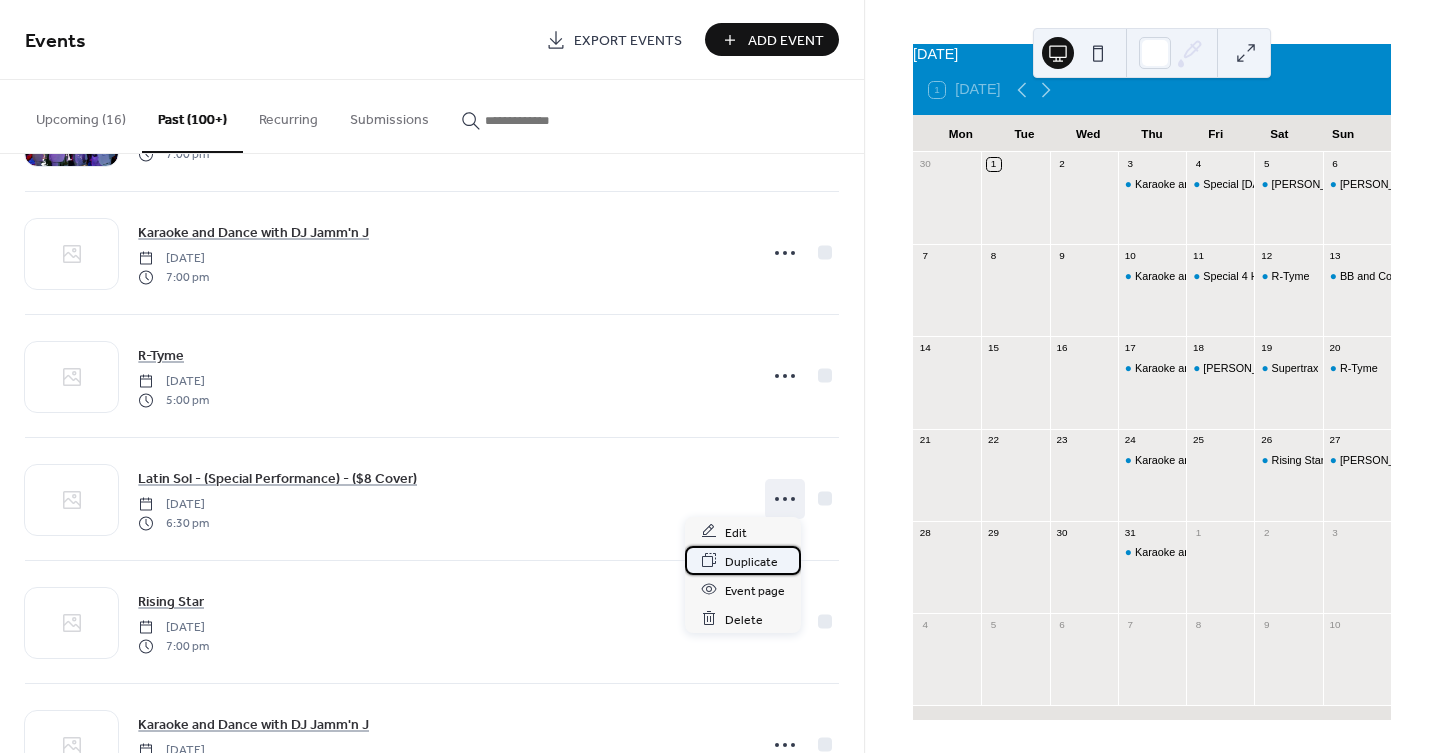 click on "Duplicate" at bounding box center (751, 561) 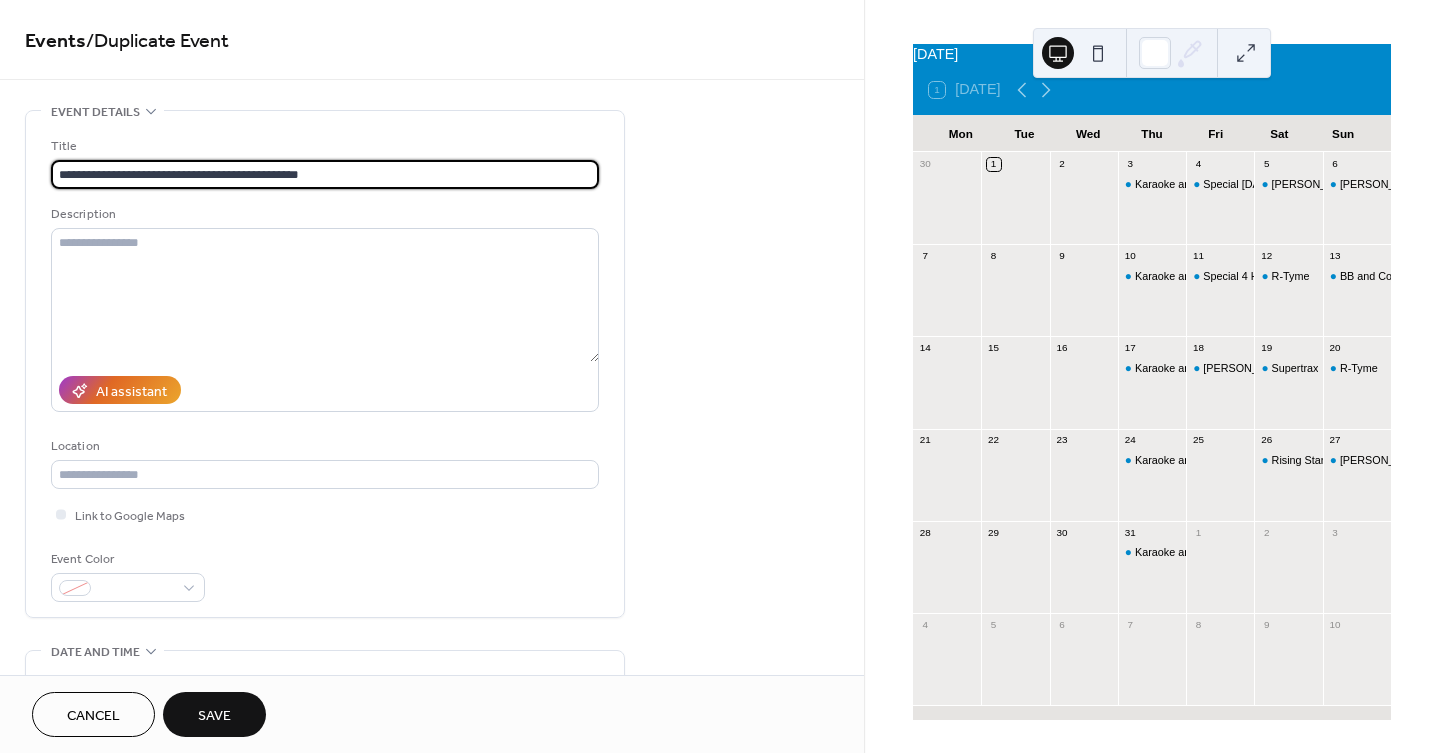 scroll, scrollTop: 0, scrollLeft: 0, axis: both 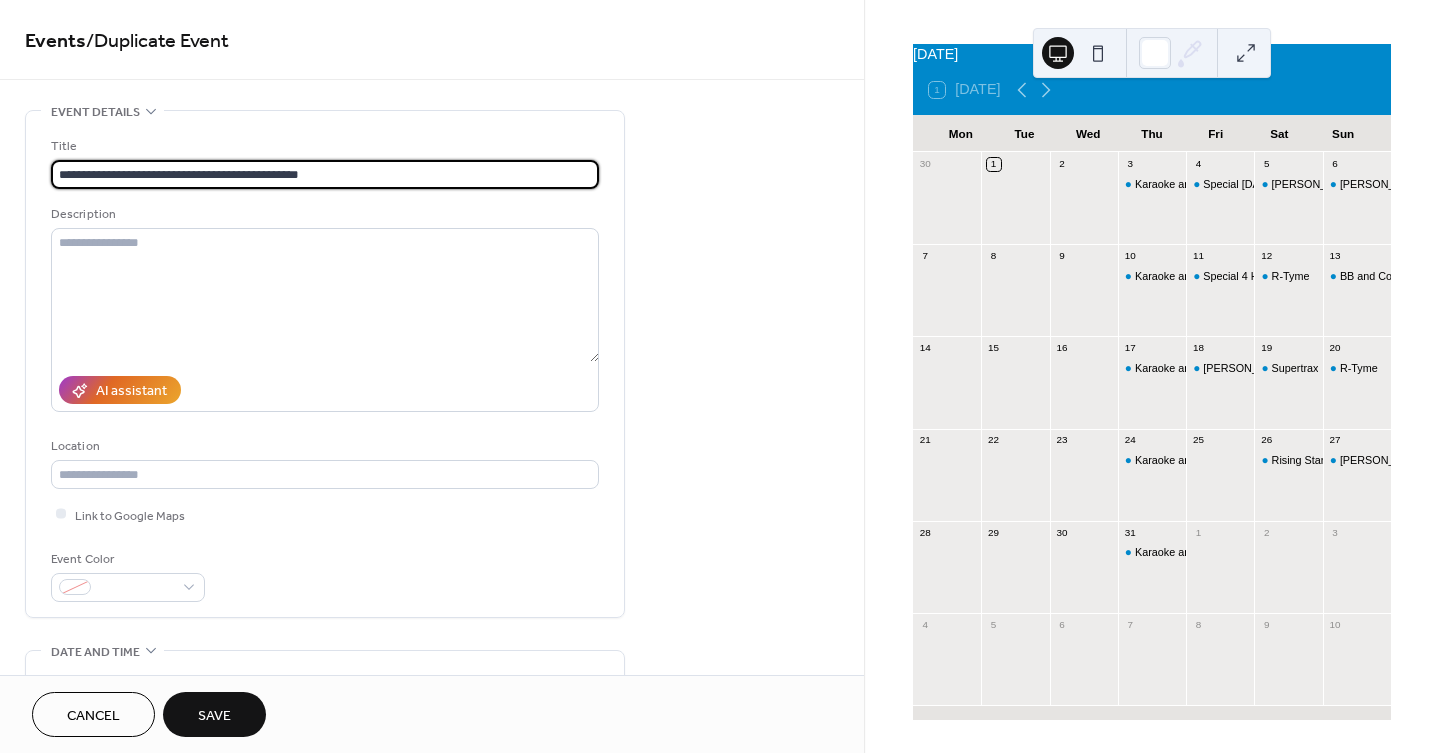 drag, startPoint x: 246, startPoint y: 173, endPoint x: 288, endPoint y: 175, distance: 42.047592 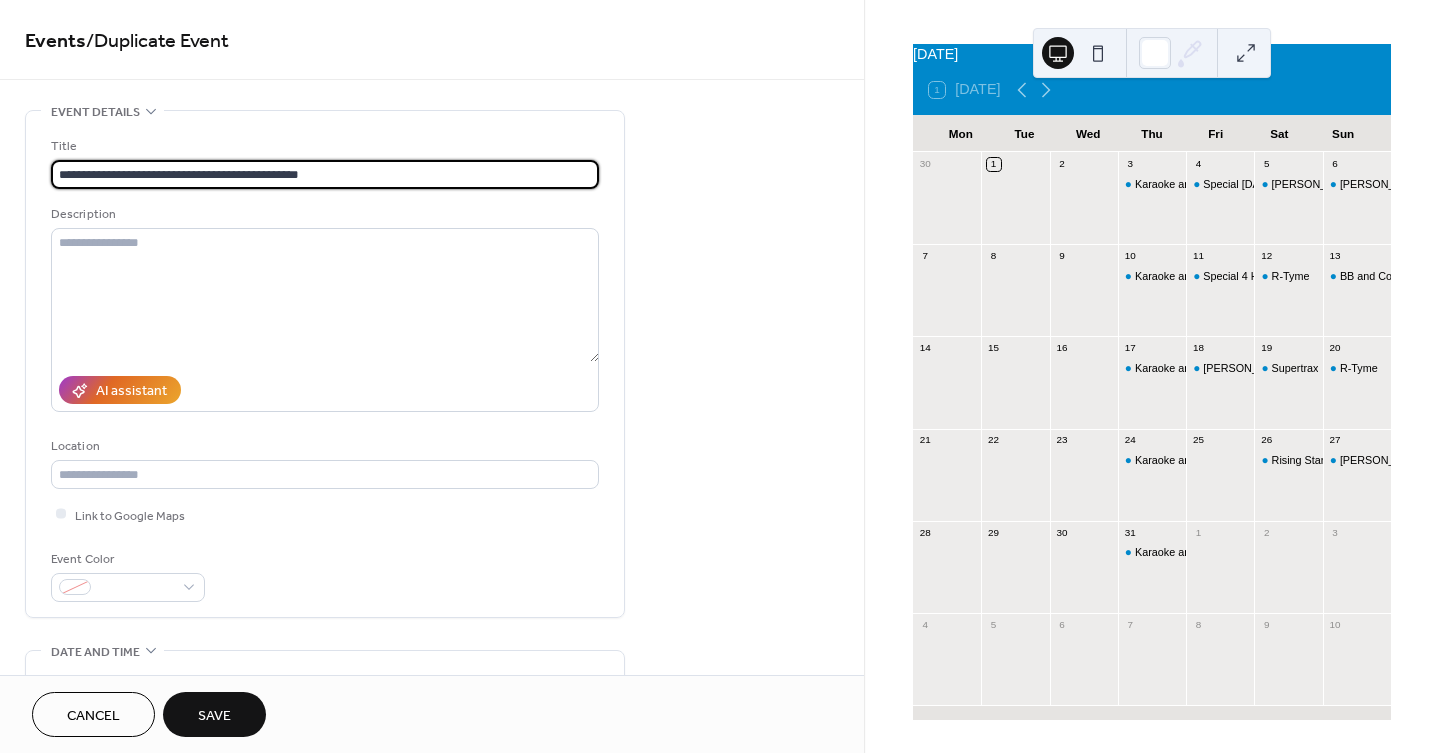 click on "**********" at bounding box center (325, 174) 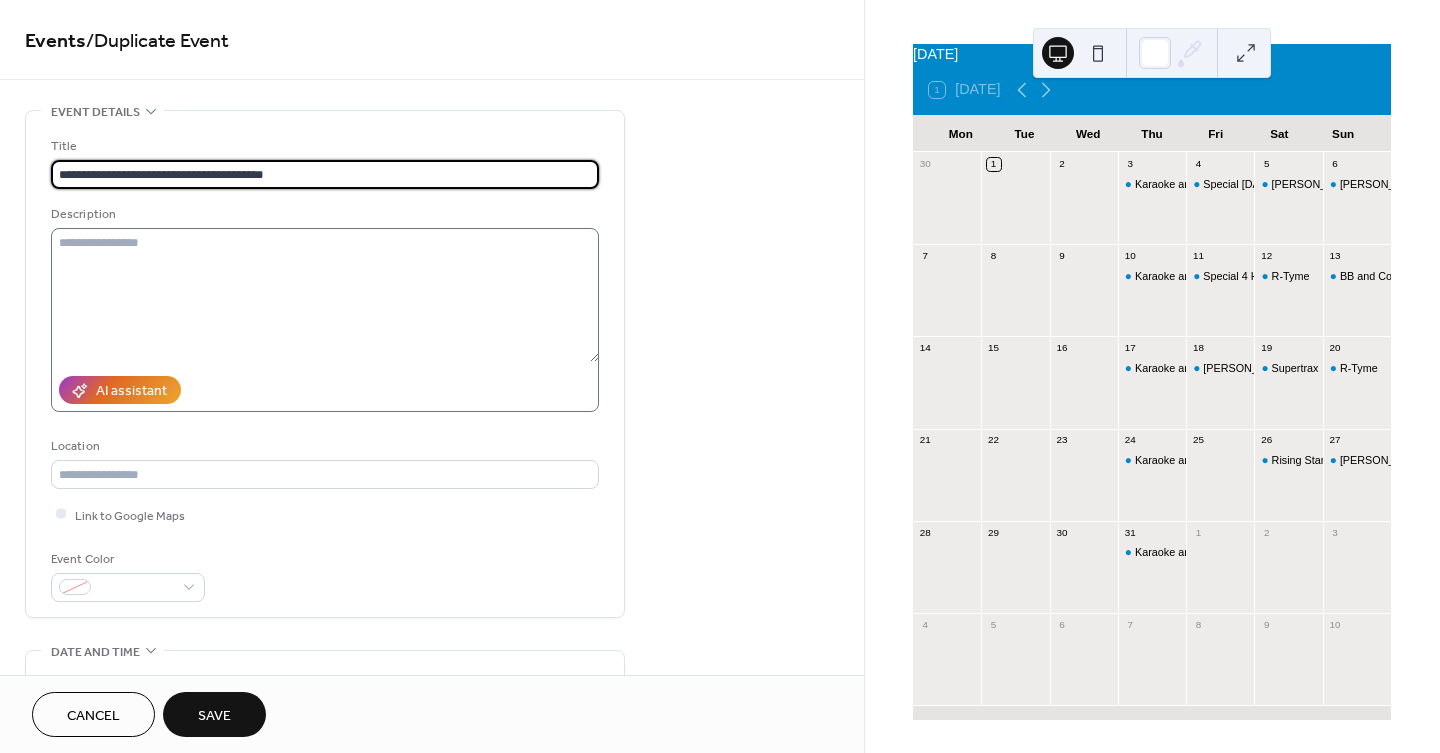 type on "**********" 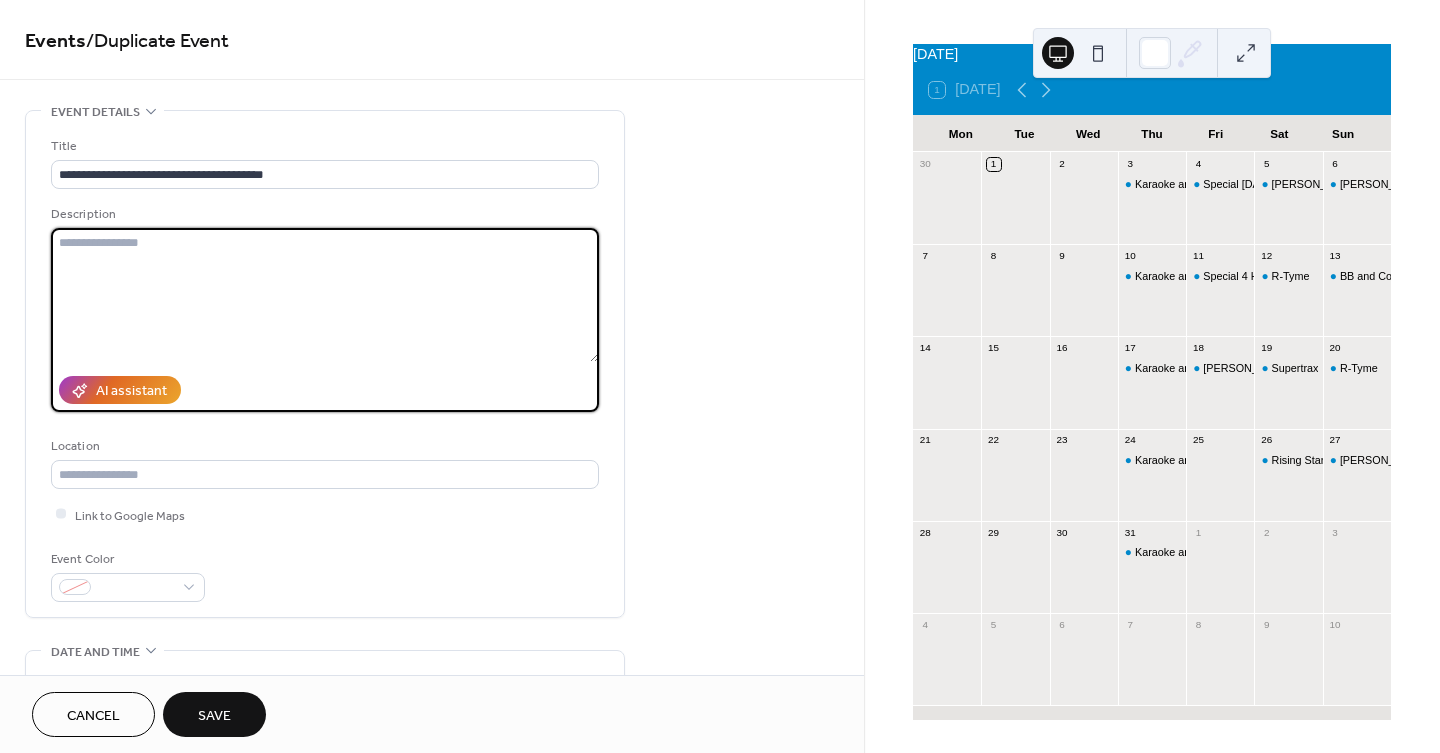 click at bounding box center [325, 295] 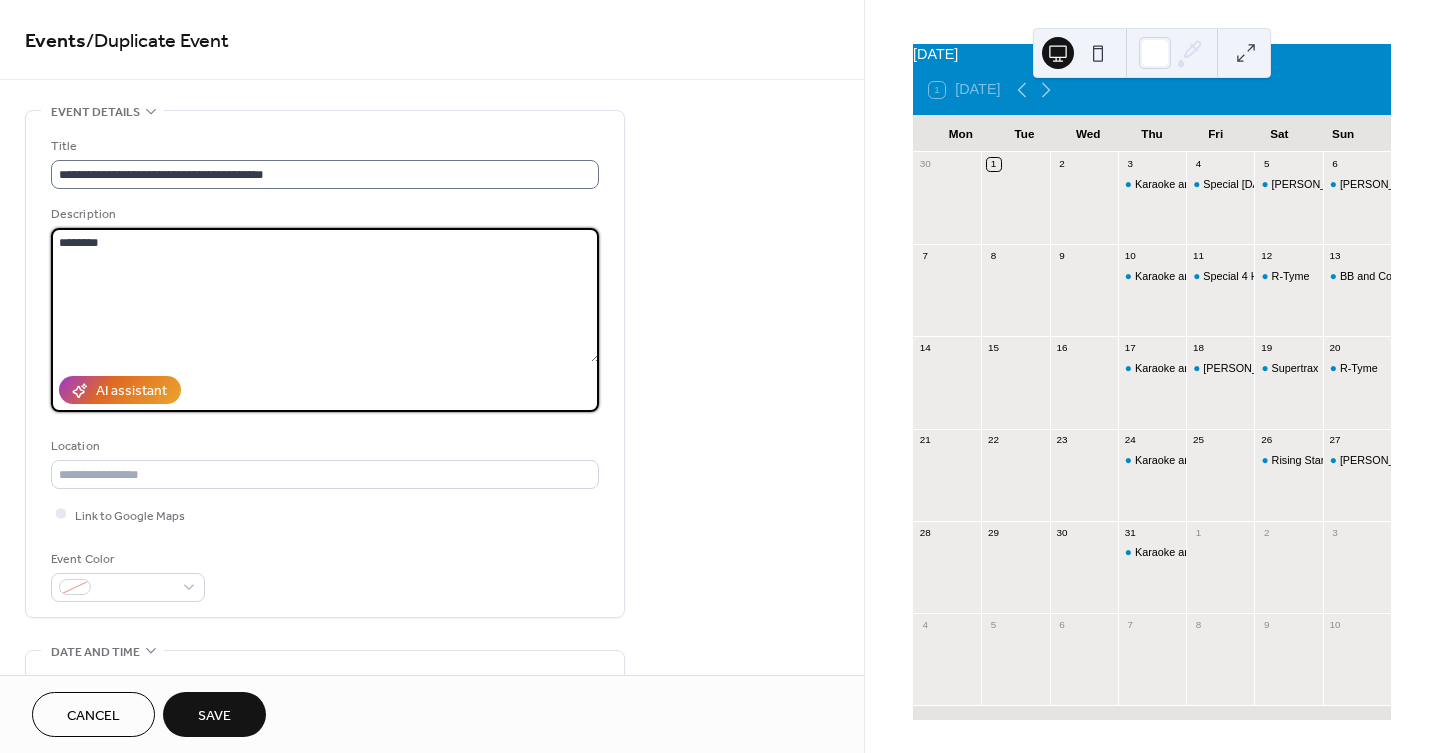type on "********" 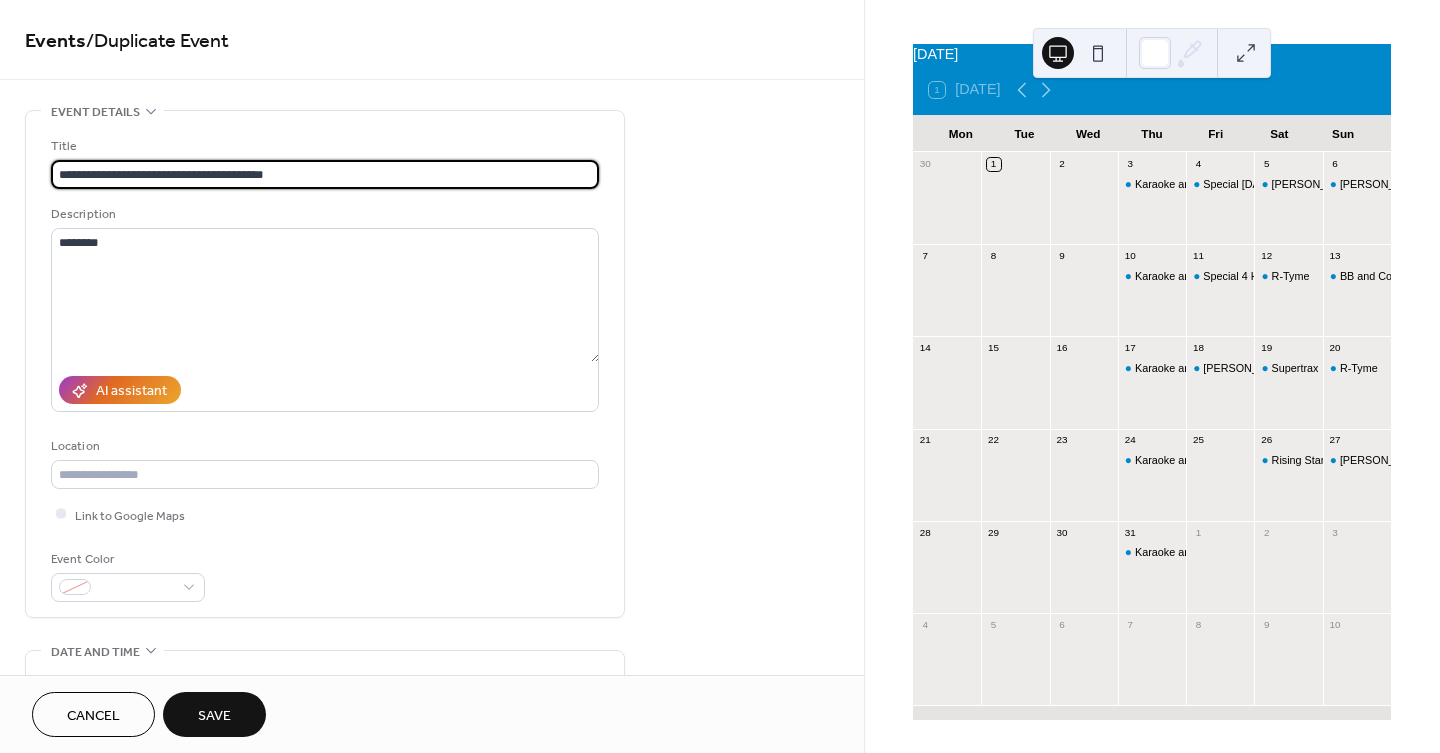 drag, startPoint x: 106, startPoint y: 173, endPoint x: 293, endPoint y: 146, distance: 188.93915 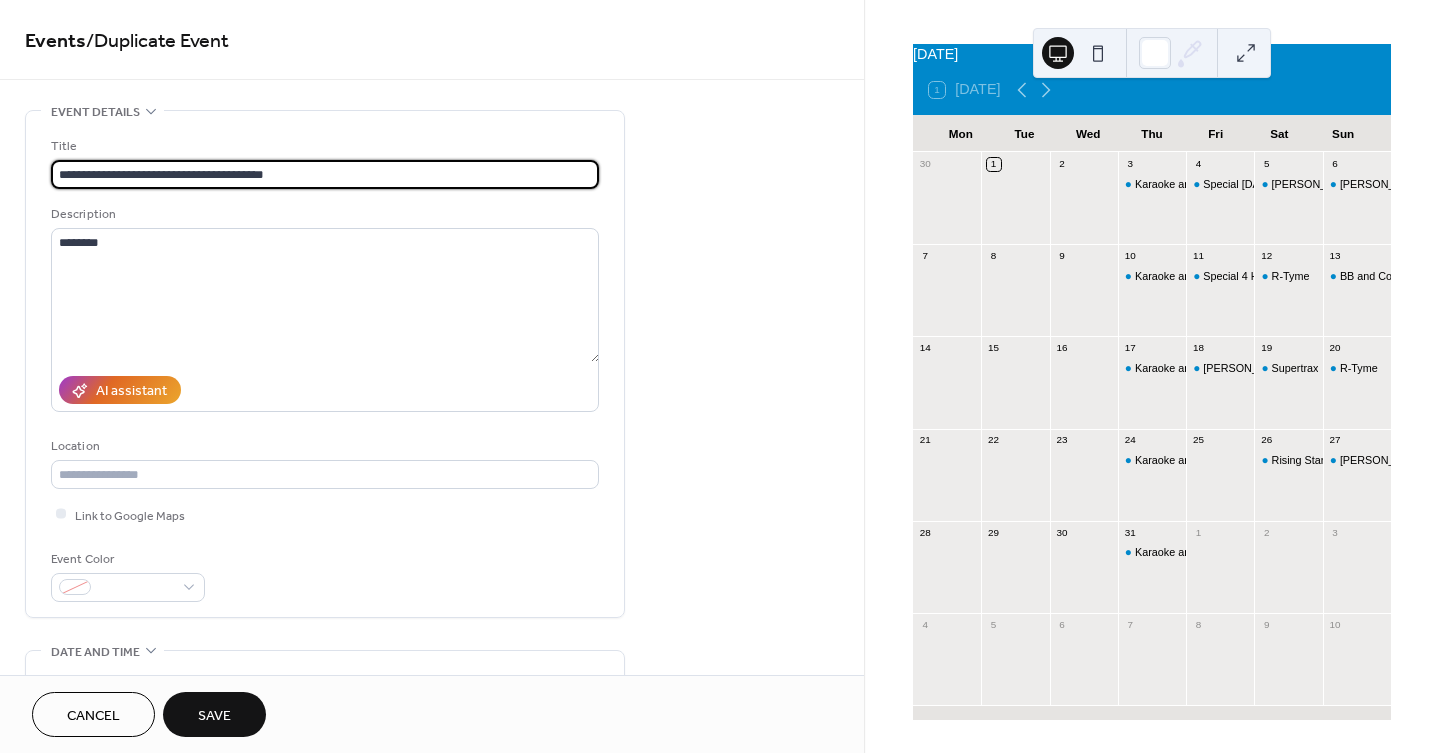 click on "**********" at bounding box center (325, 162) 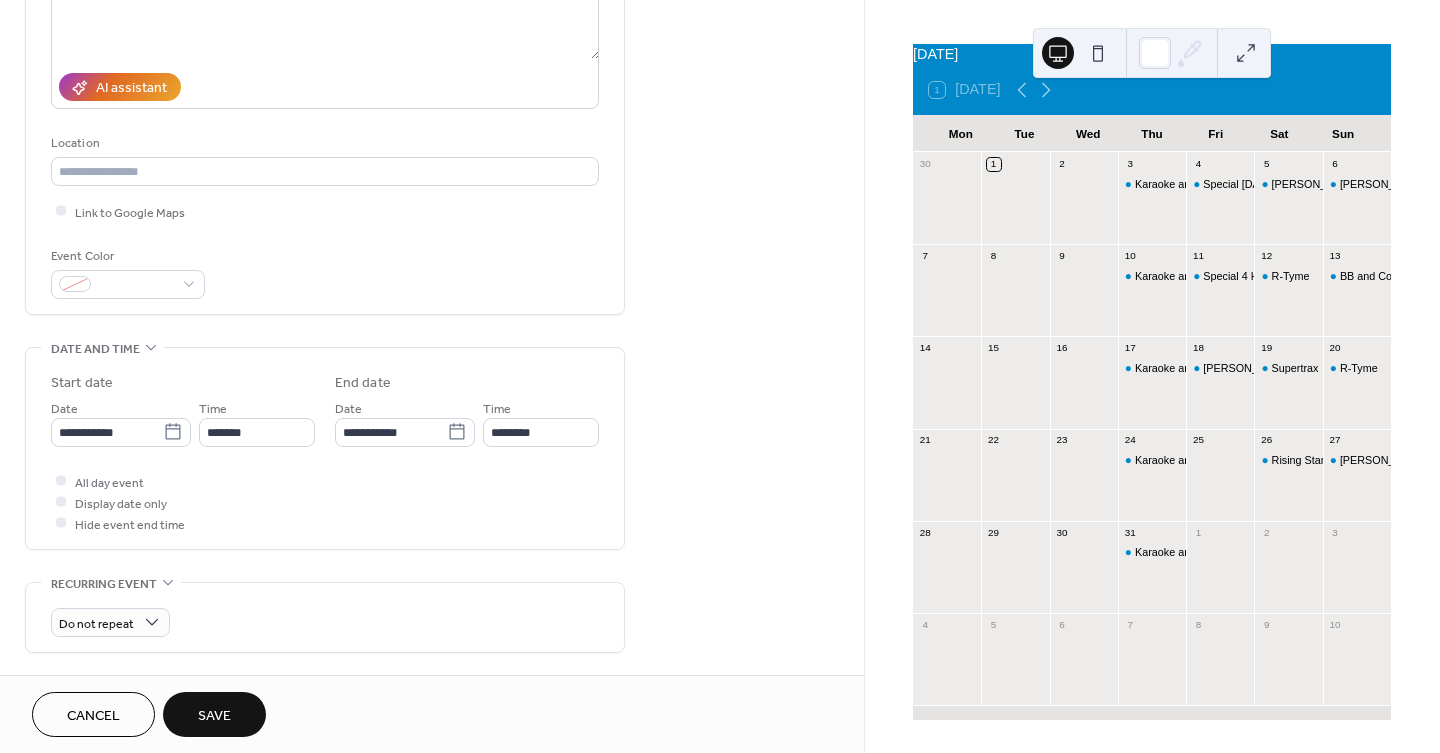 scroll, scrollTop: 333, scrollLeft: 0, axis: vertical 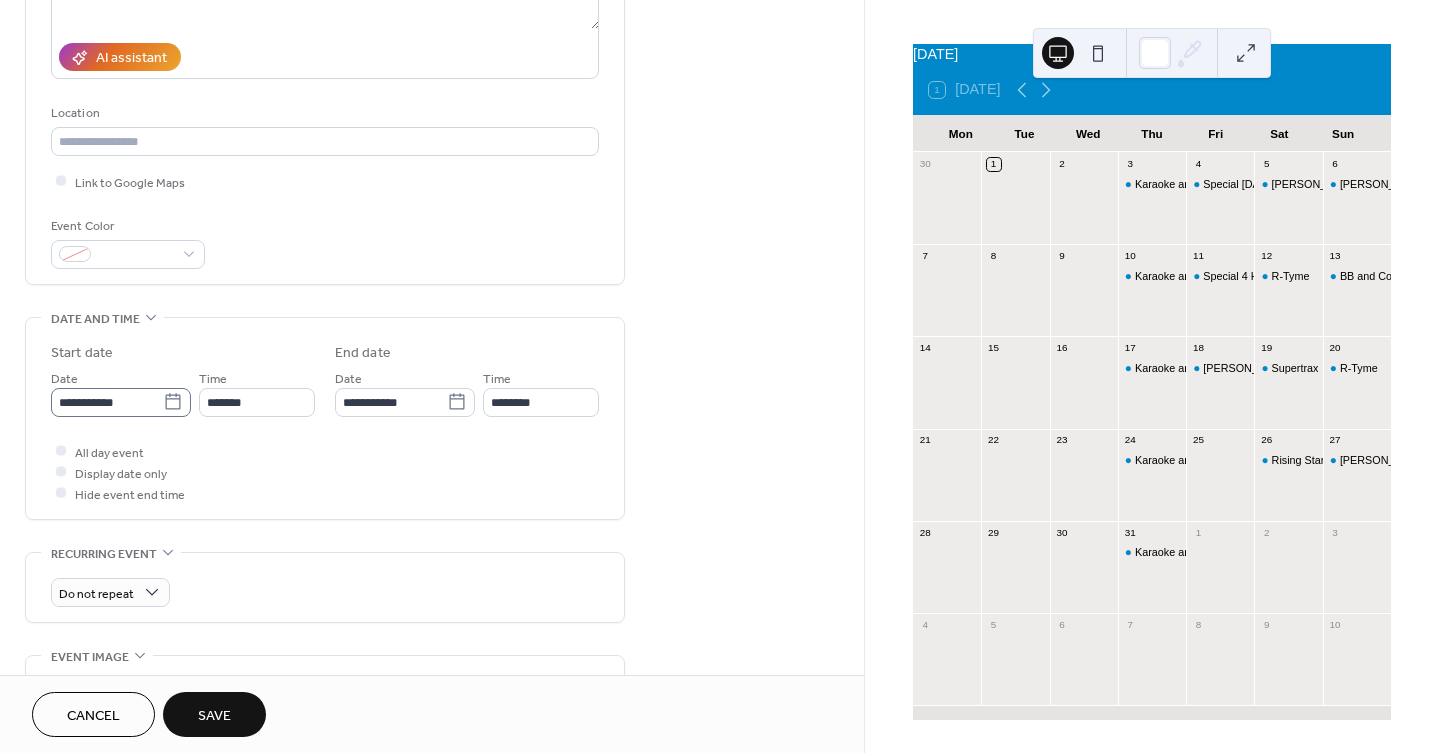 type on "*********" 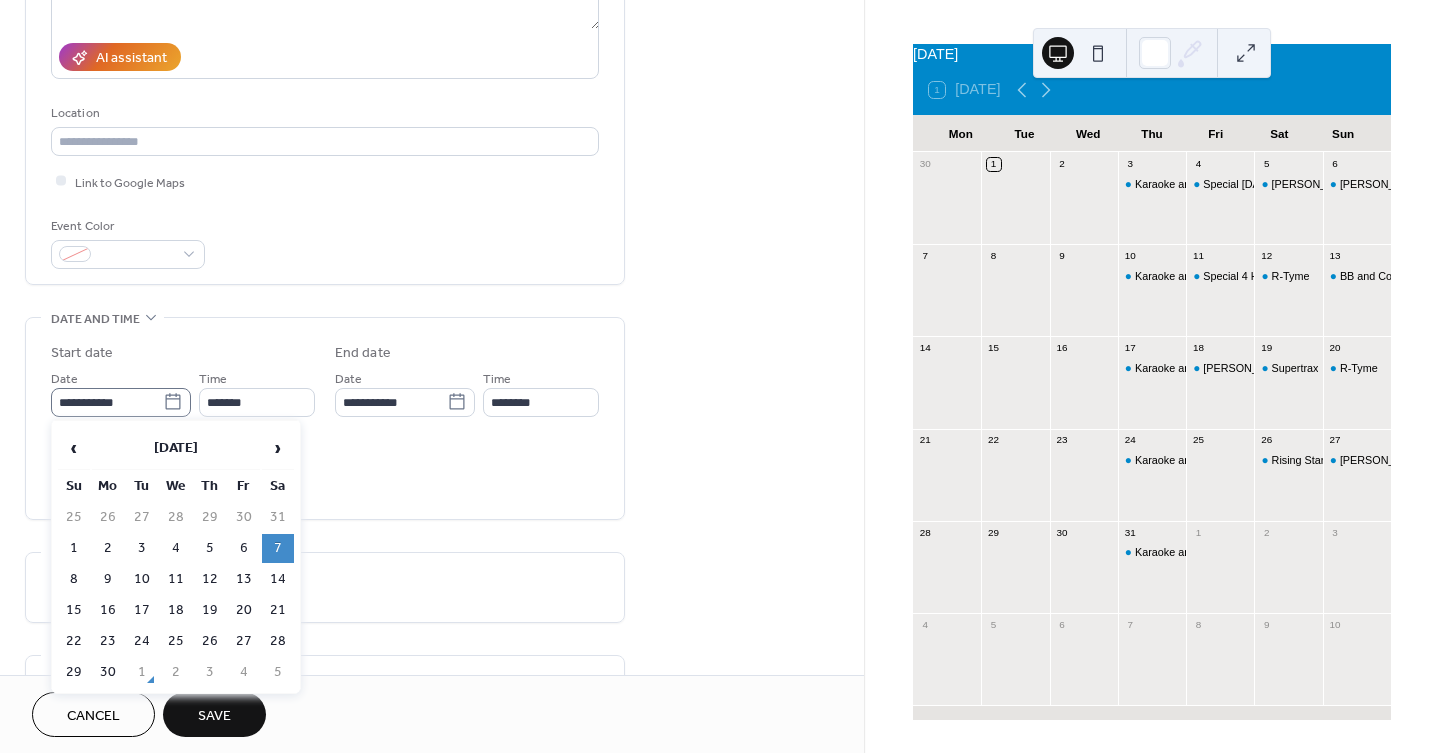 click 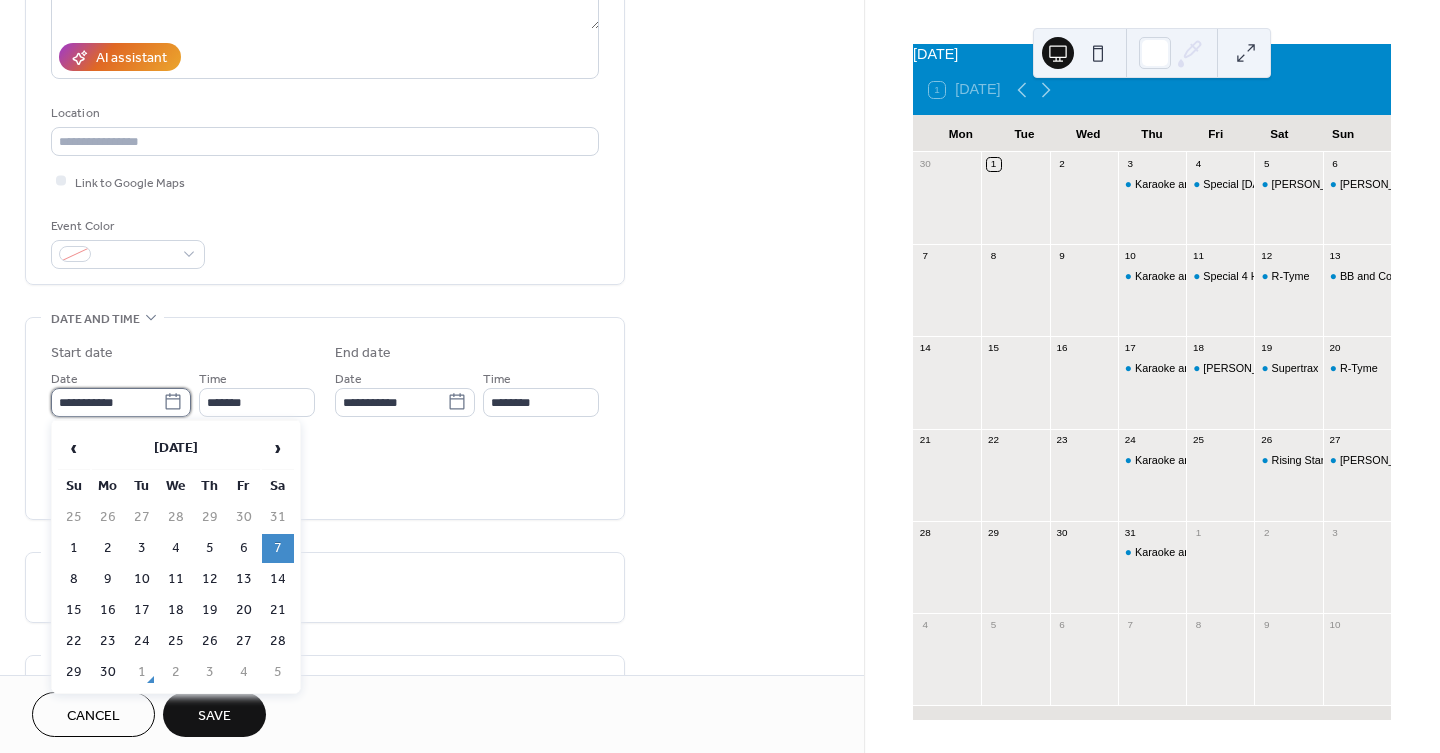 click on "**********" at bounding box center [107, 402] 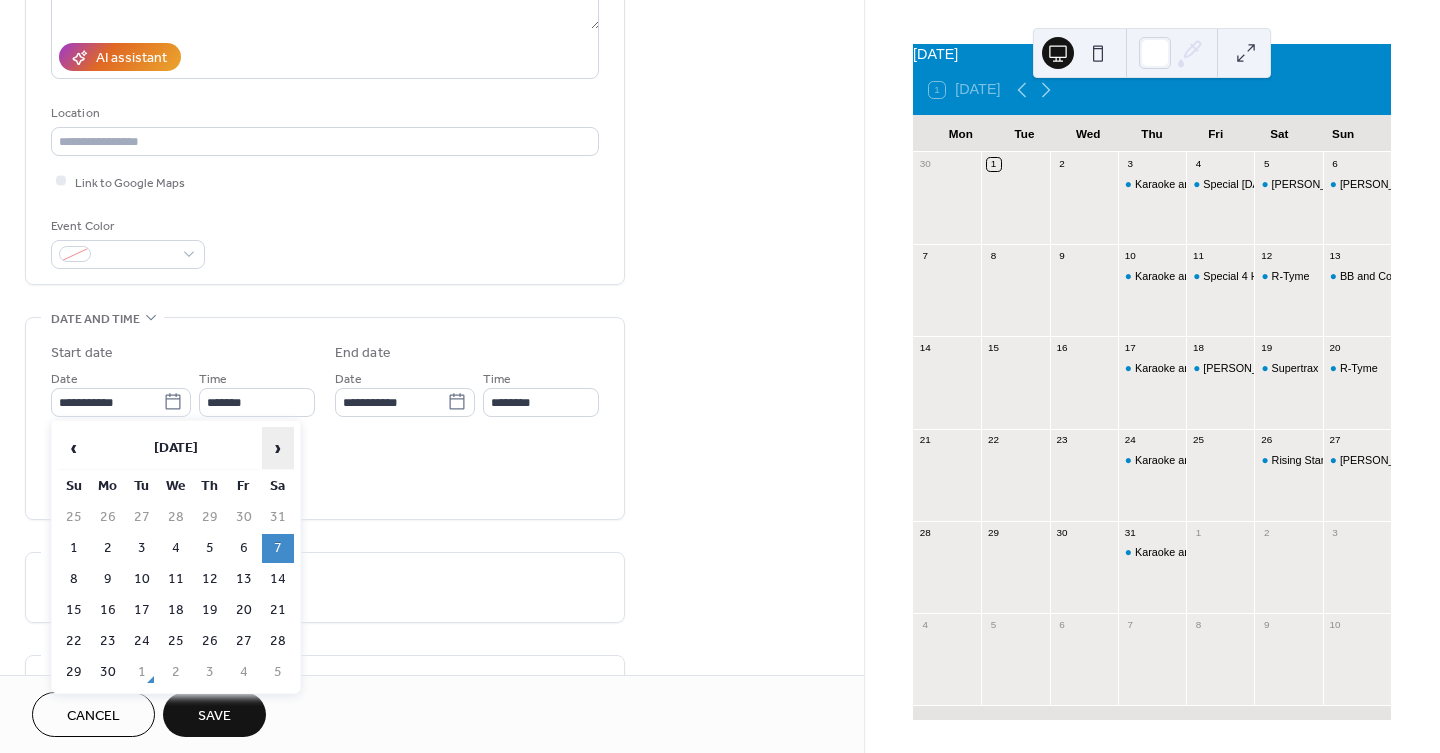 click on "›" at bounding box center (278, 448) 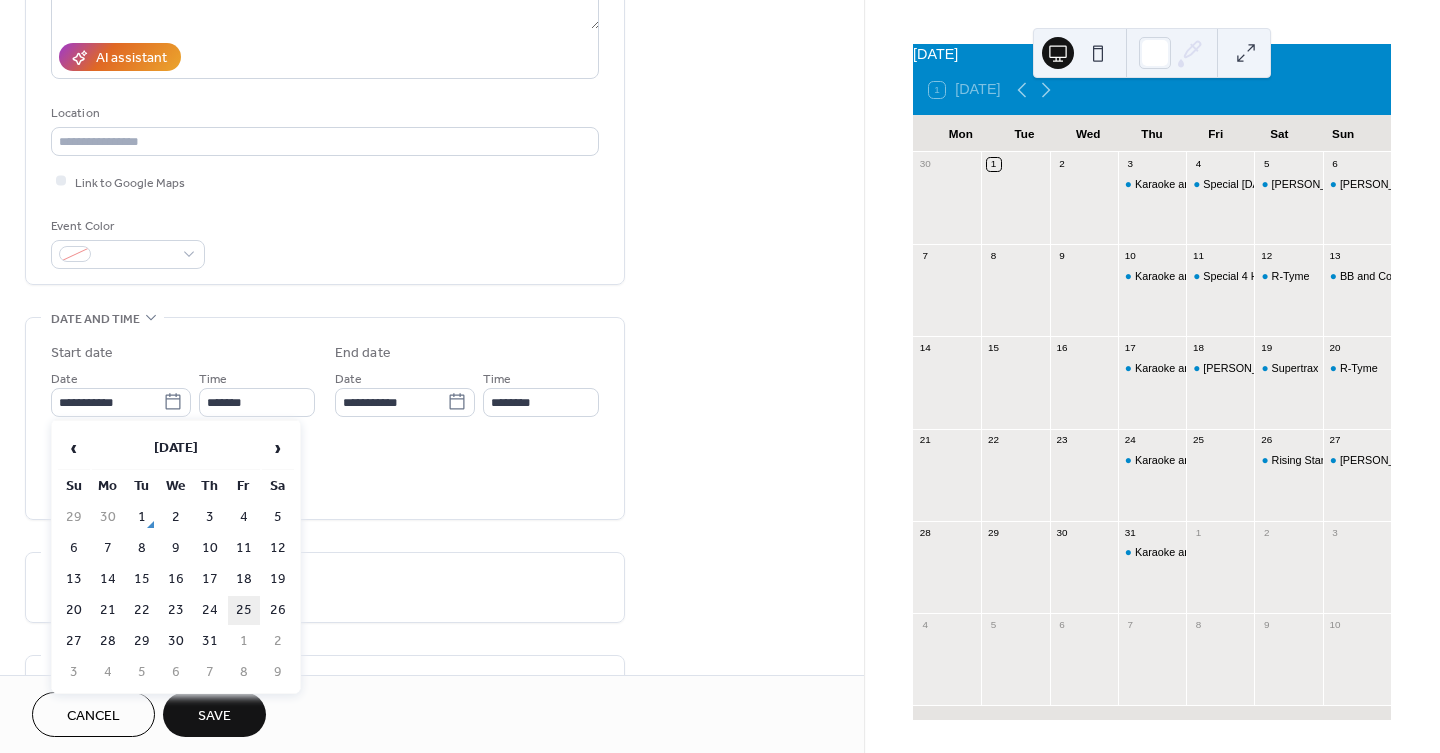 click on "25" at bounding box center (244, 610) 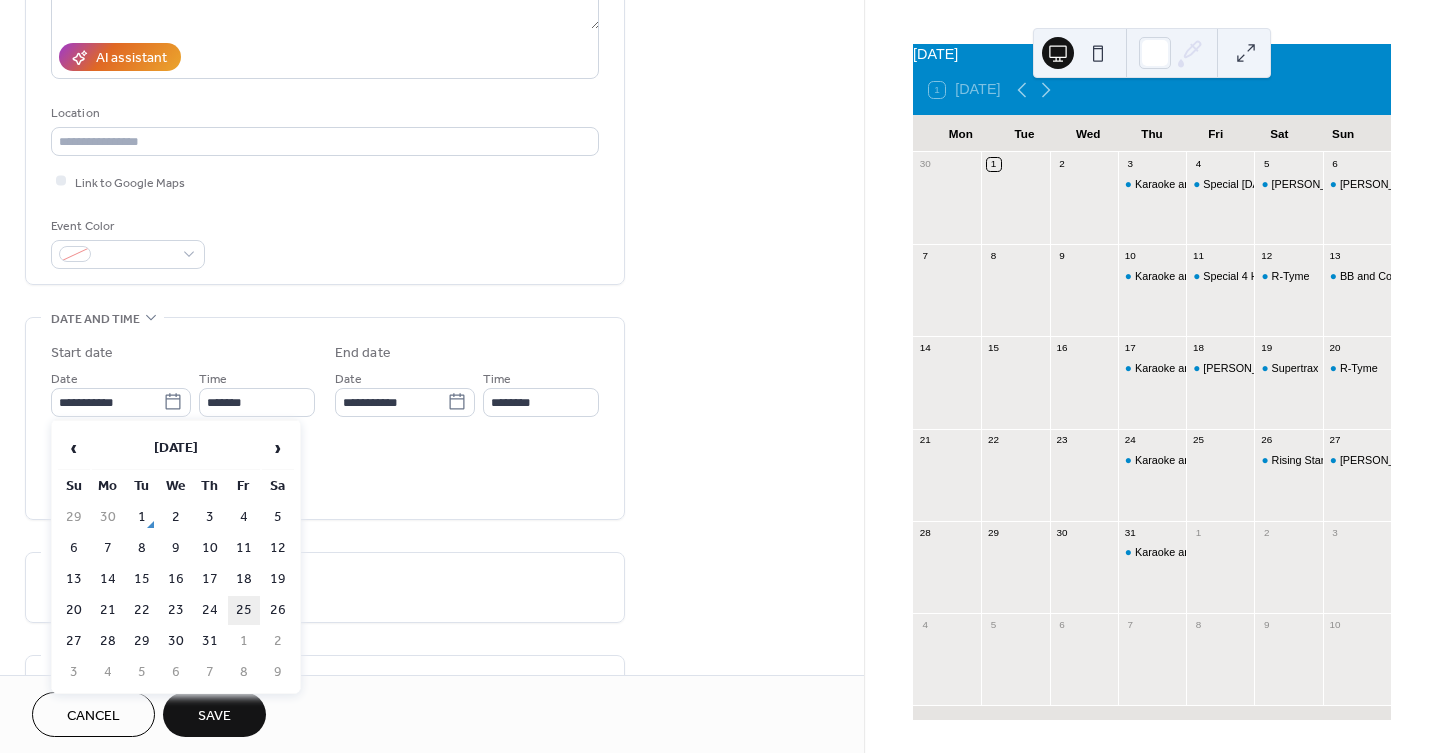 type on "**********" 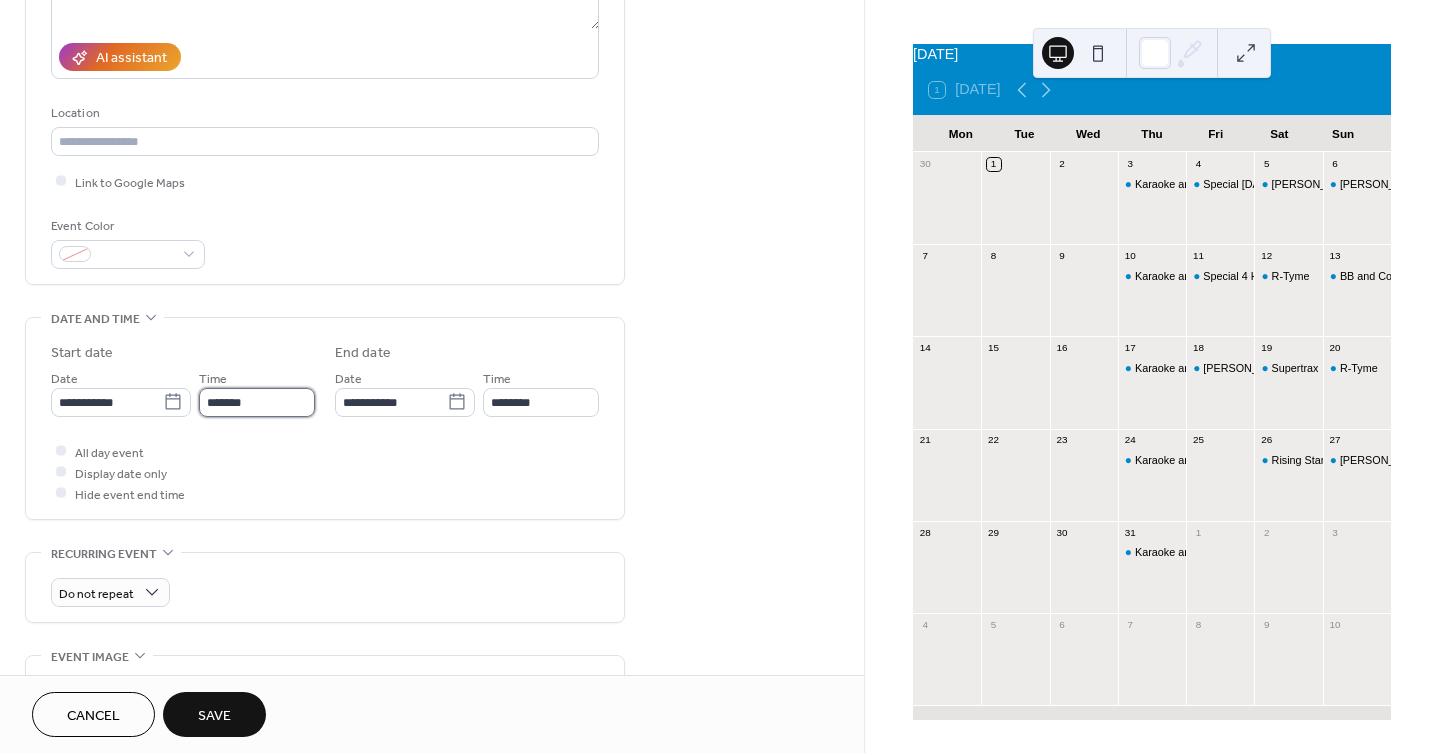 click on "*******" at bounding box center (257, 402) 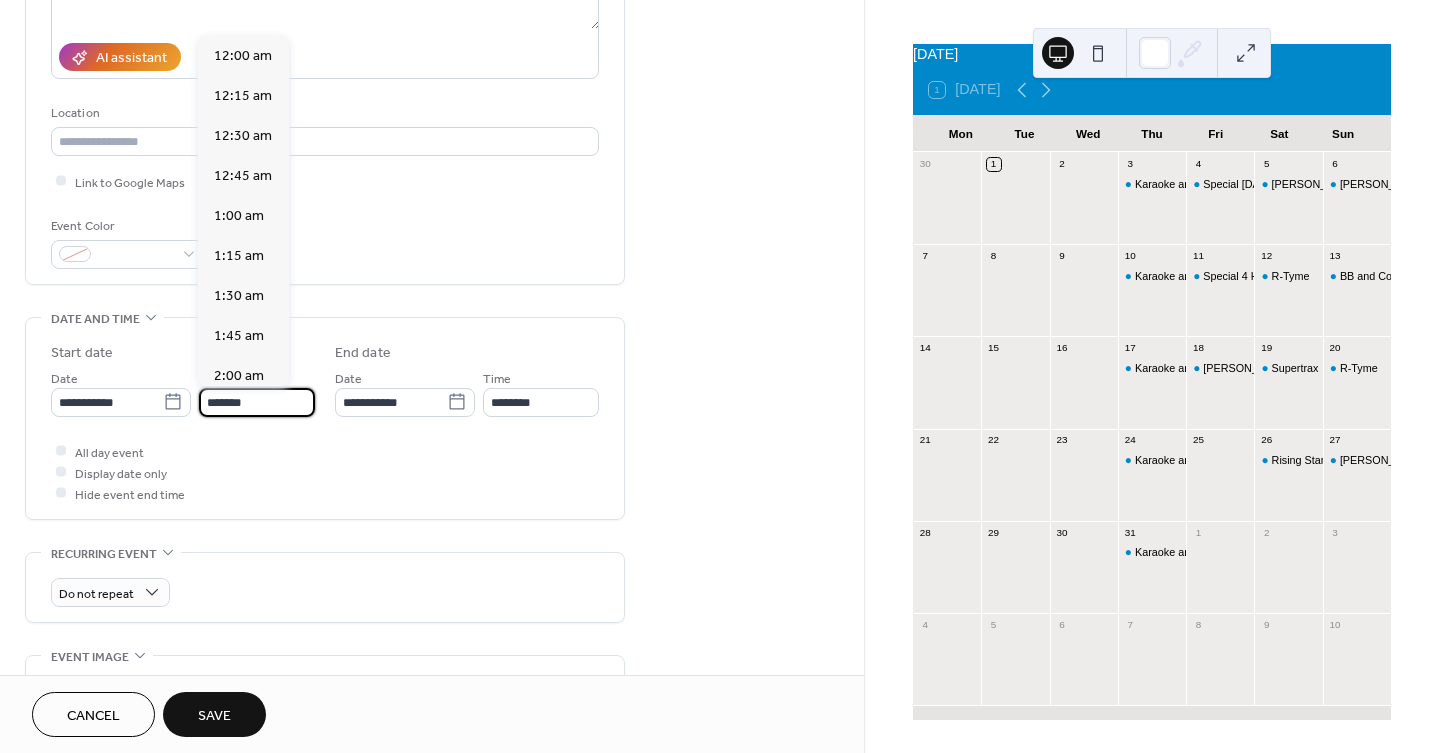 scroll, scrollTop: 2983, scrollLeft: 0, axis: vertical 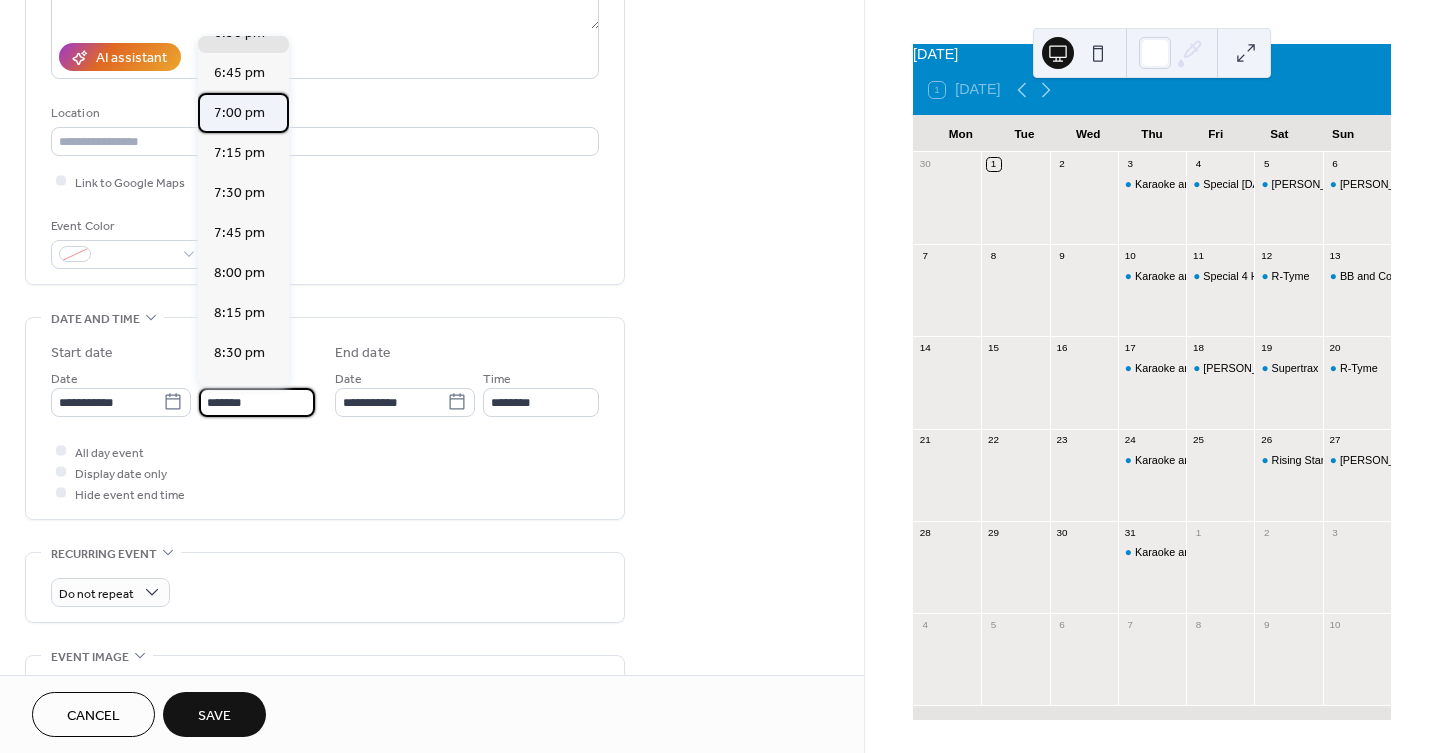click on "7:00 pm" at bounding box center [239, 113] 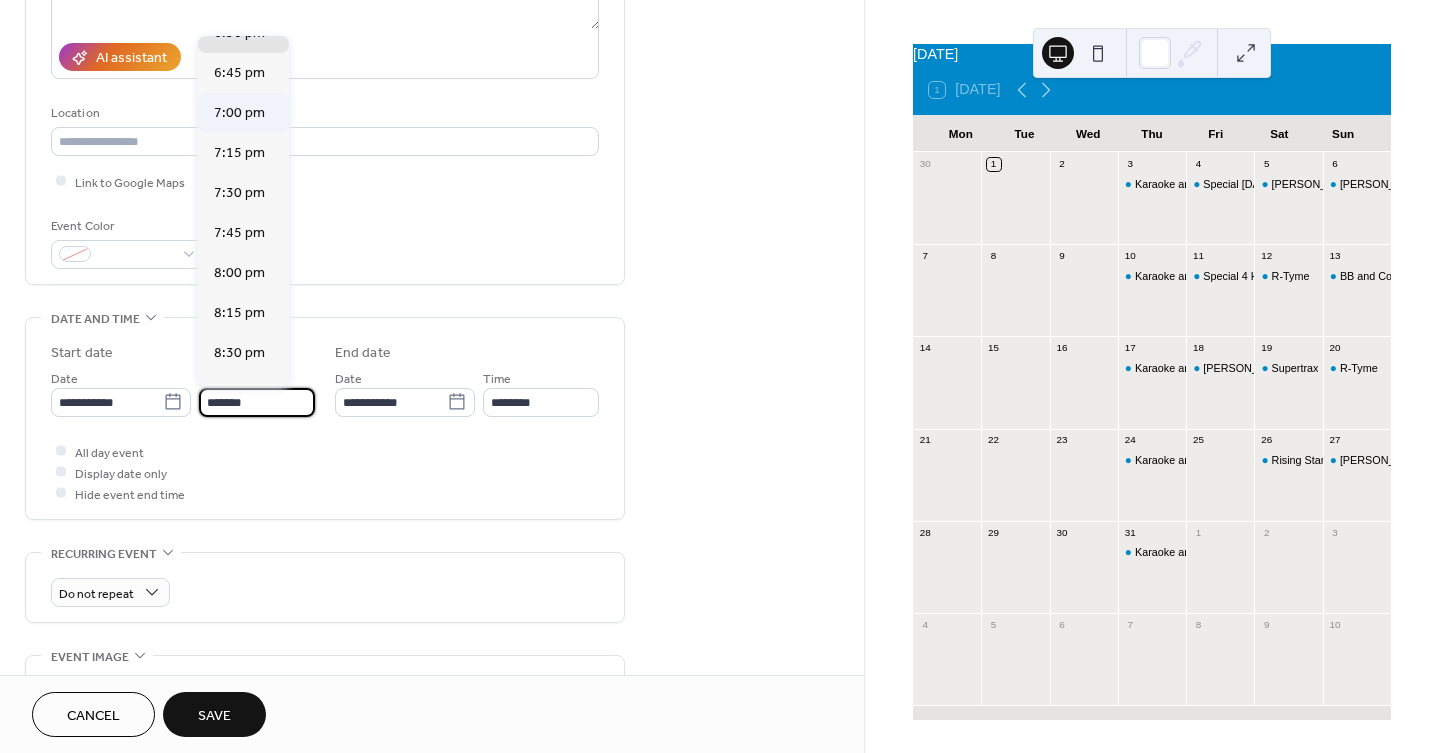type on "*******" 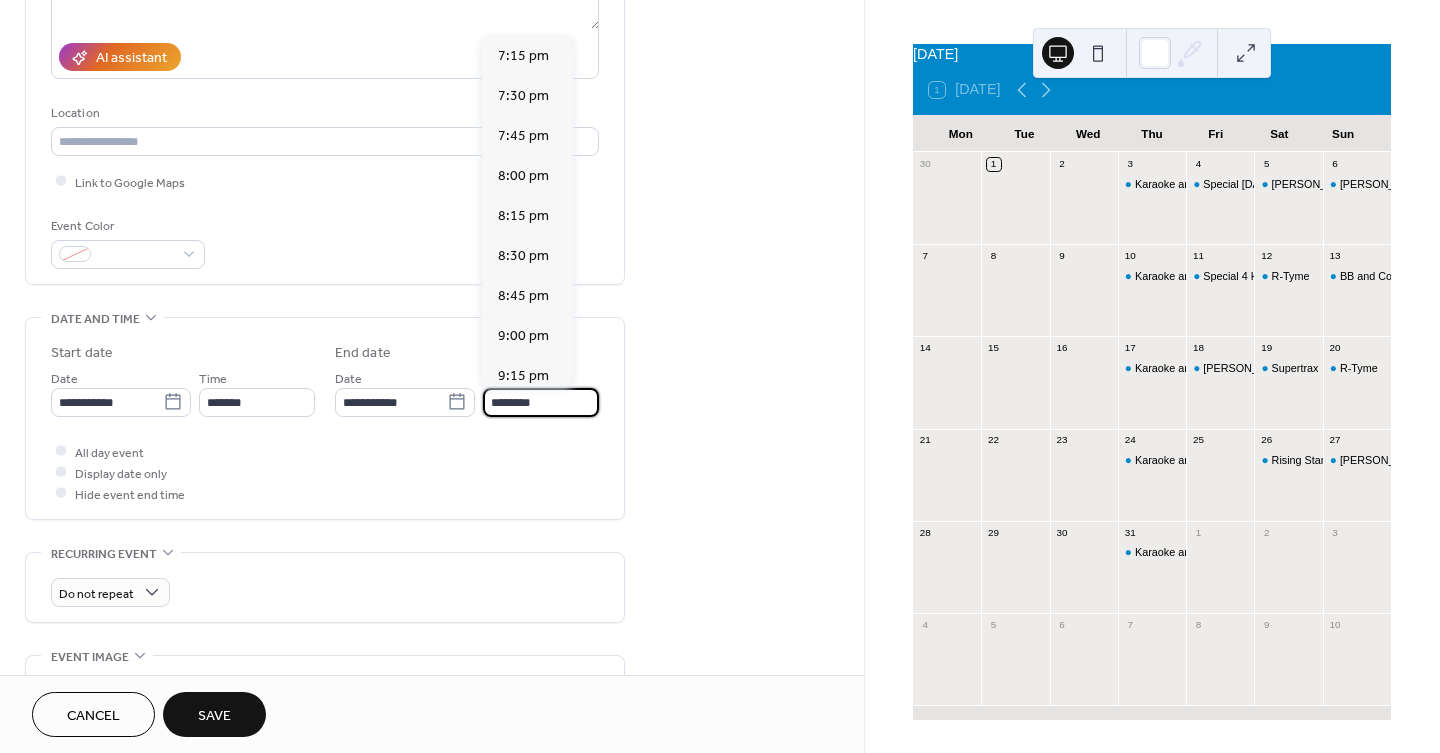 click on "********" at bounding box center (541, 402) 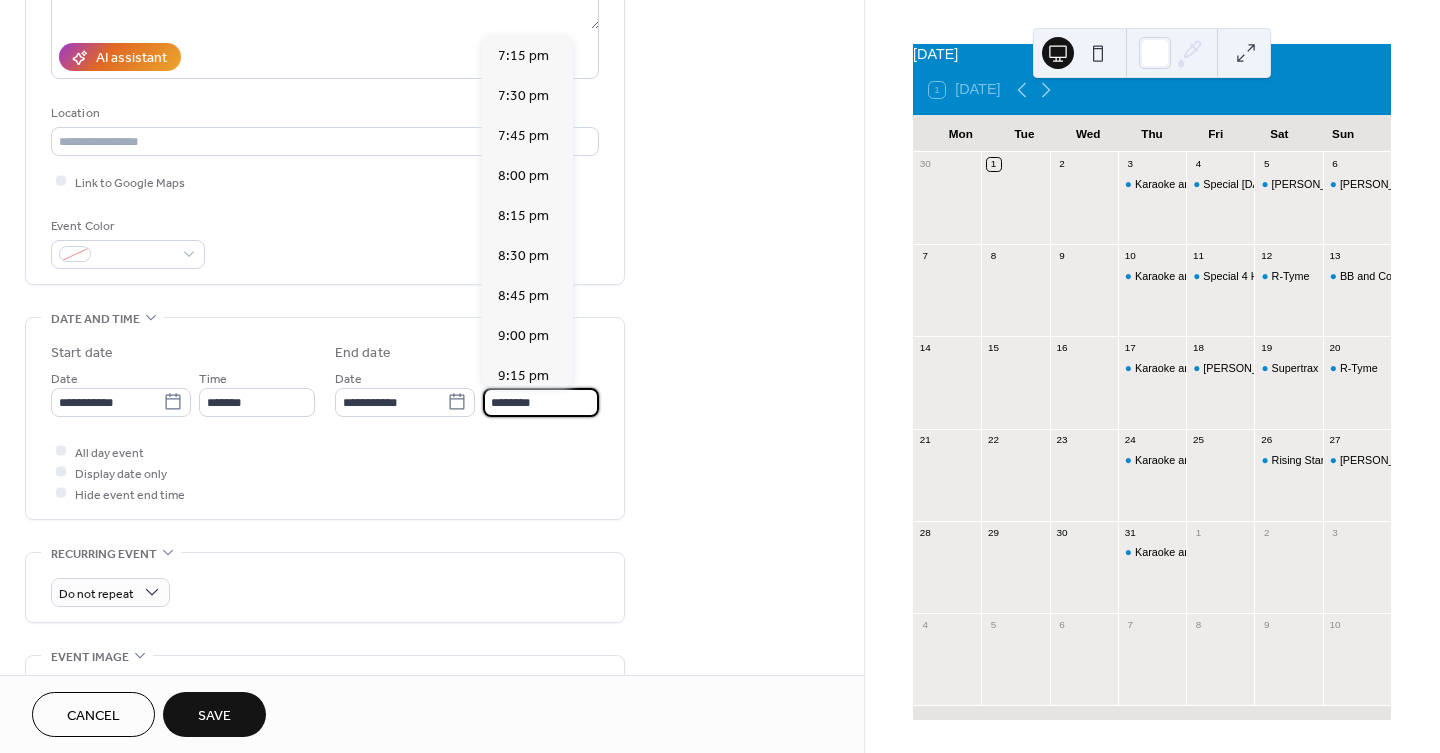 scroll, scrollTop: 416, scrollLeft: 0, axis: vertical 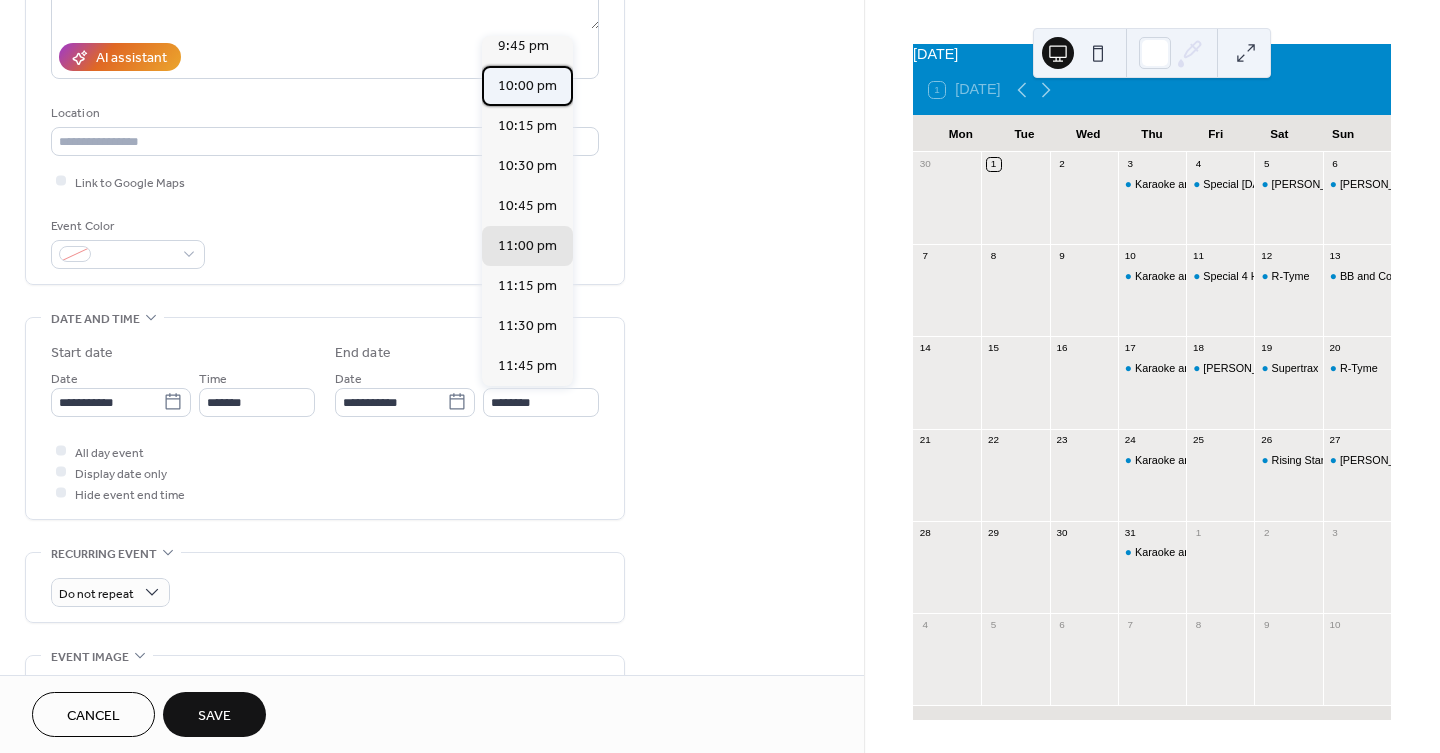 click on "10:00 pm" at bounding box center [527, 86] 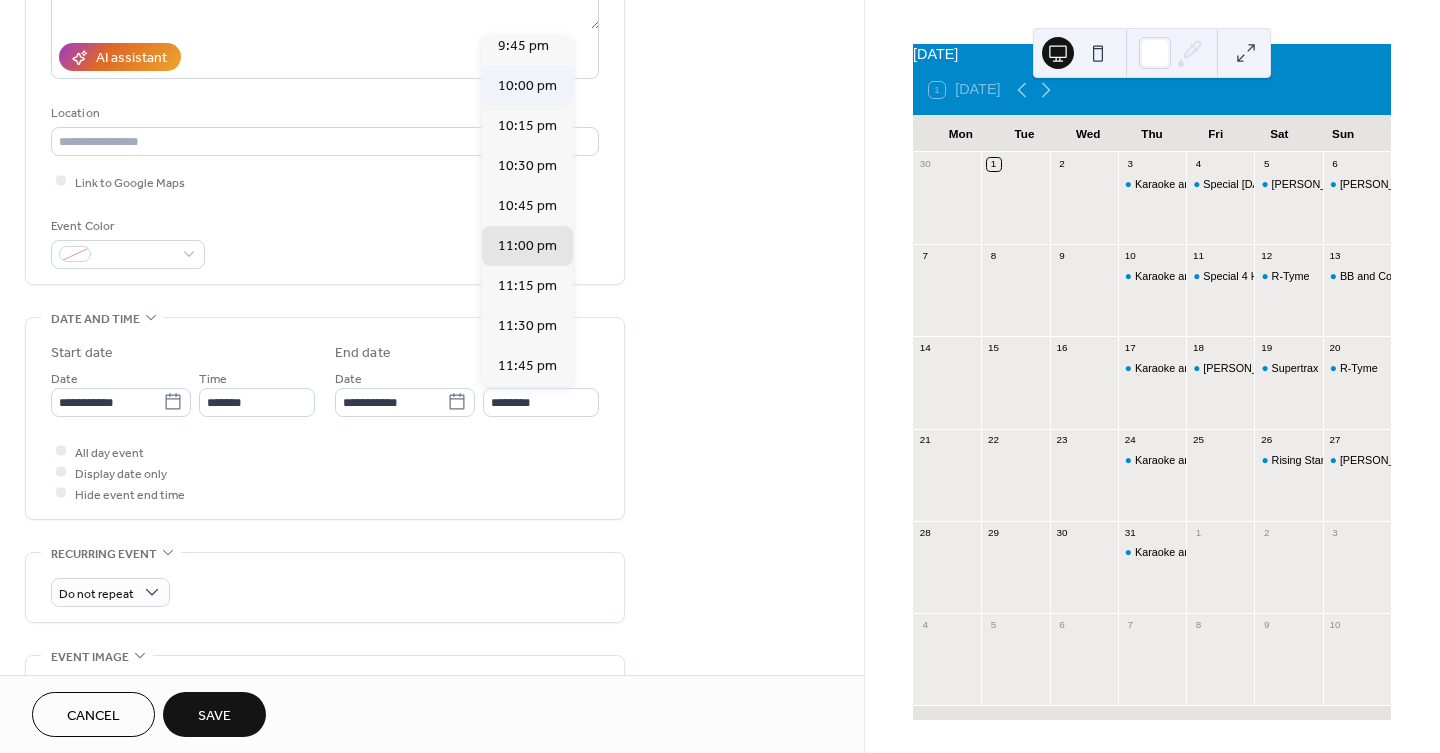 type on "********" 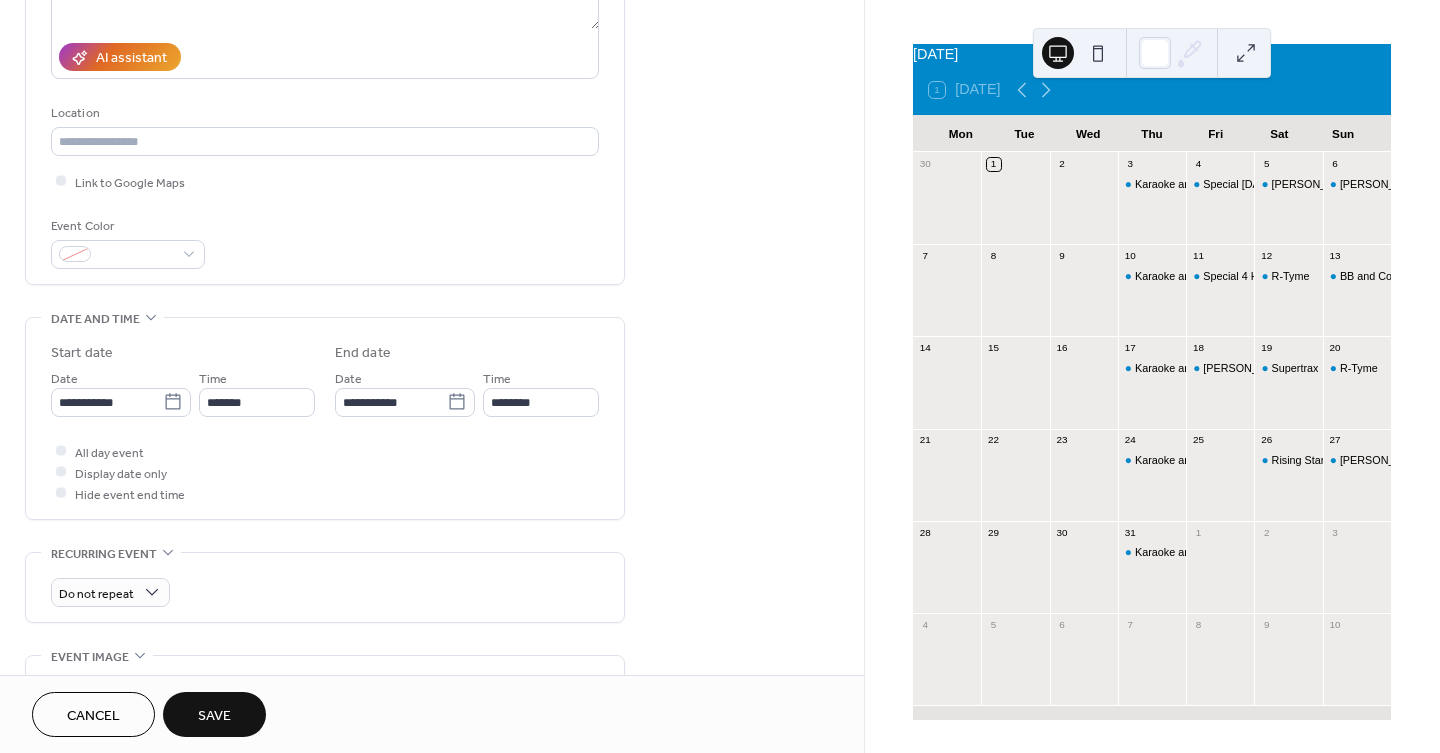 click on "Save" at bounding box center (214, 716) 